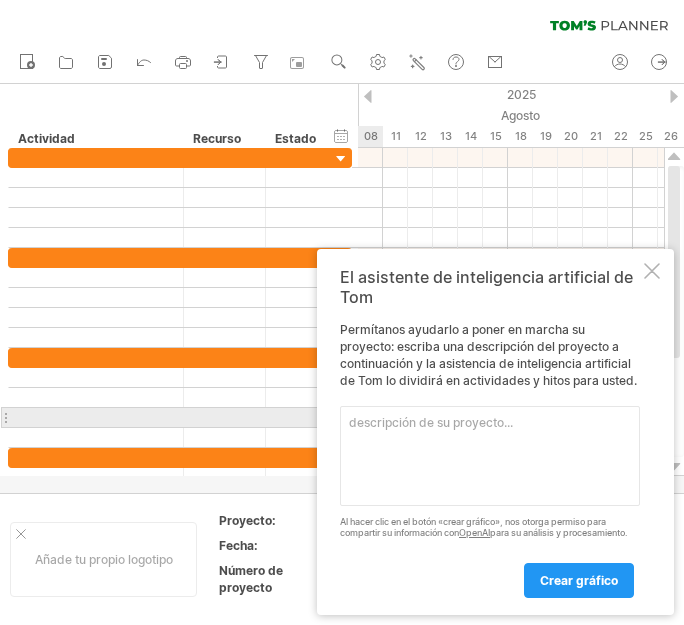 scroll, scrollTop: 0, scrollLeft: 0, axis: both 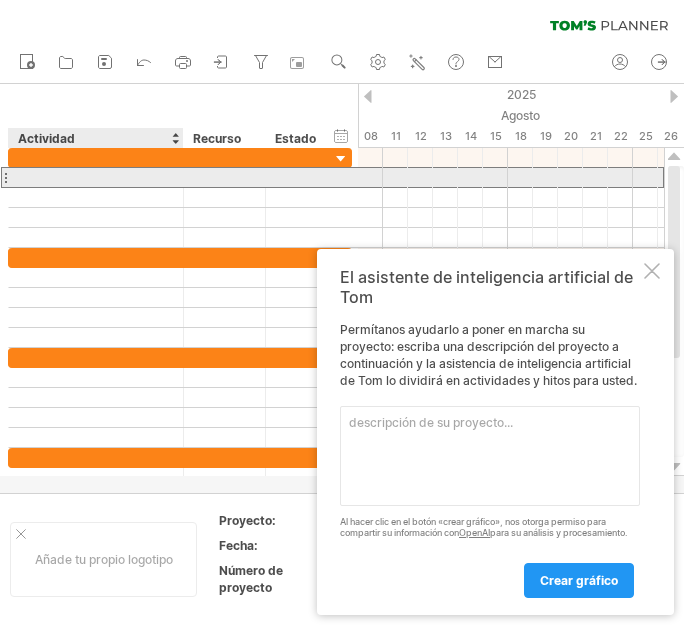 click at bounding box center (96, 177) 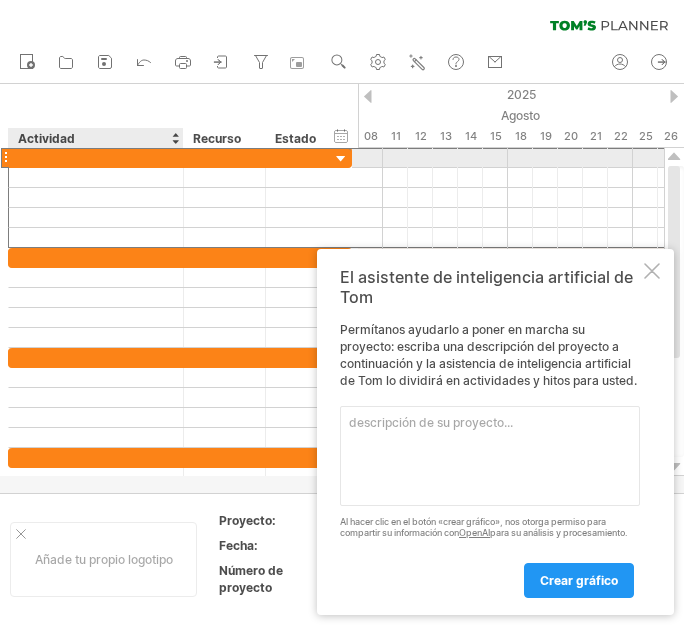 click at bounding box center [96, 157] 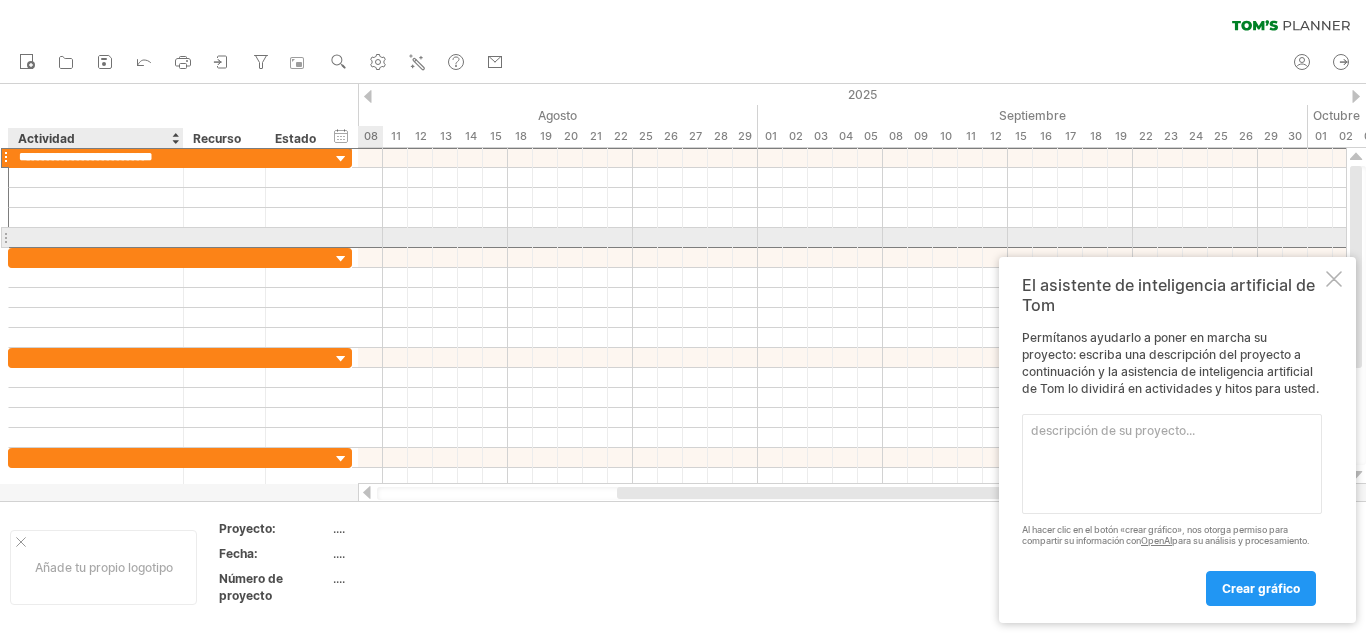 scroll, scrollTop: 0, scrollLeft: 0, axis: both 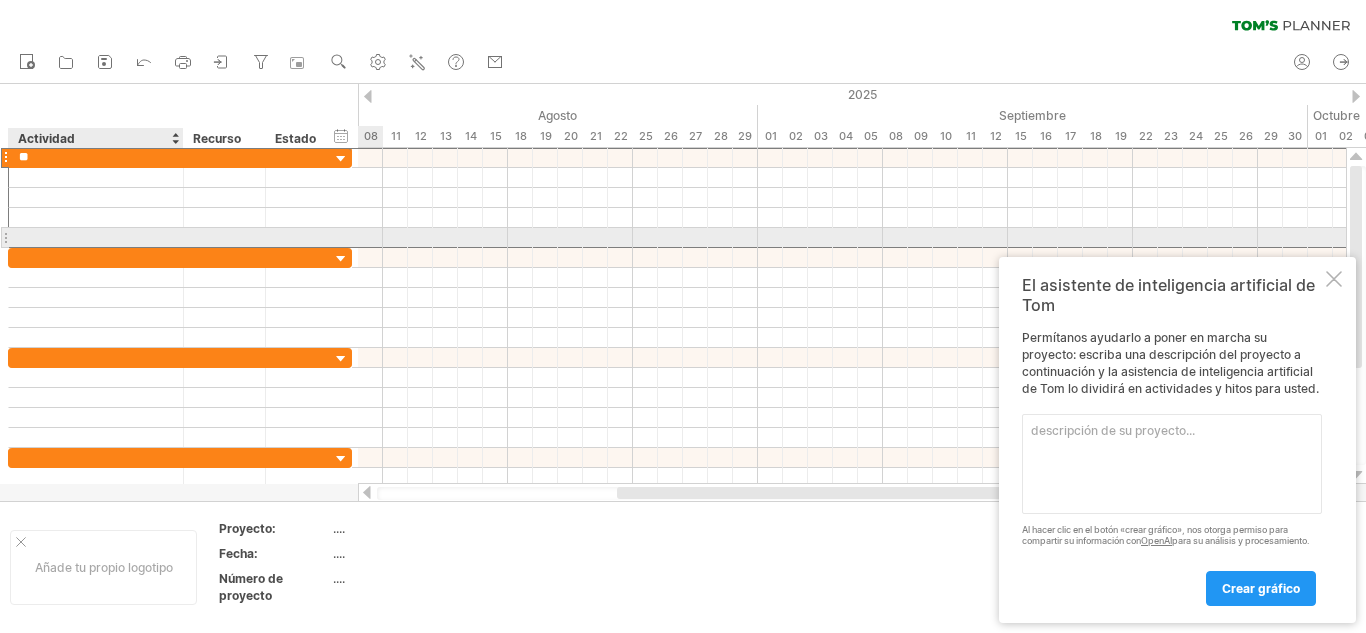 type on "*" 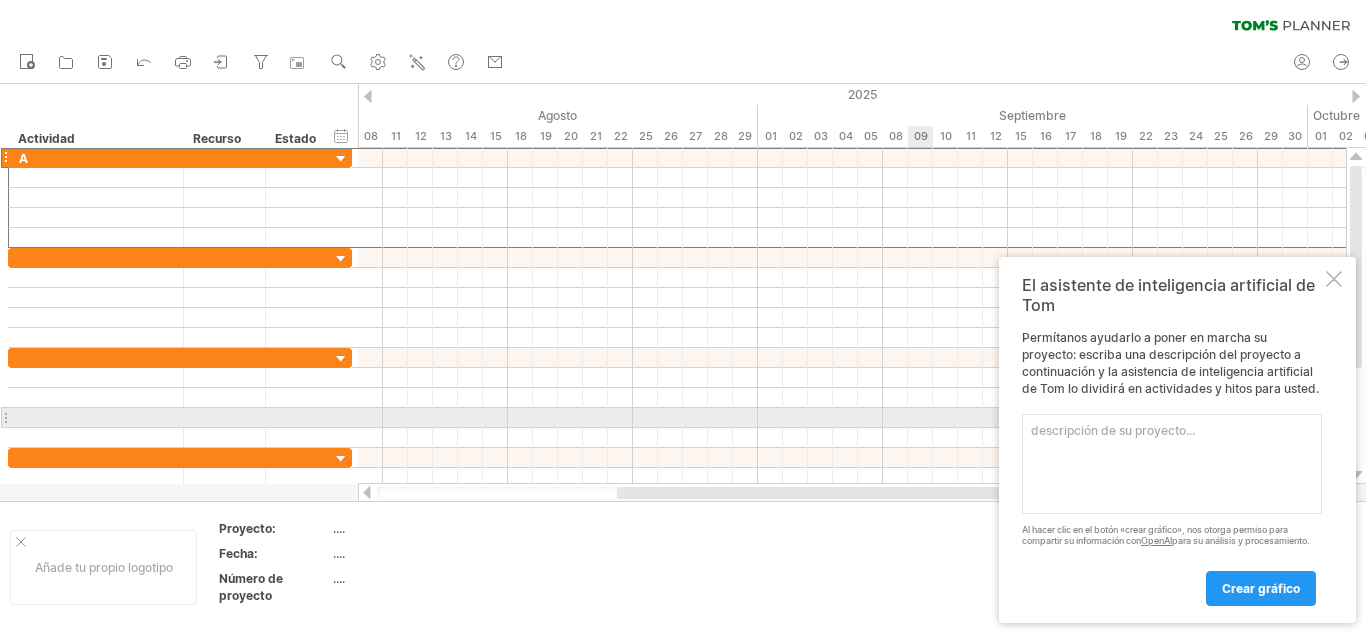 click at bounding box center (852, 418) 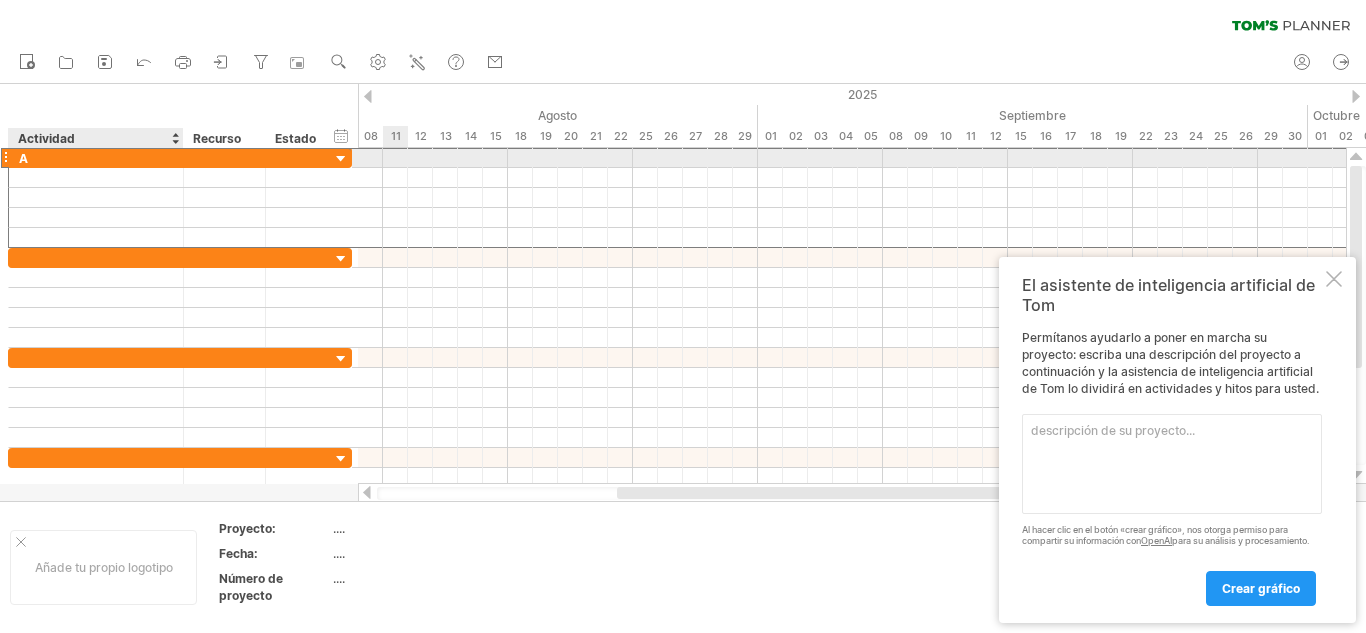 click on "A" at bounding box center [96, 157] 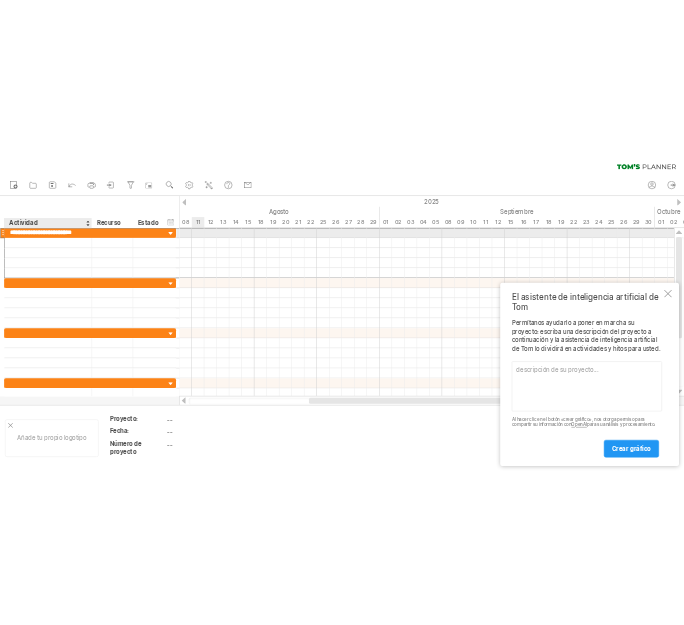 scroll, scrollTop: 0, scrollLeft: 0, axis: both 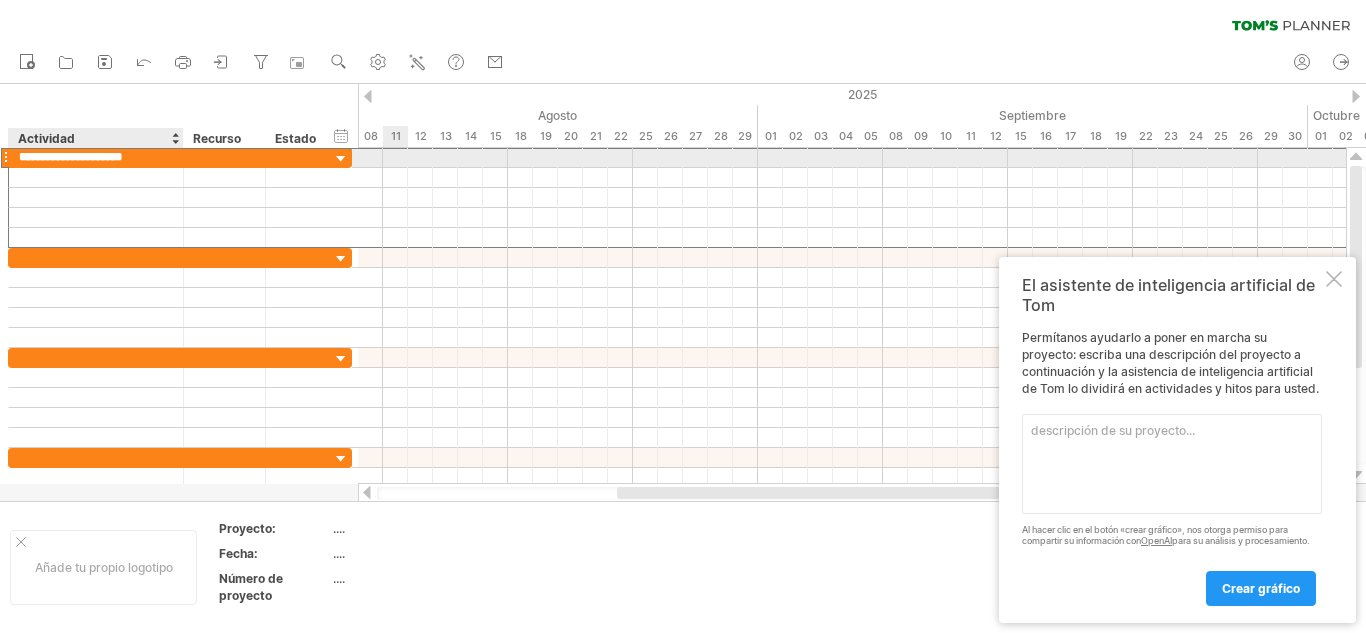 type on "**********" 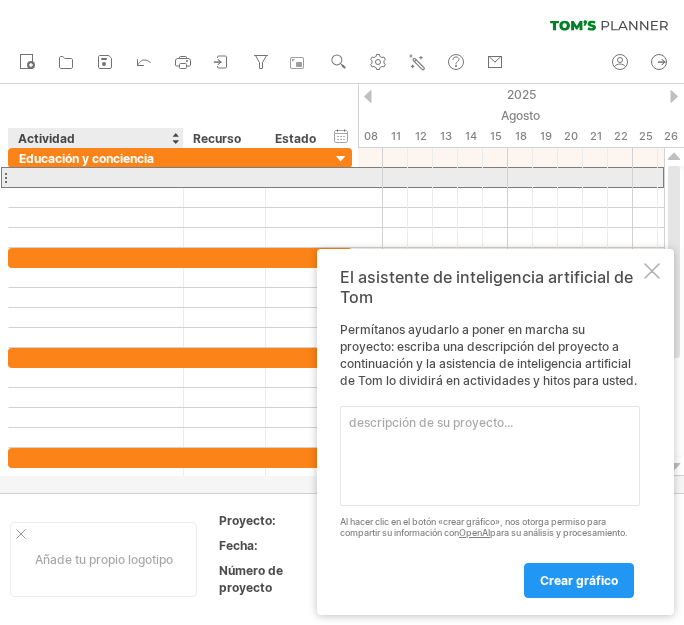 click at bounding box center (96, 177) 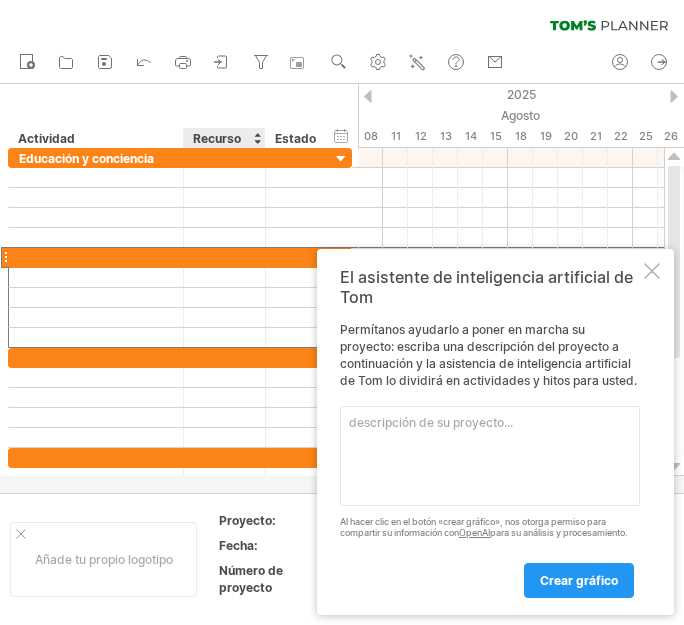 click at bounding box center [180, 257] 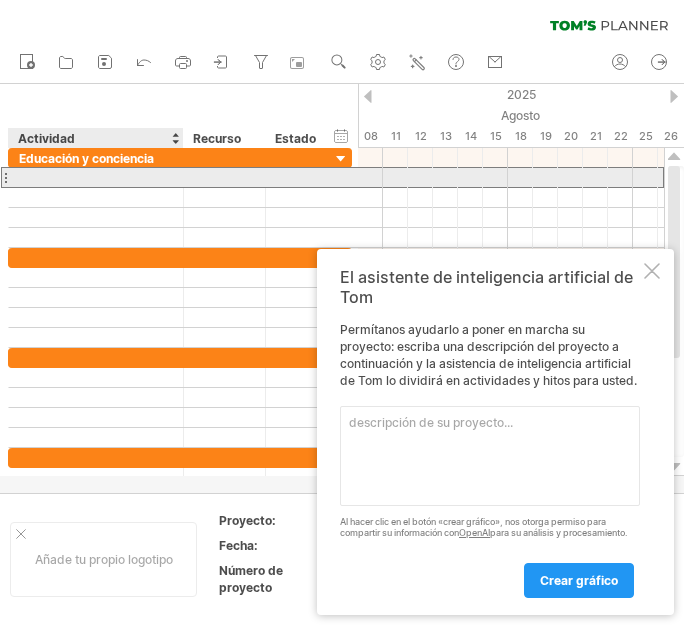 click at bounding box center [96, 177] 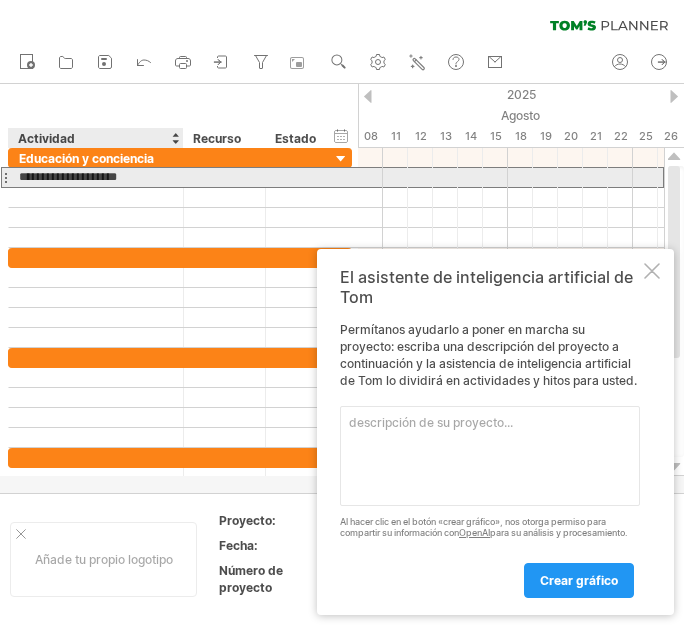 type on "**********" 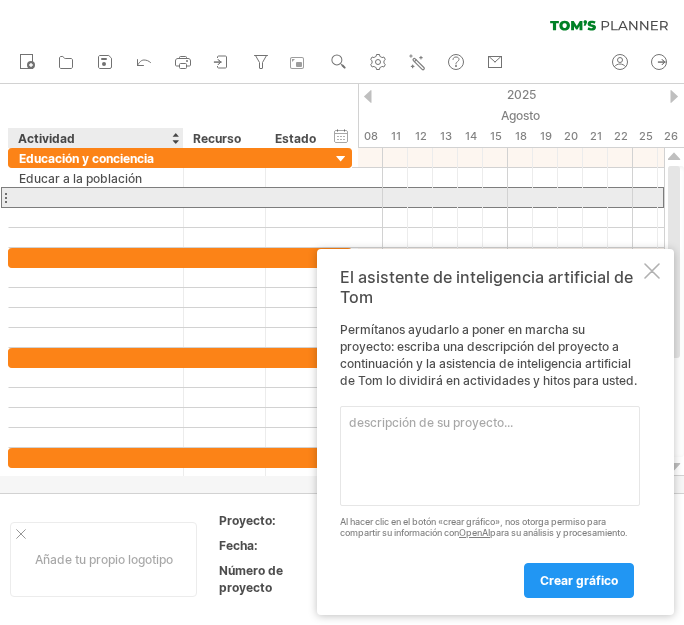 click at bounding box center (96, 197) 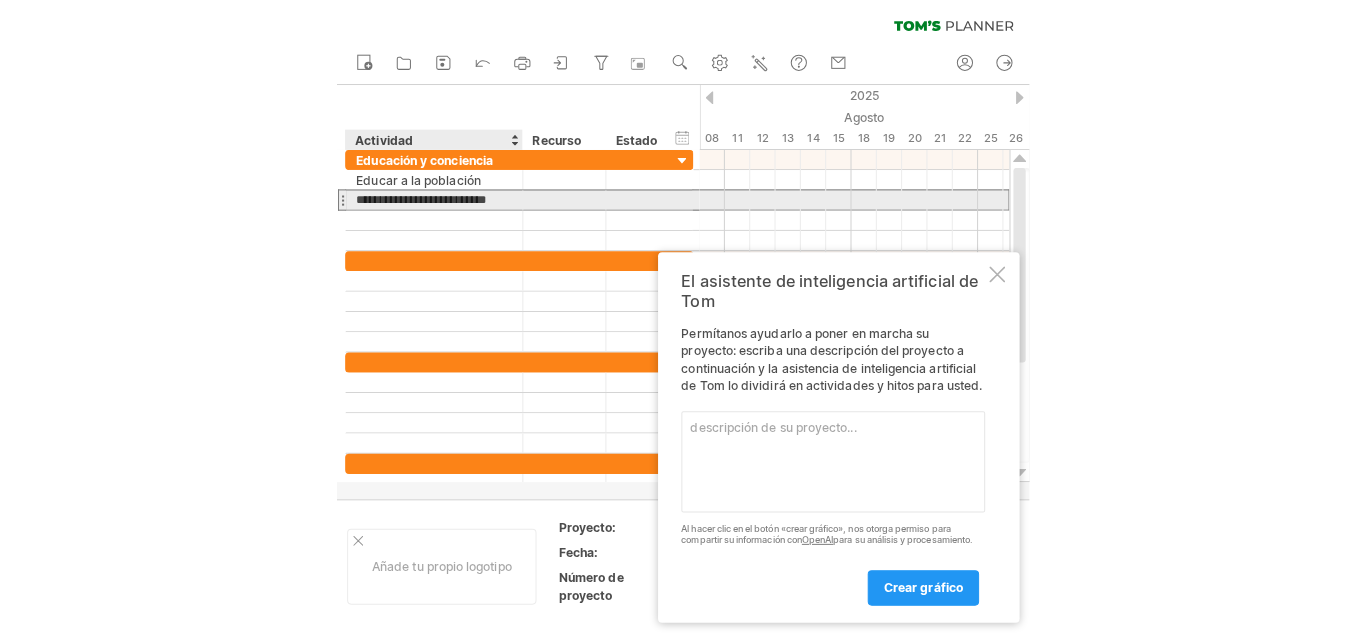 scroll, scrollTop: 0, scrollLeft: 0, axis: both 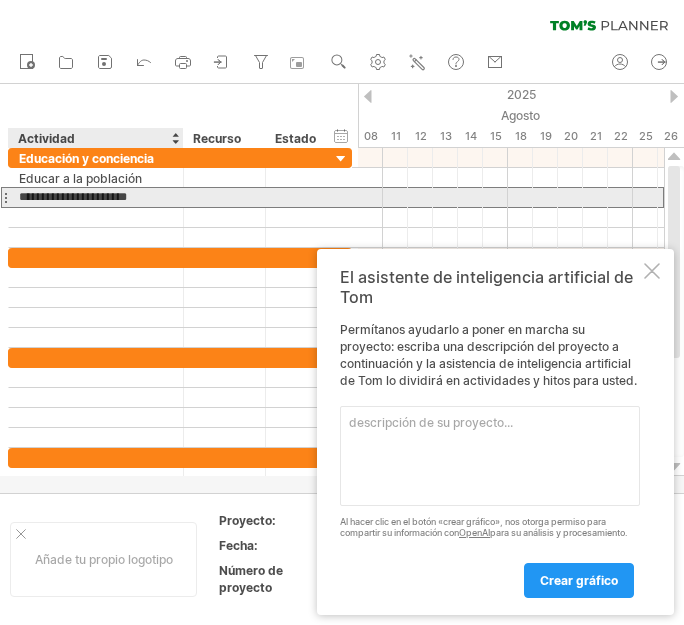 type on "**********" 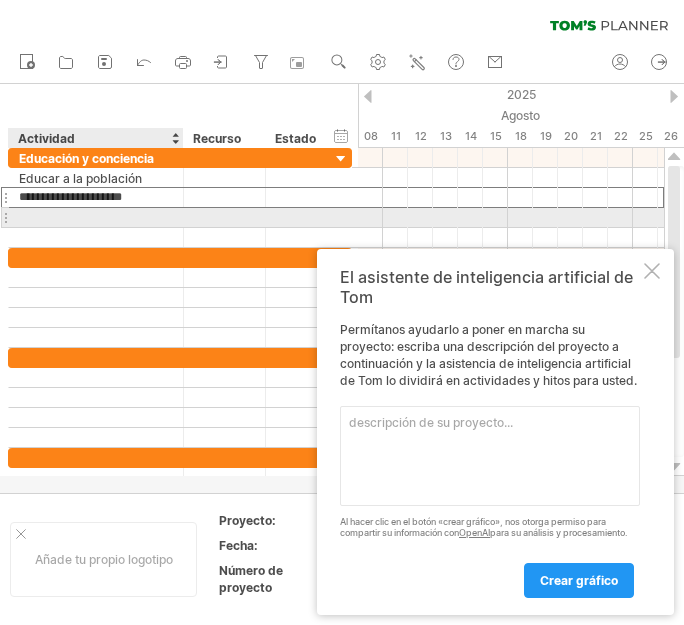 click at bounding box center [96, 217] 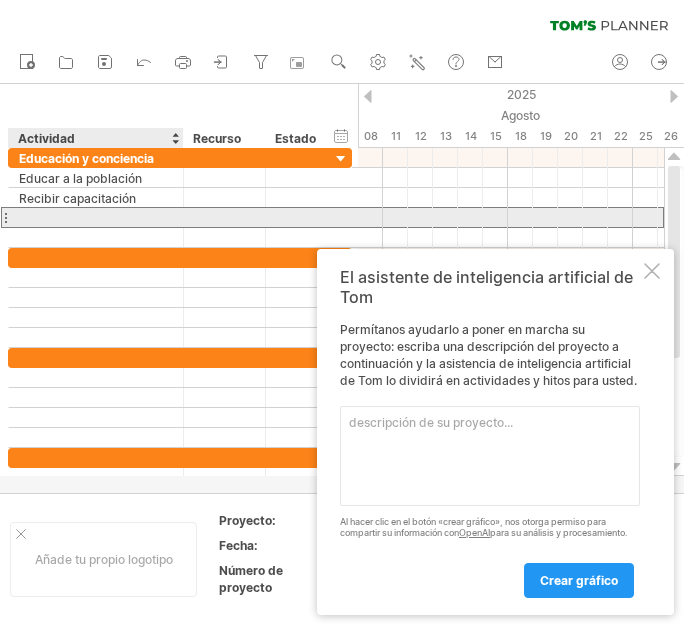 click at bounding box center (96, 217) 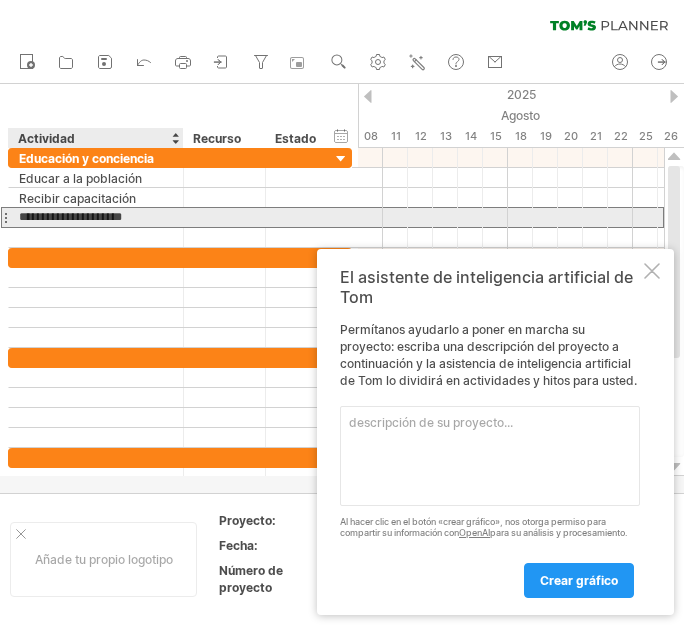 click on "**********" at bounding box center [96, 217] 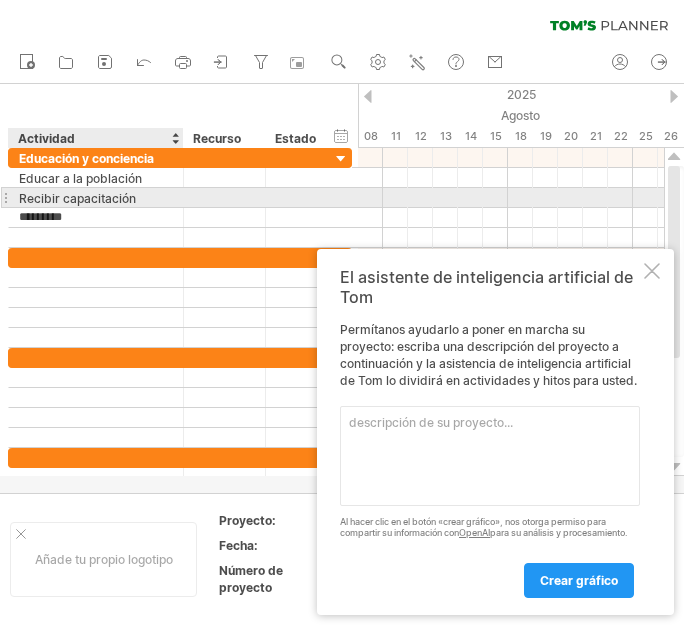 click on "Recibir capacitación" at bounding box center (96, 197) 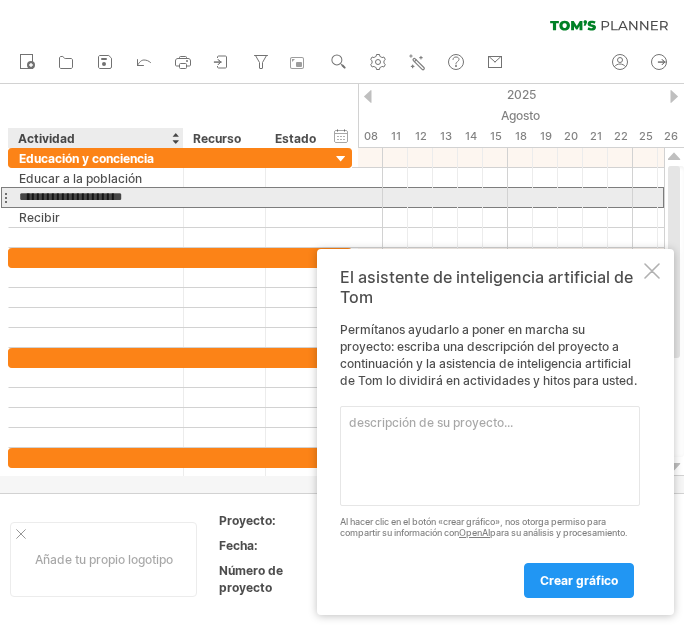 click on "**********" at bounding box center [96, 197] 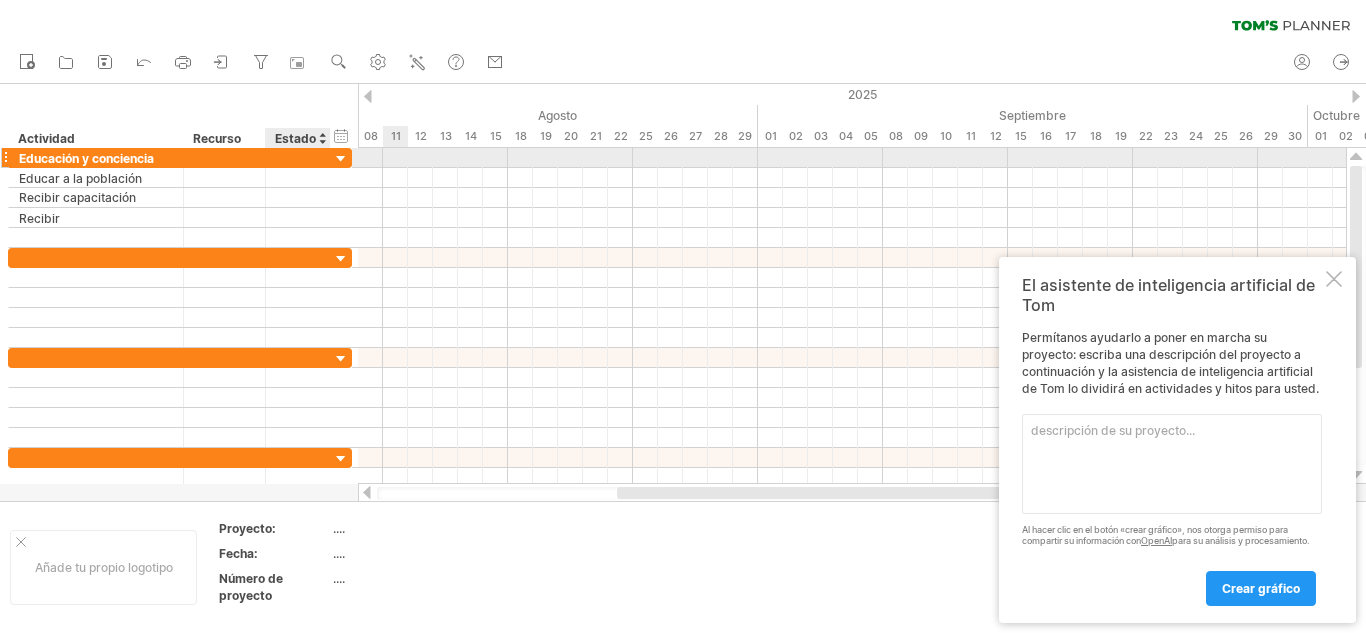 click at bounding box center (341, 159) 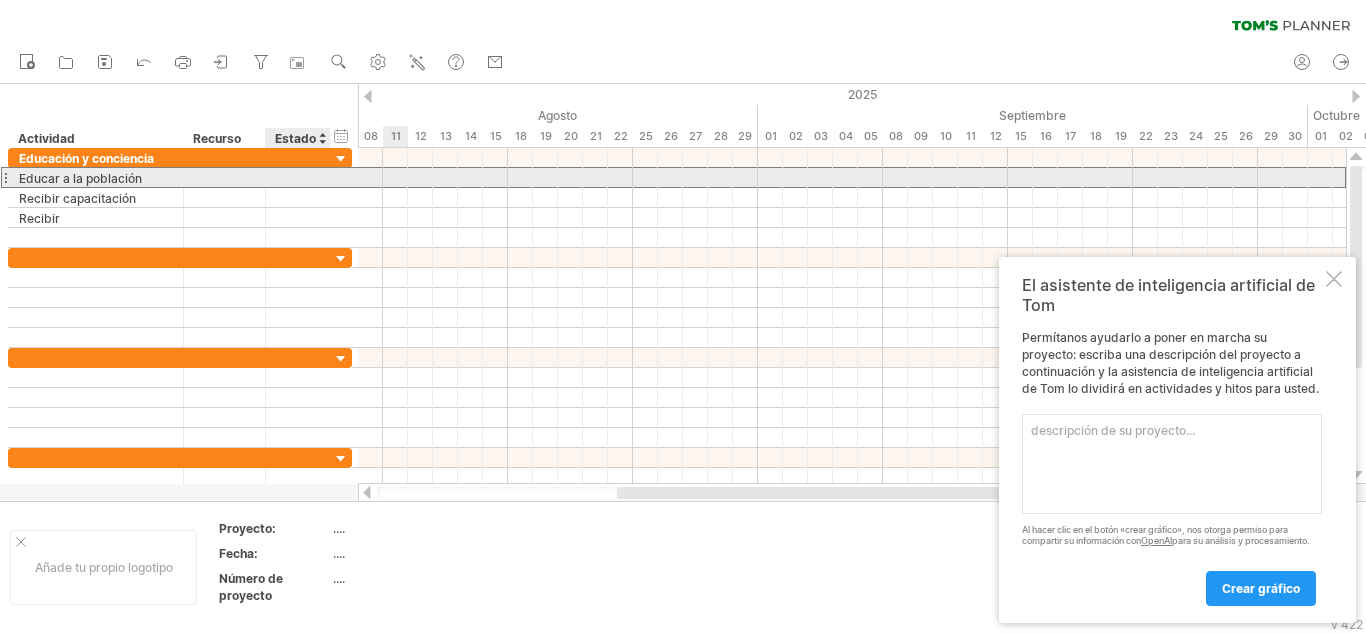 click on "**********" at bounding box center [180, 177] 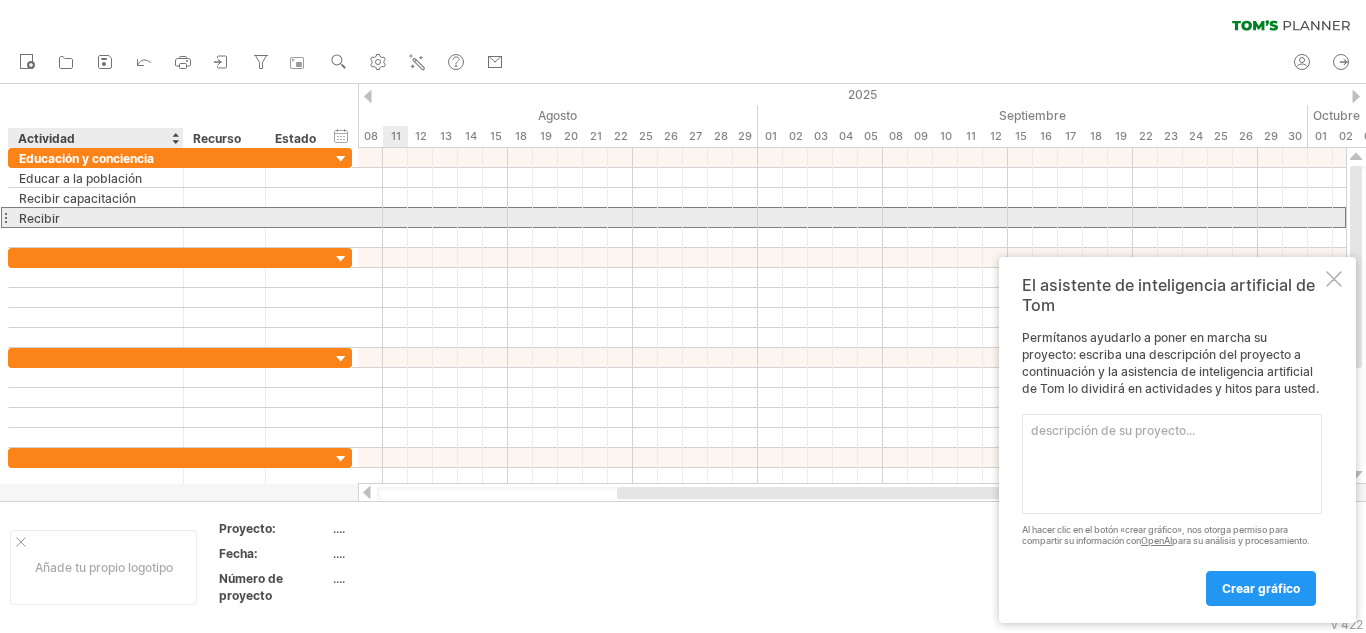 click on "Recibir" at bounding box center (96, 217) 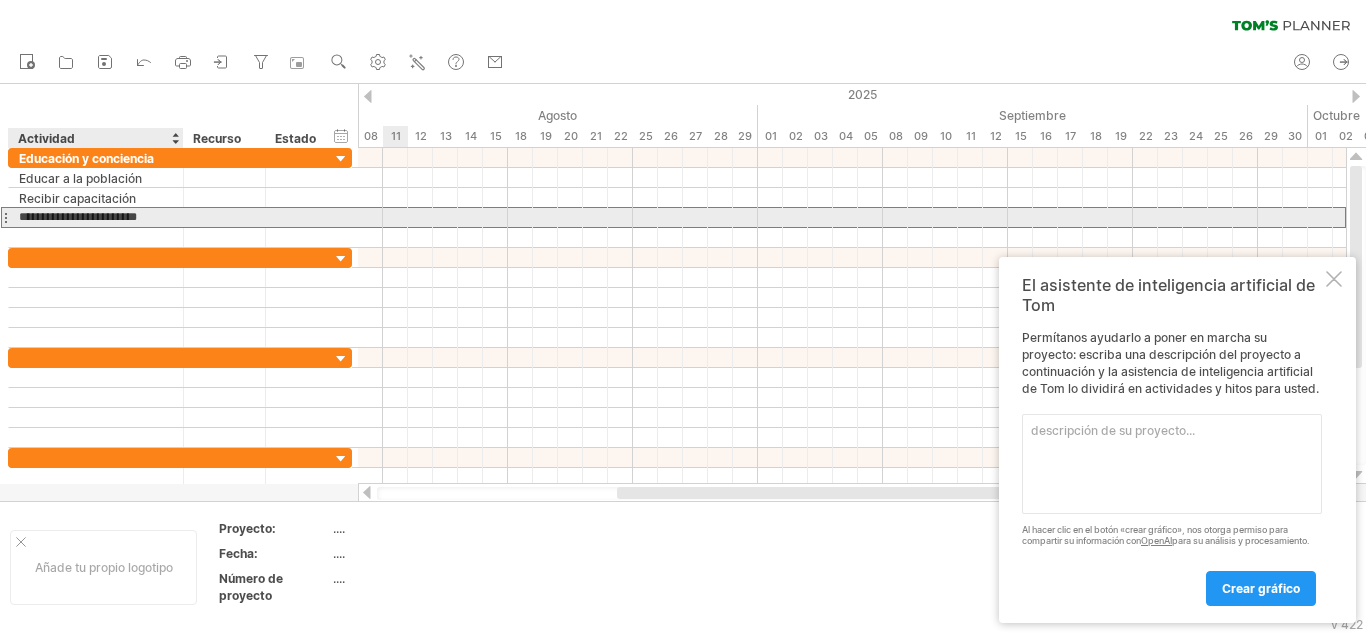 type on "**********" 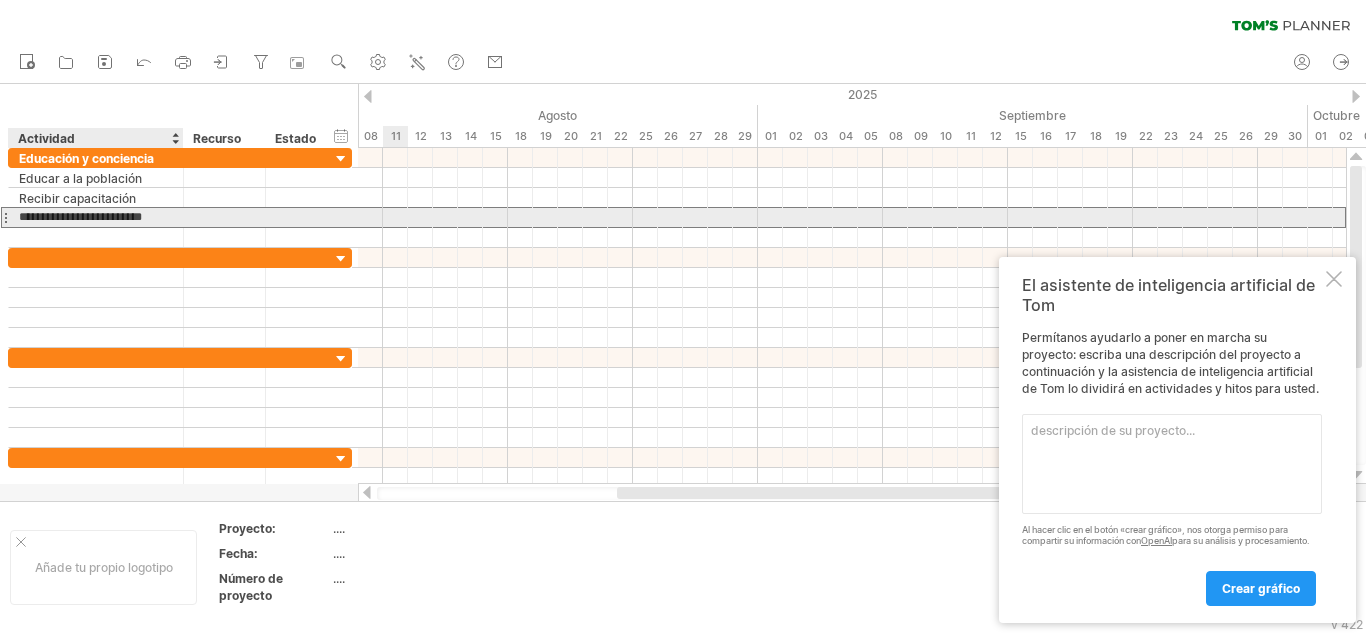 click on "**********" at bounding box center (96, 217) 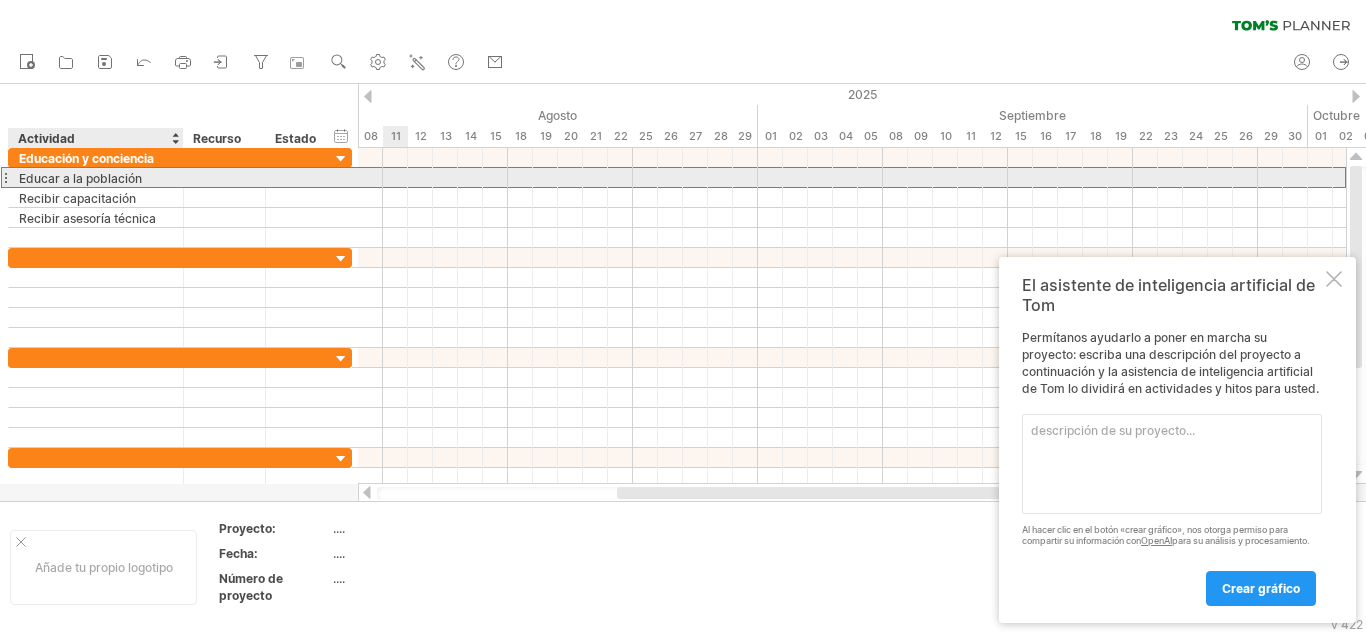 click on "Educar a la población" at bounding box center [80, 178] 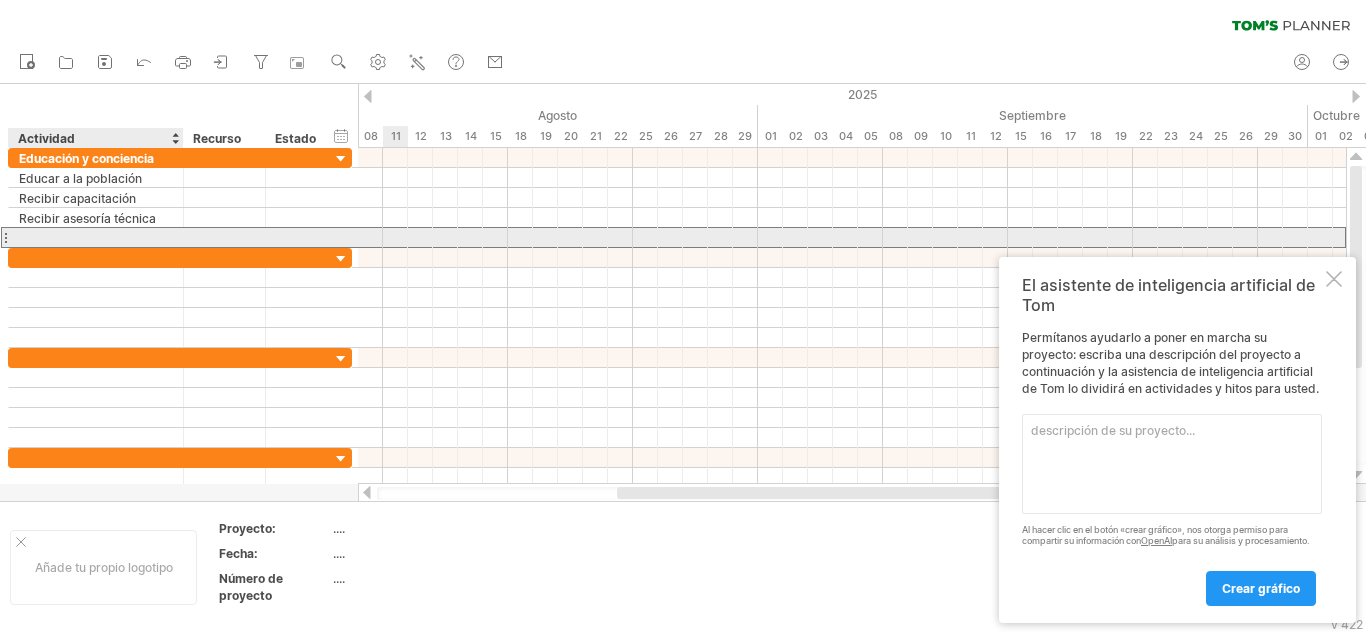 click at bounding box center [96, 237] 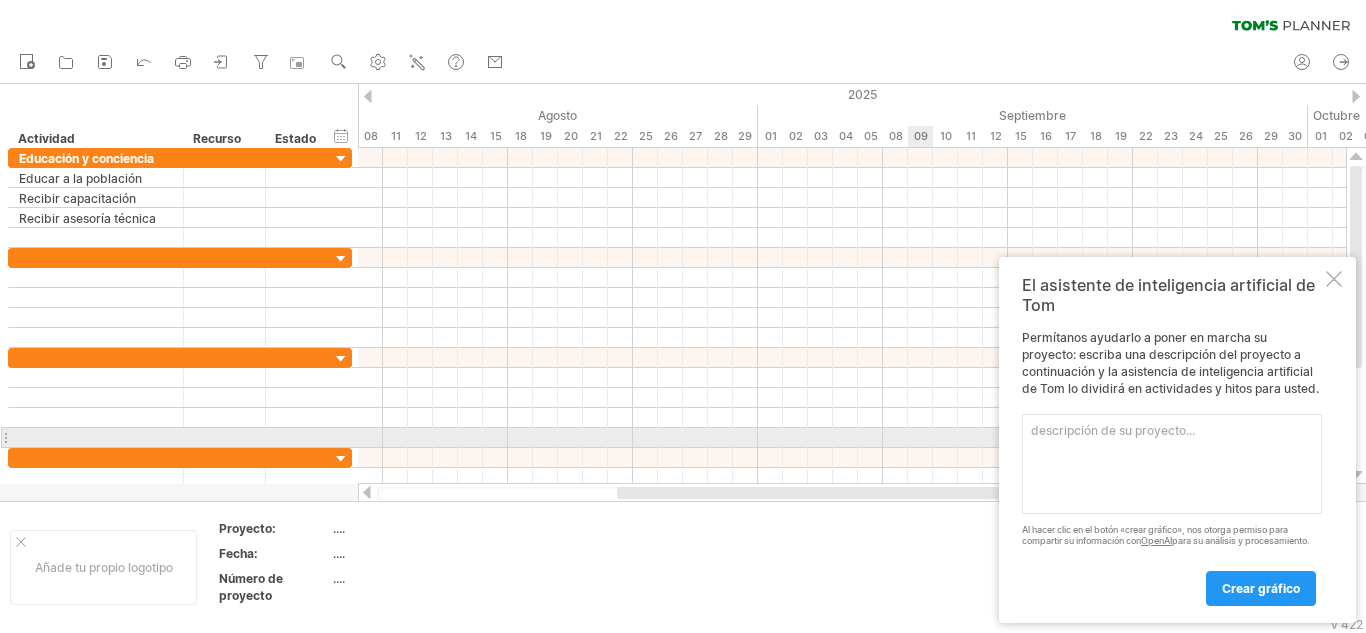 click at bounding box center (852, 438) 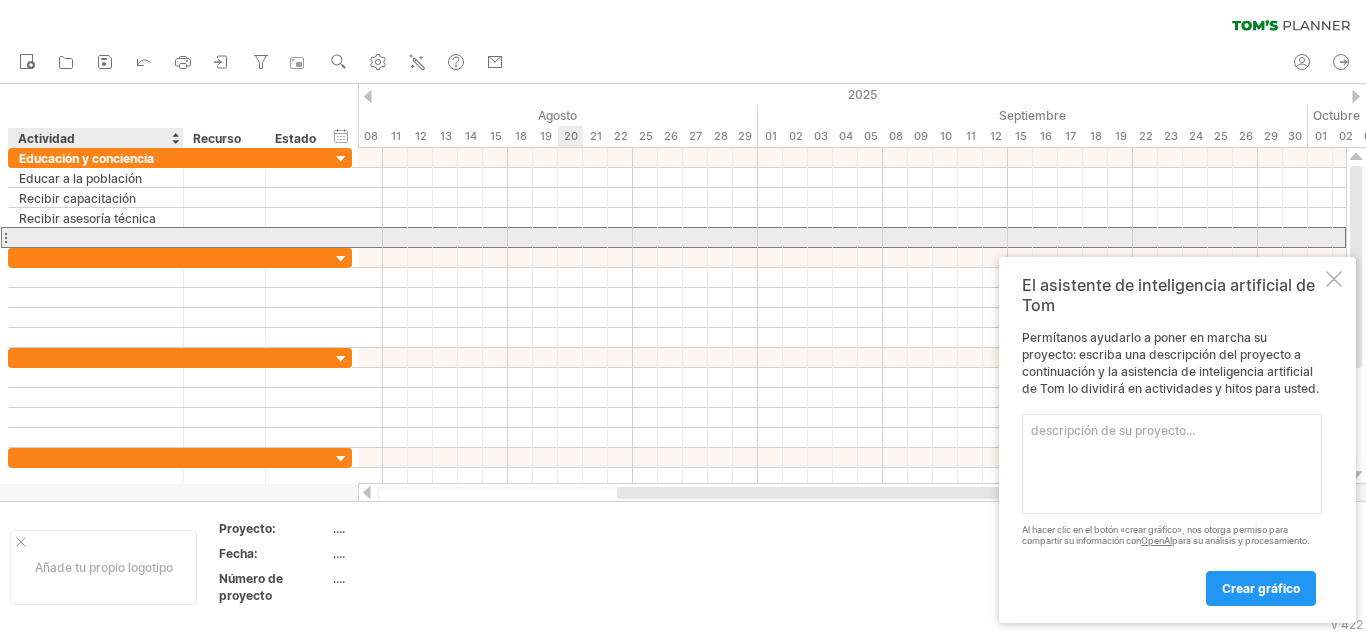 click at bounding box center [96, 237] 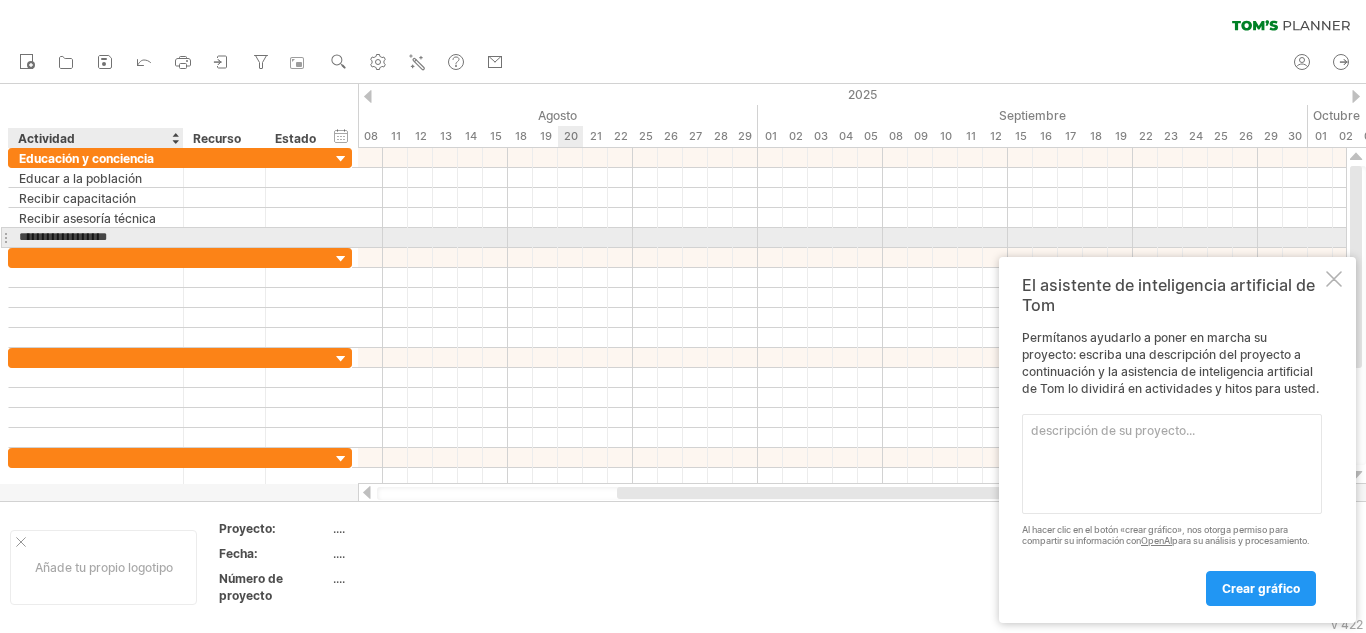 type on "**********" 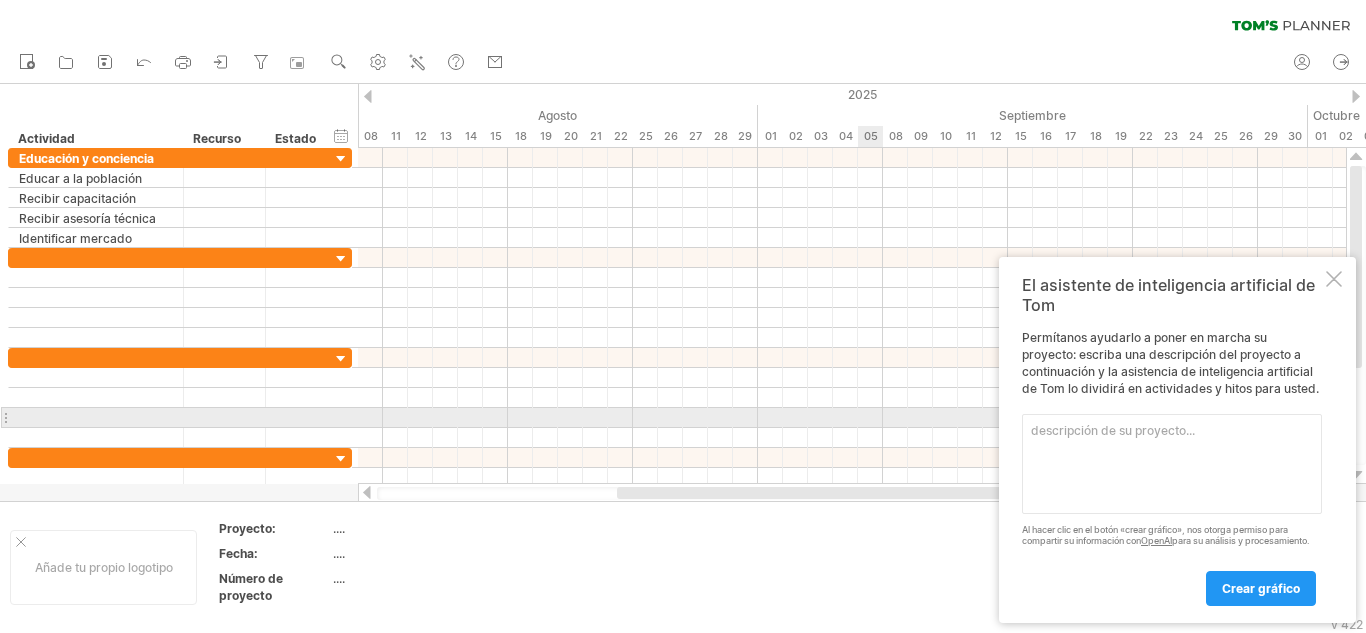 click at bounding box center [852, 418] 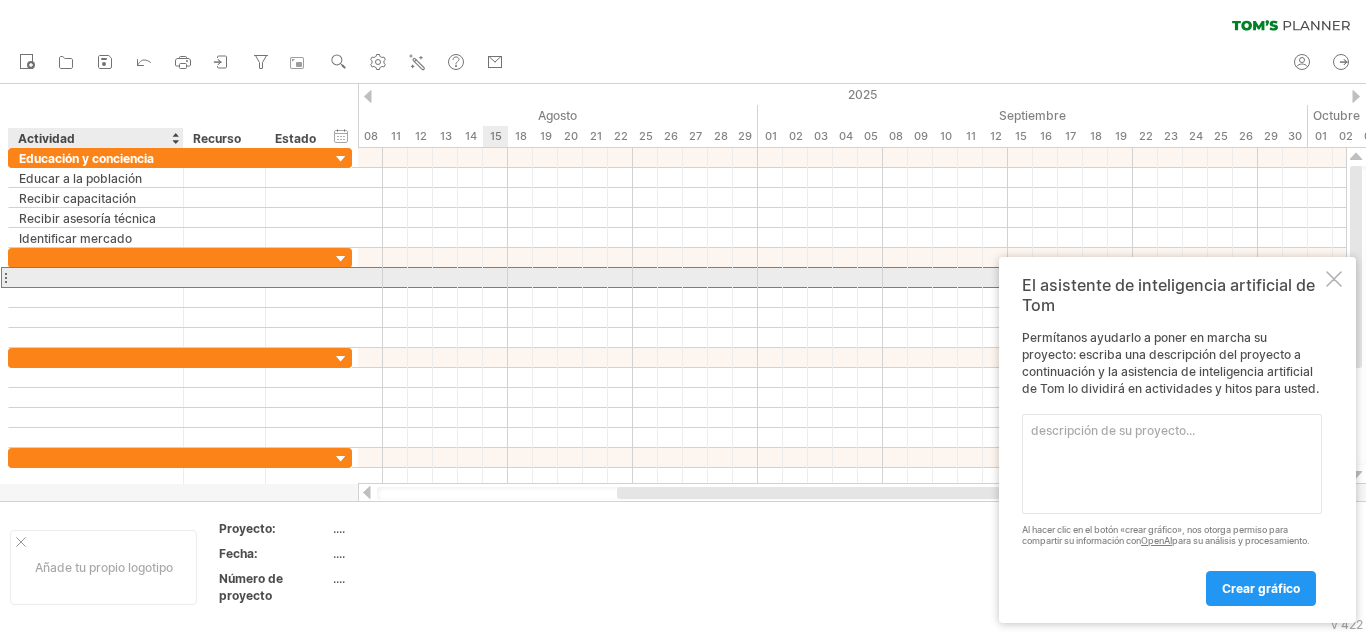 click at bounding box center (96, 277) 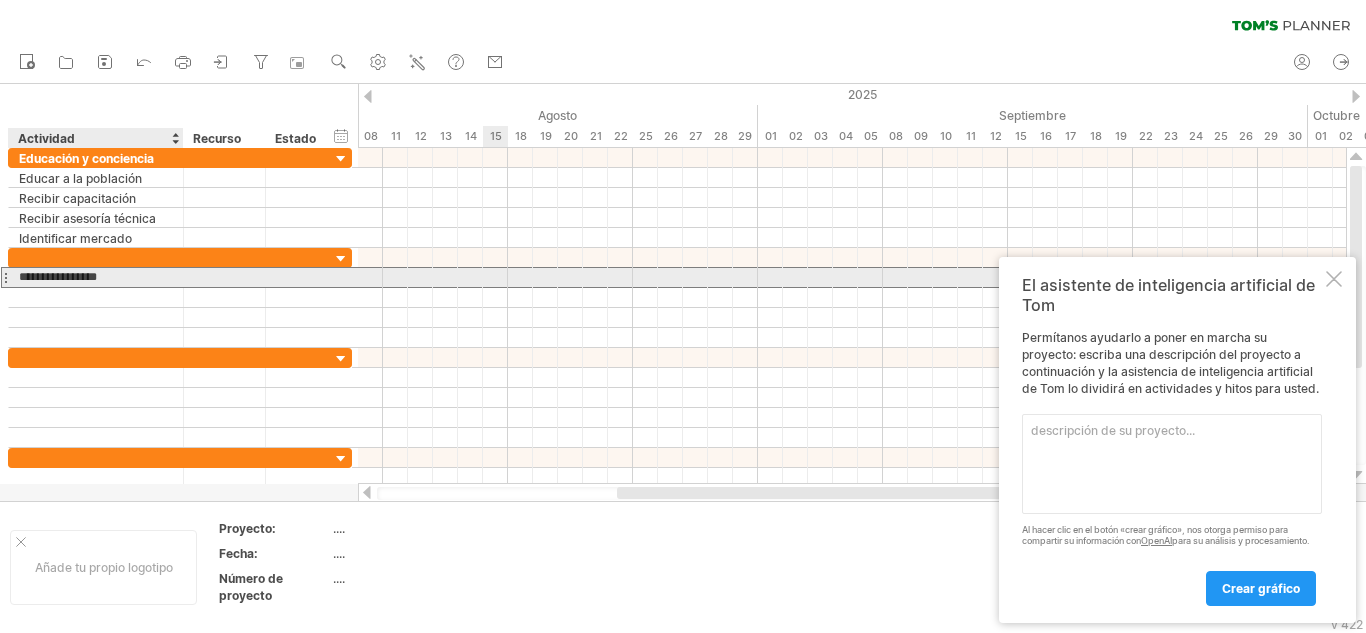 type on "**********" 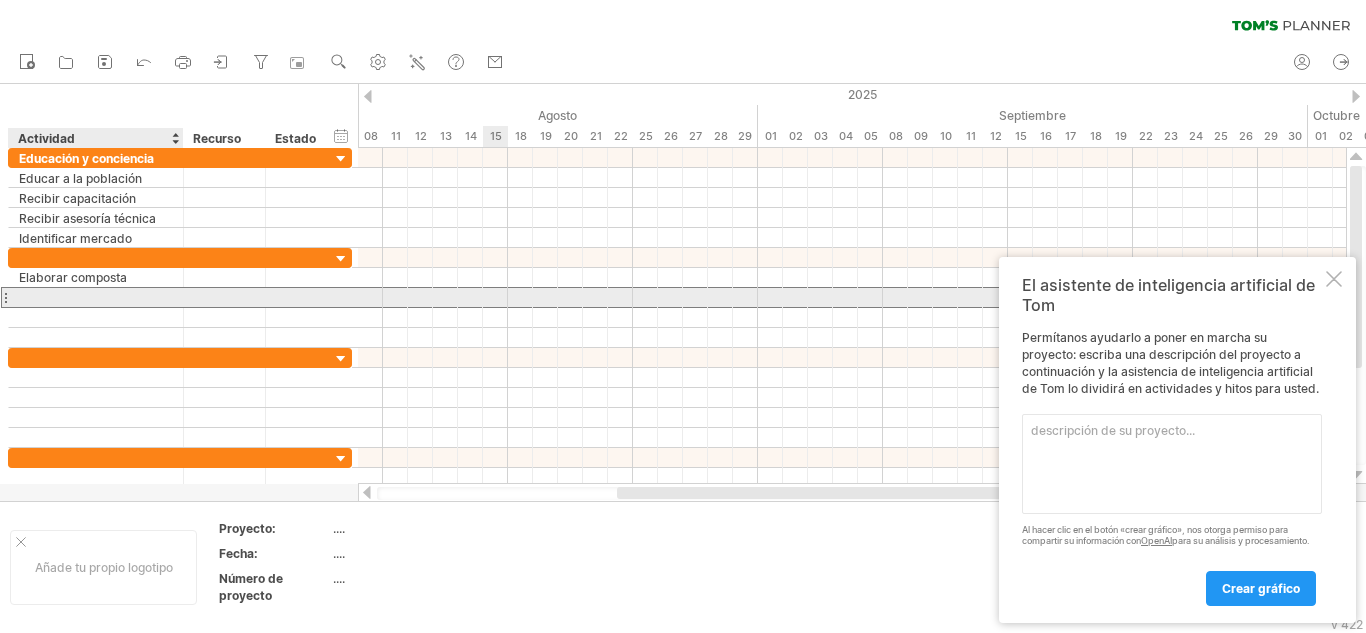 click at bounding box center (96, 297) 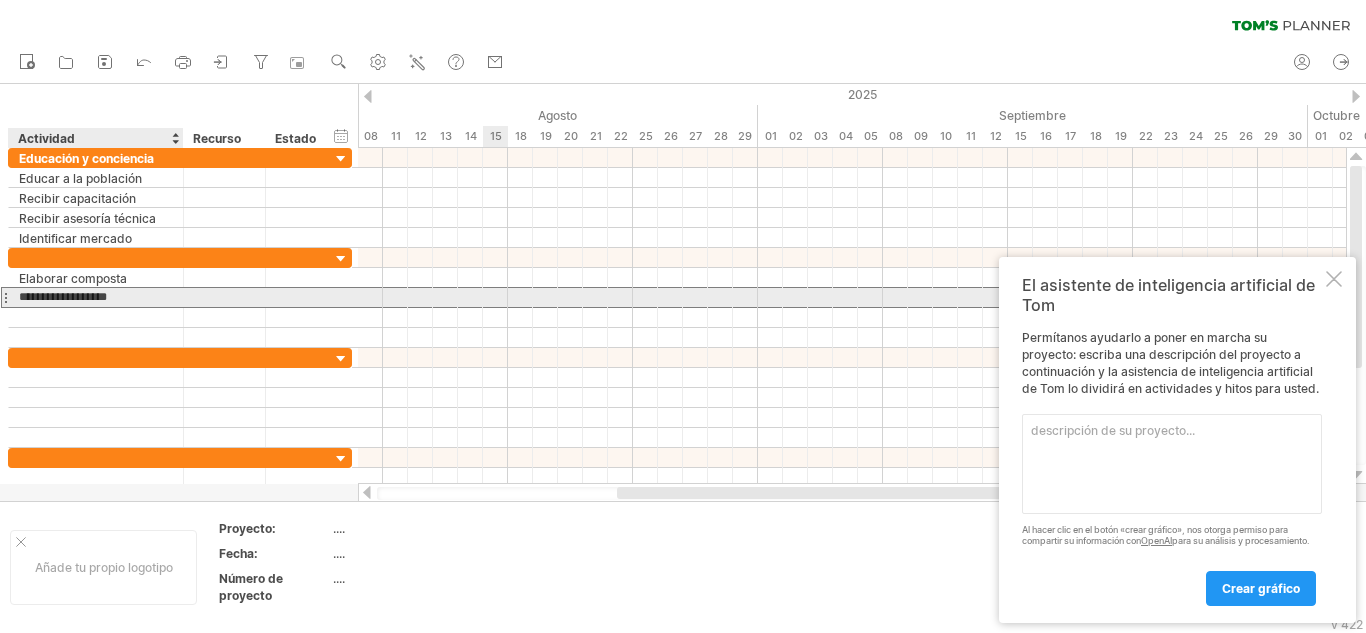 type on "**********" 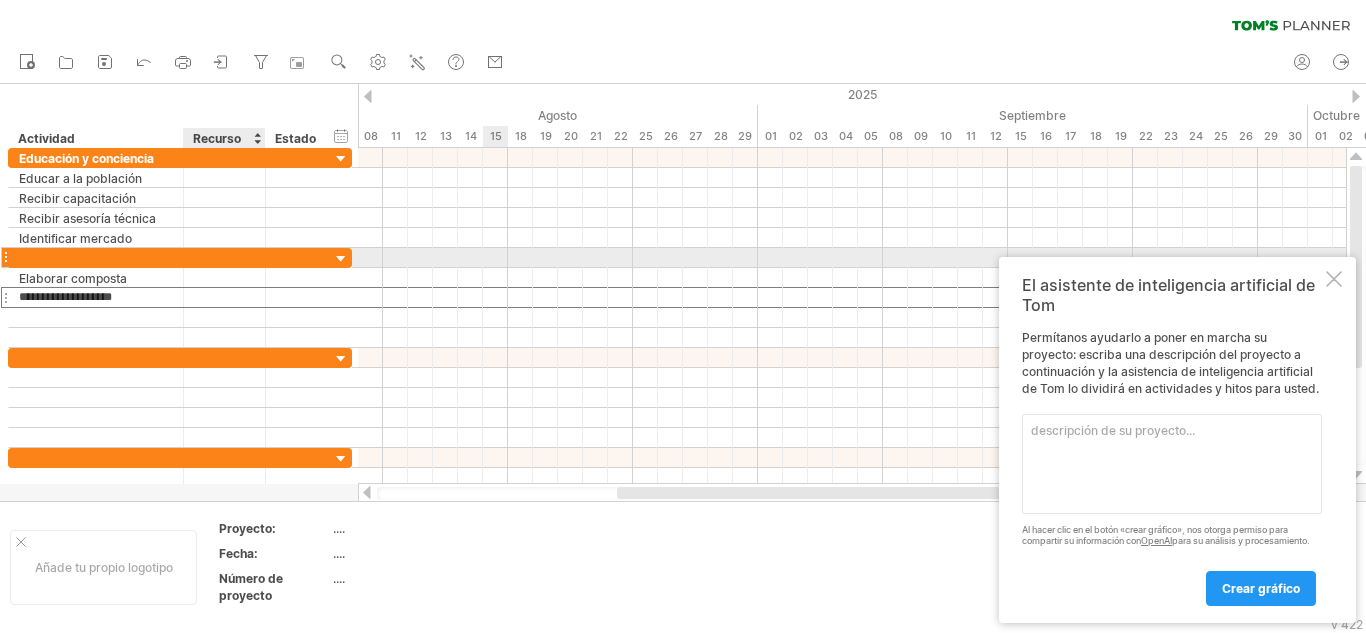 click at bounding box center (224, 257) 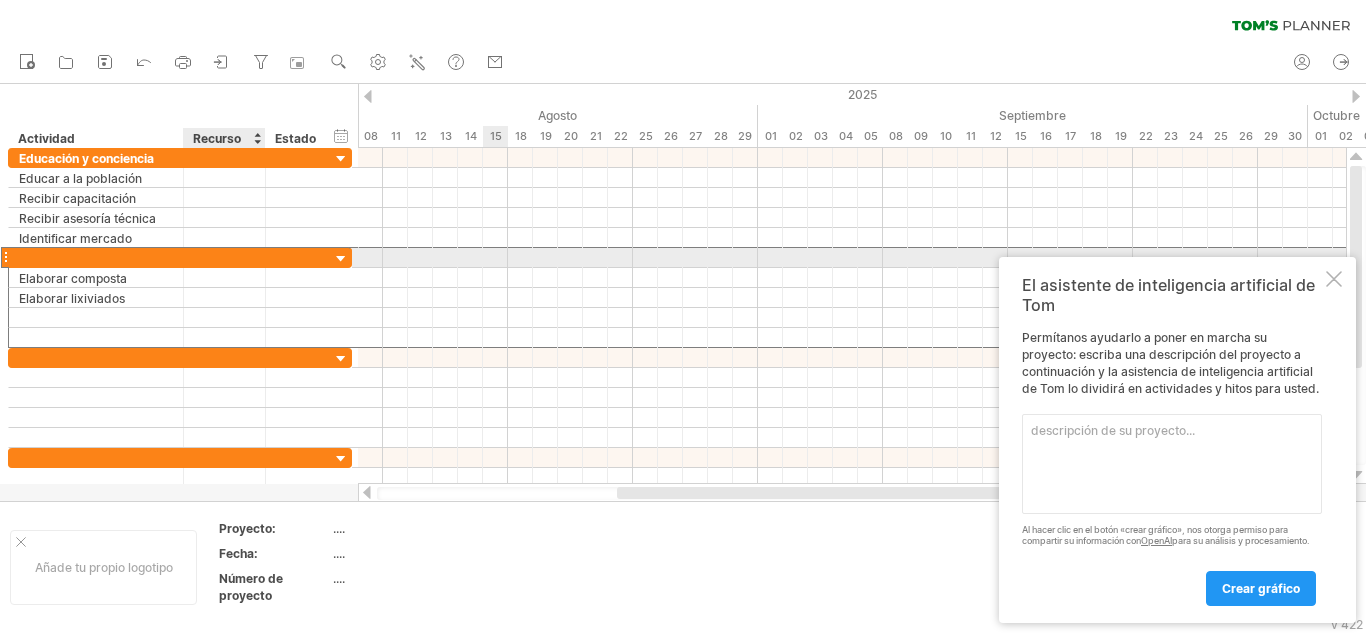 click at bounding box center [224, 257] 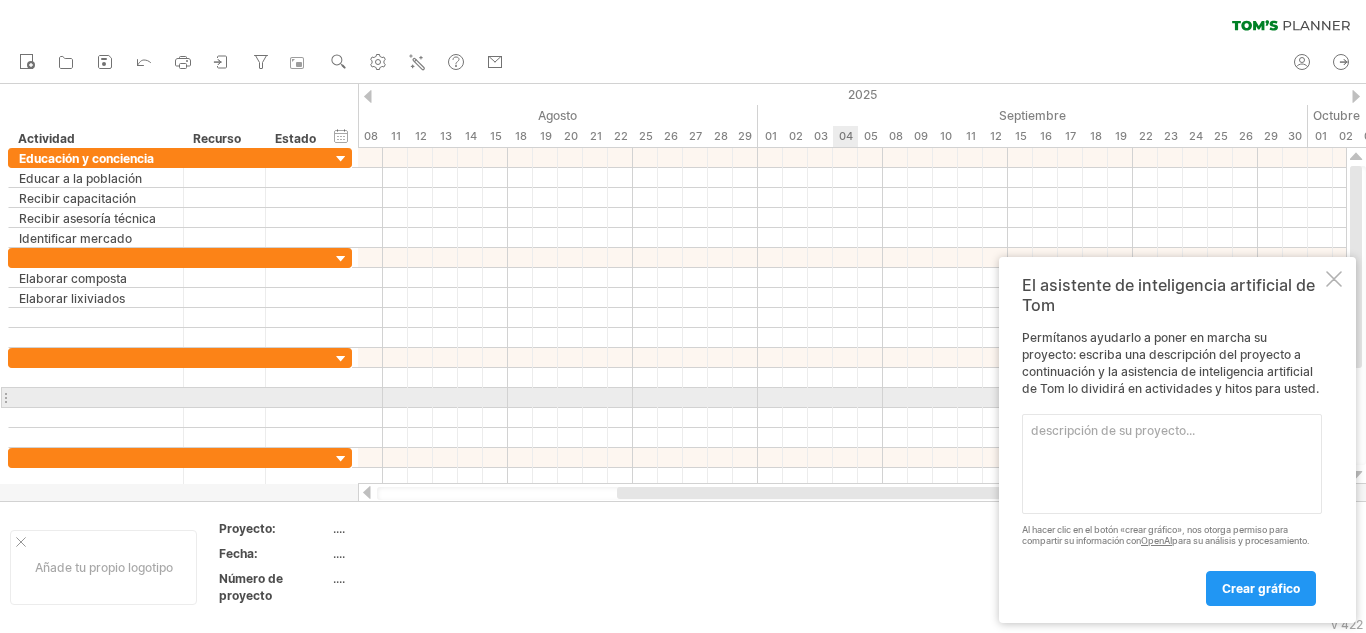 click at bounding box center (852, 398) 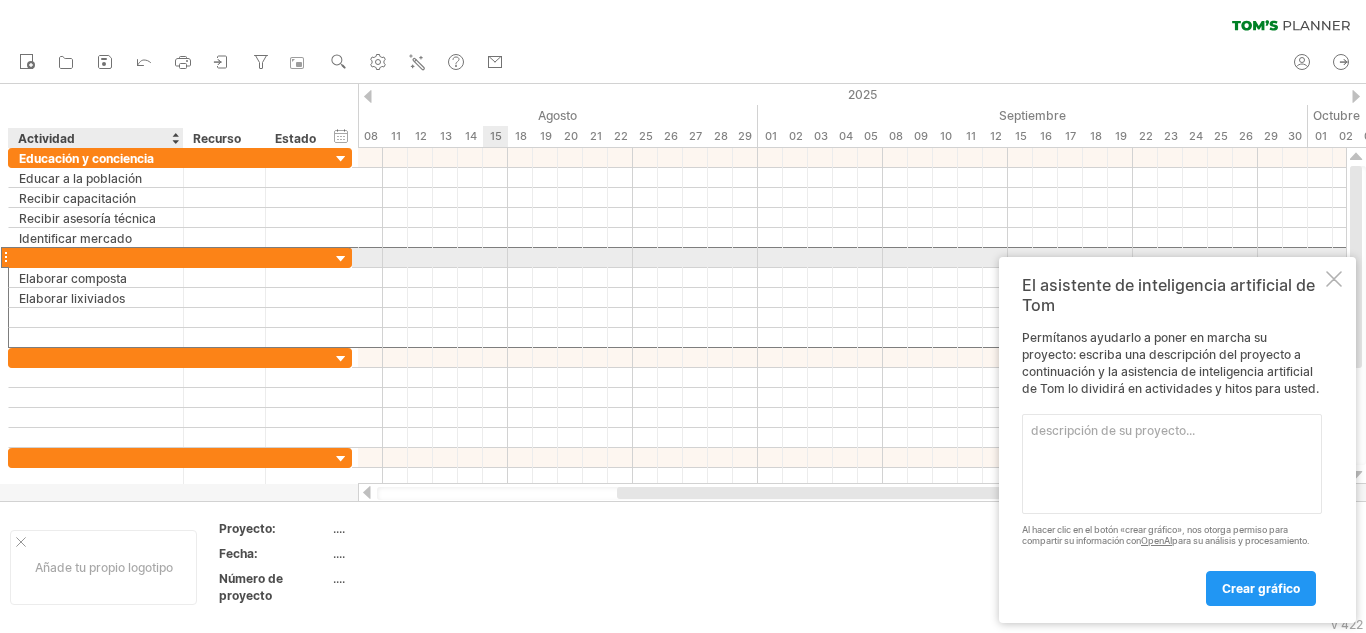 click at bounding box center [96, 257] 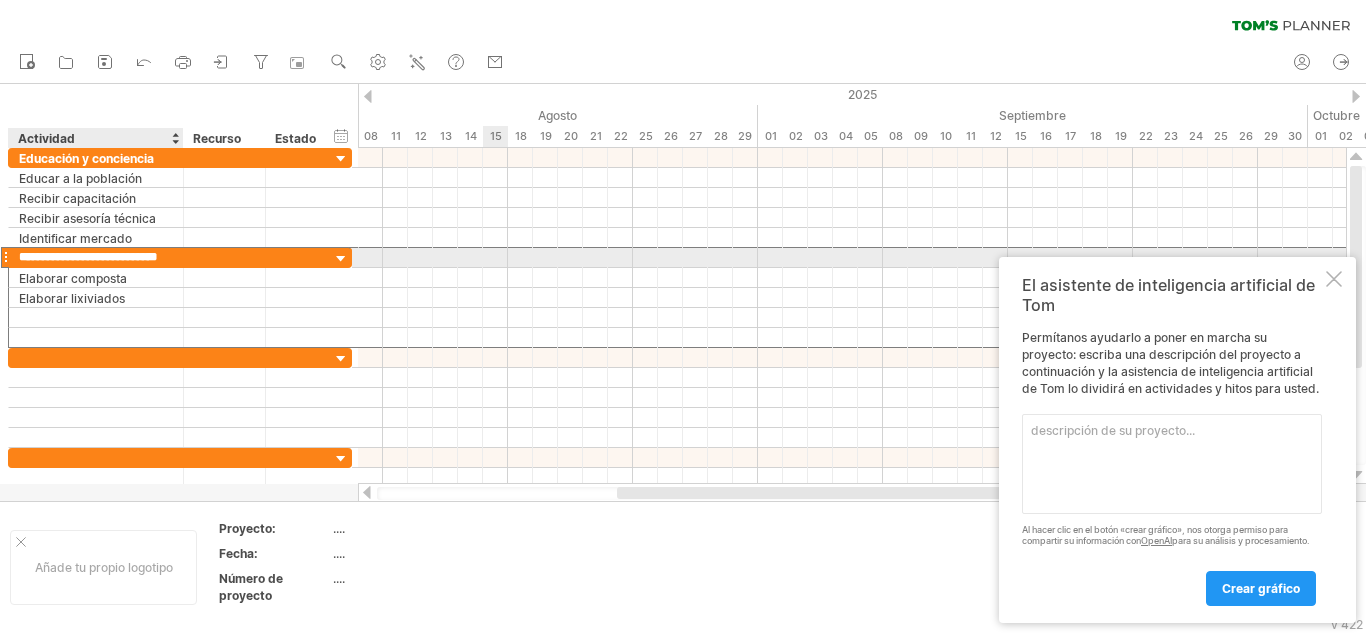 scroll, scrollTop: 0, scrollLeft: 12, axis: horizontal 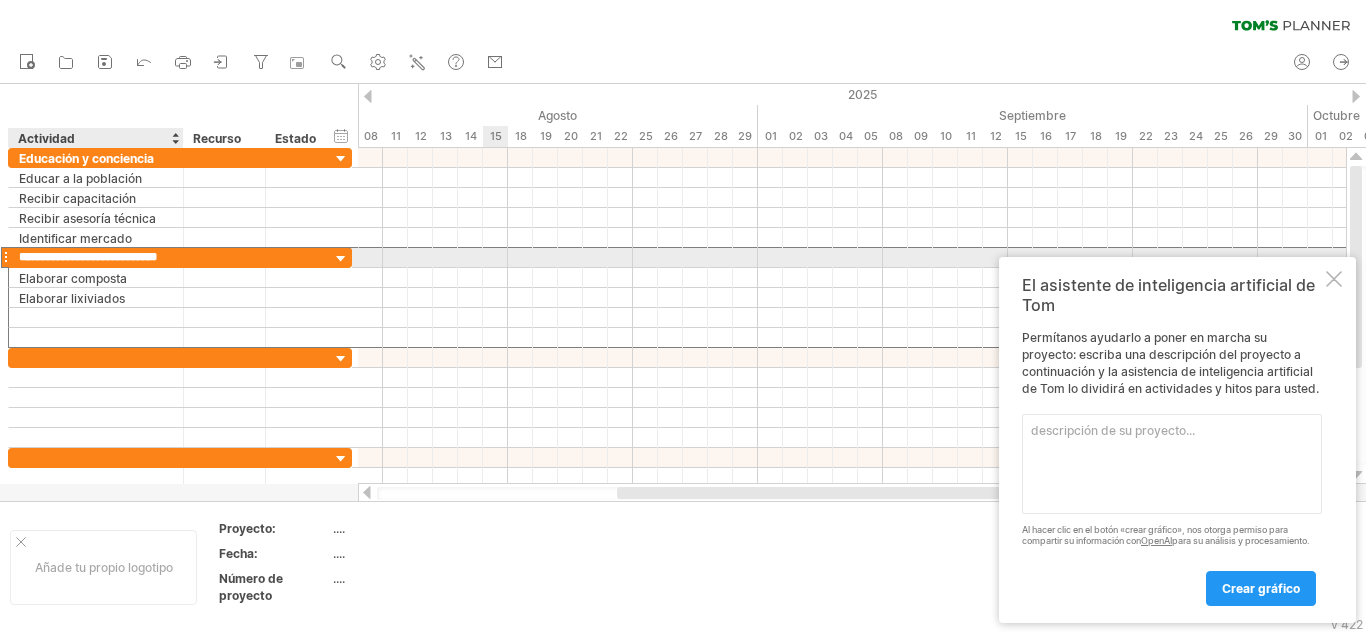 type on "**********" 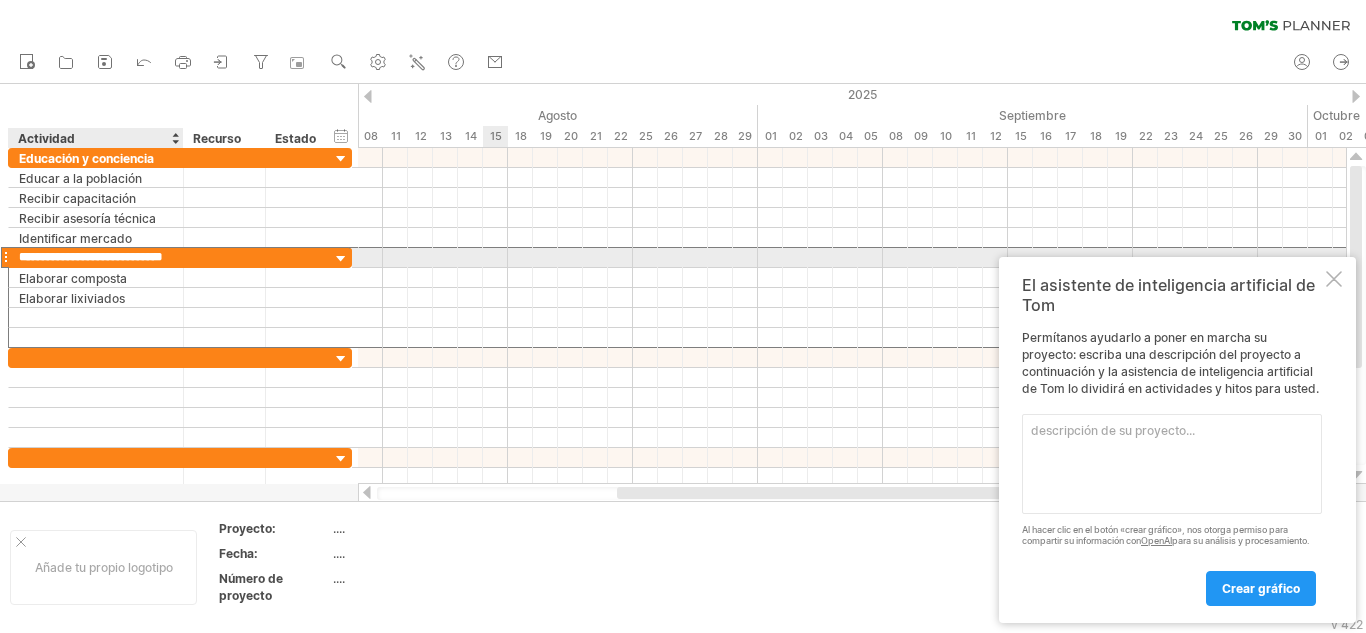 scroll, scrollTop: 0, scrollLeft: 19, axis: horizontal 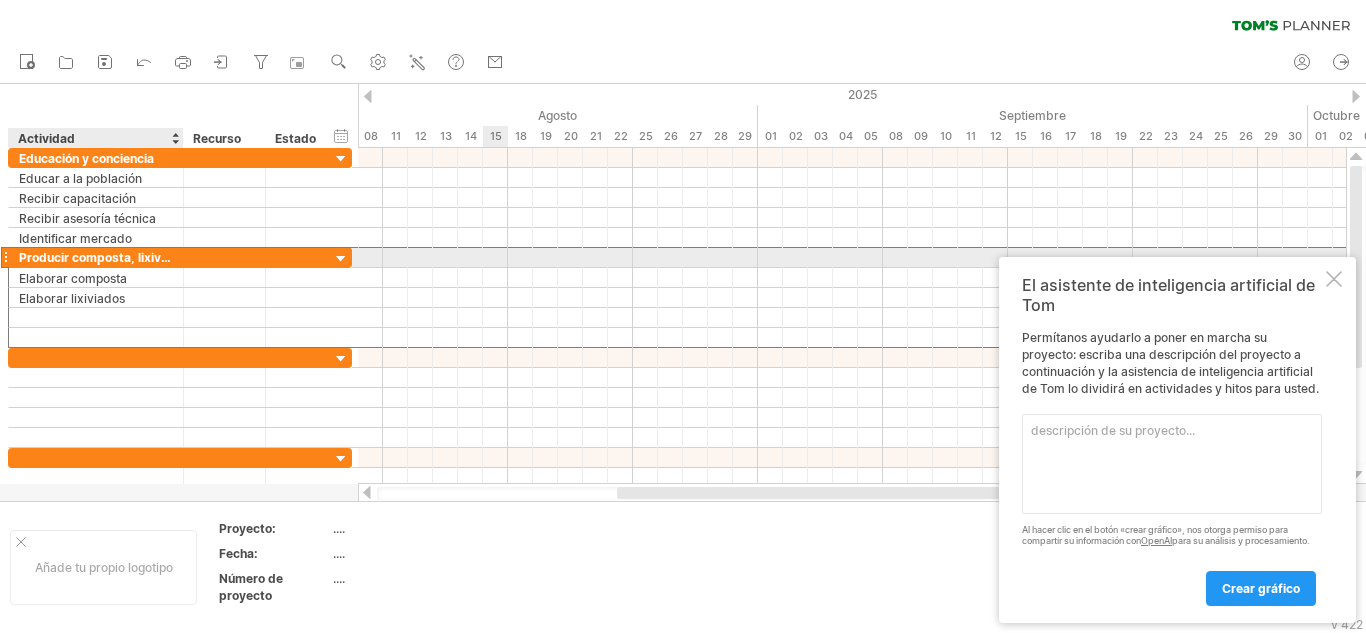 click on "**********" at bounding box center [96, 257] 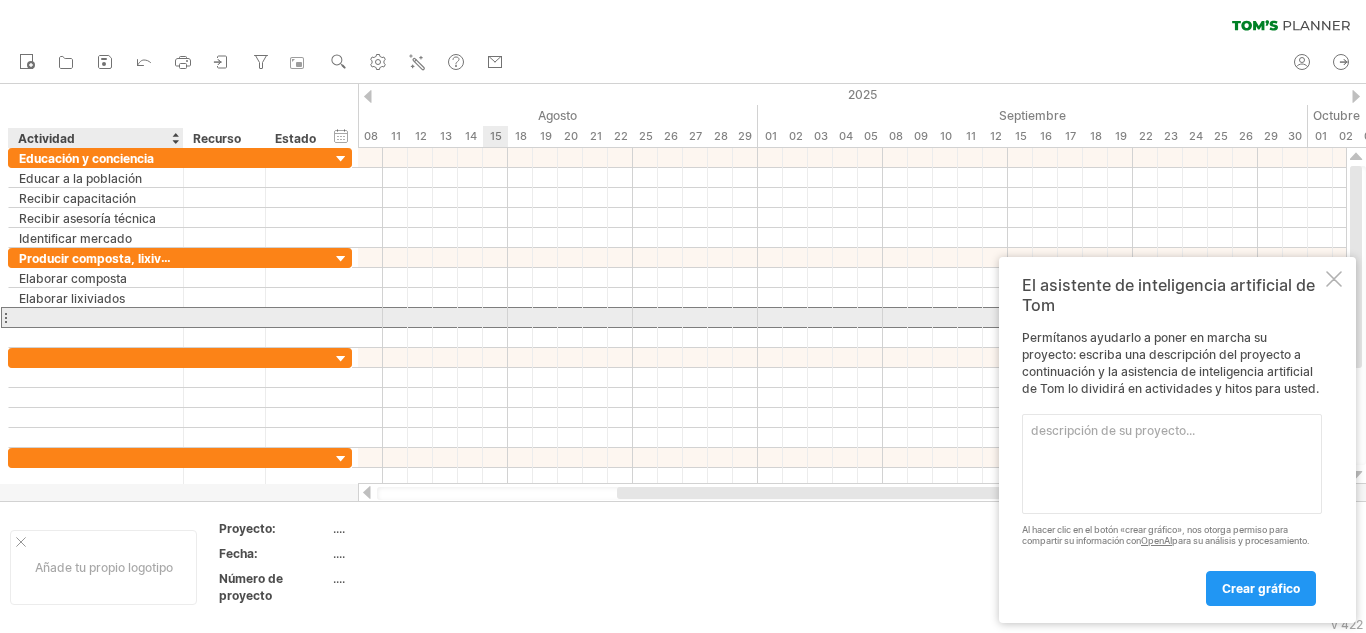 click at bounding box center (96, 317) 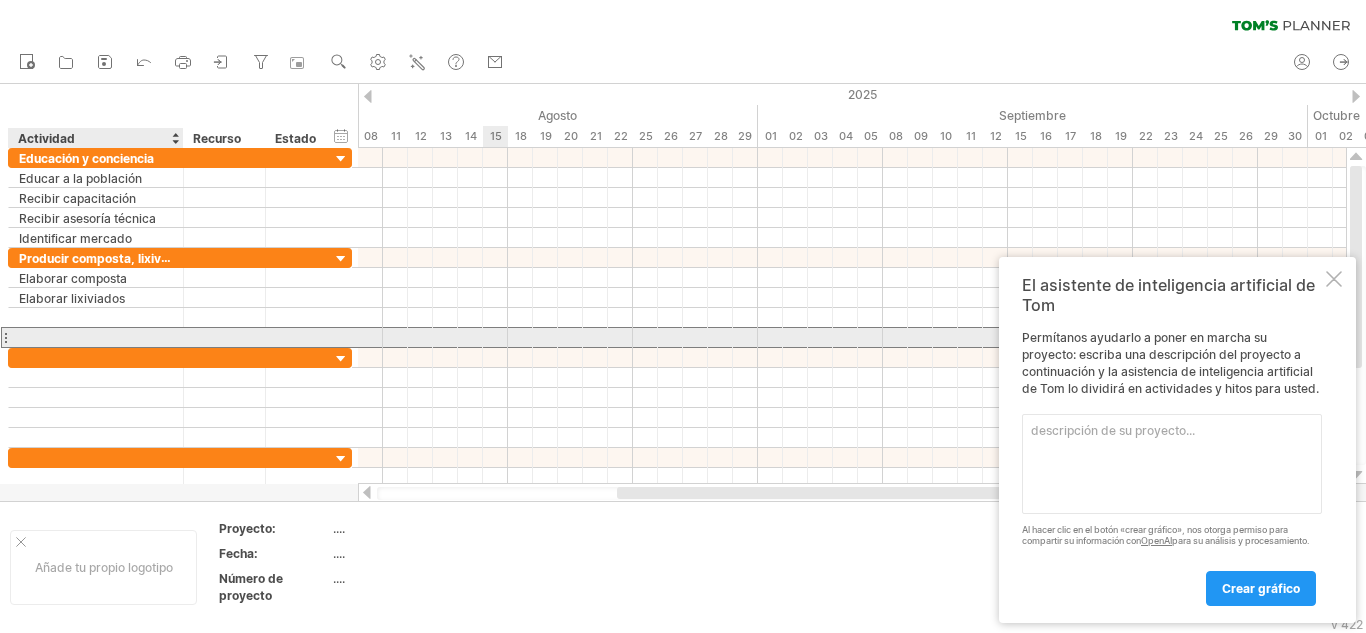 click at bounding box center [96, 337] 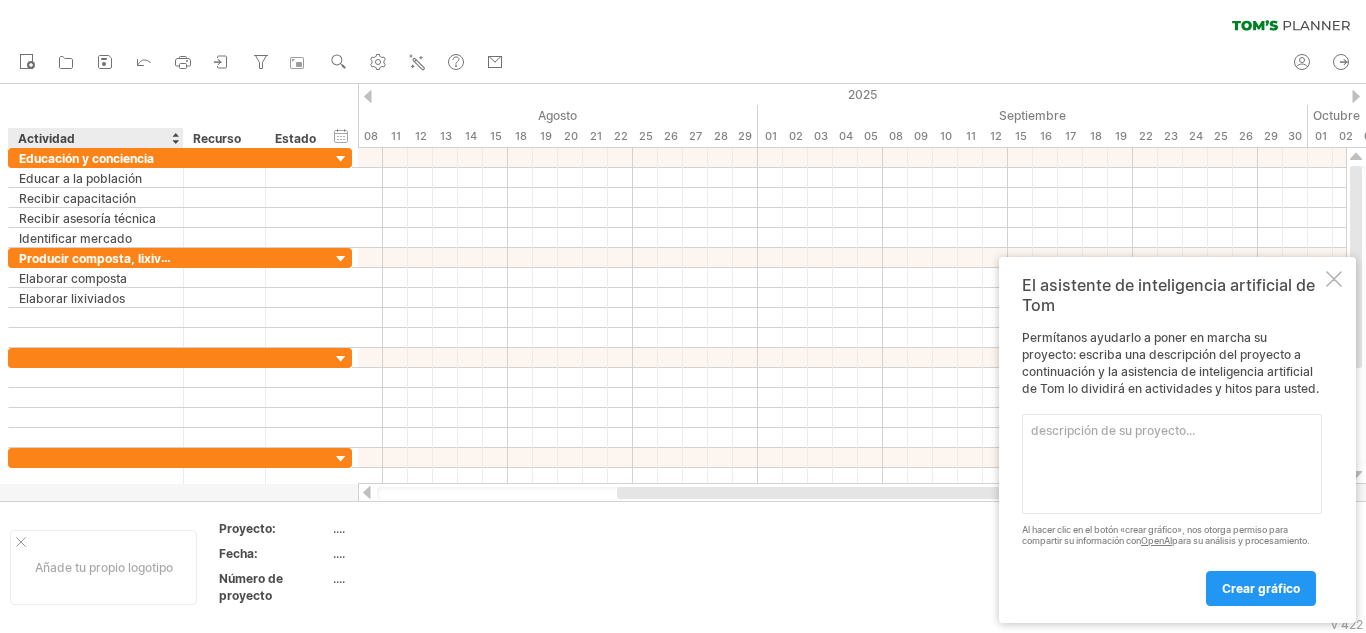 click on "...." at bounding box center (418, 531) 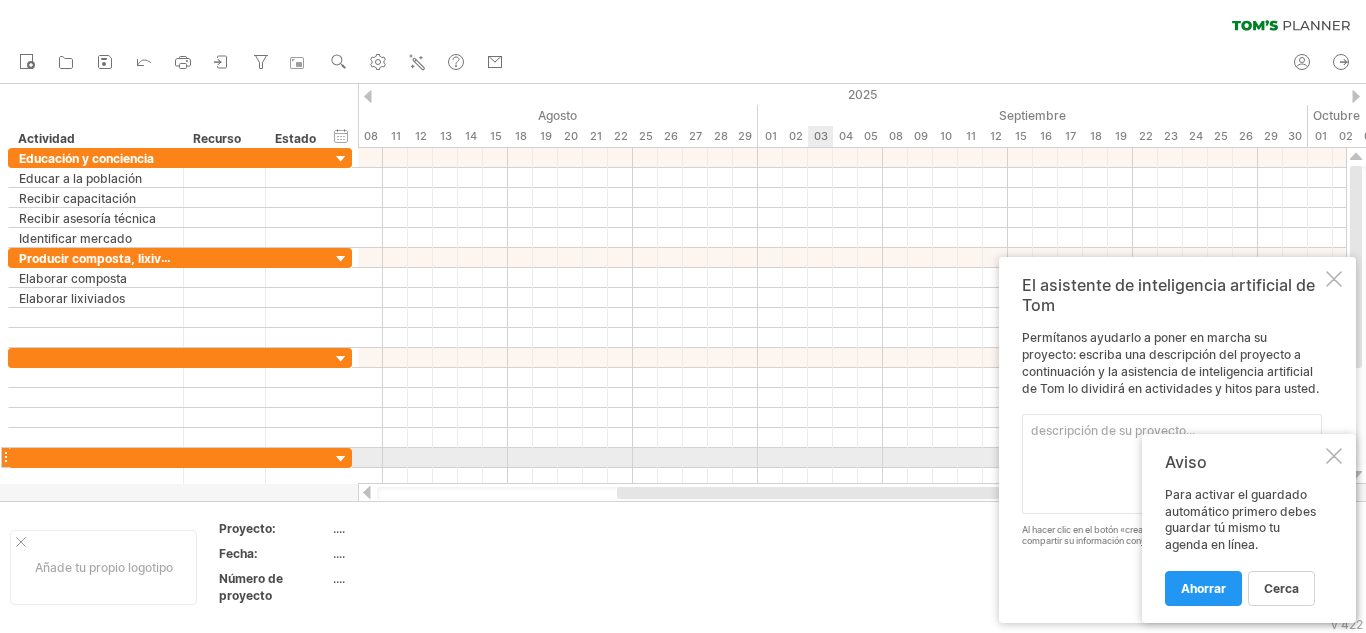 click at bounding box center [852, 458] 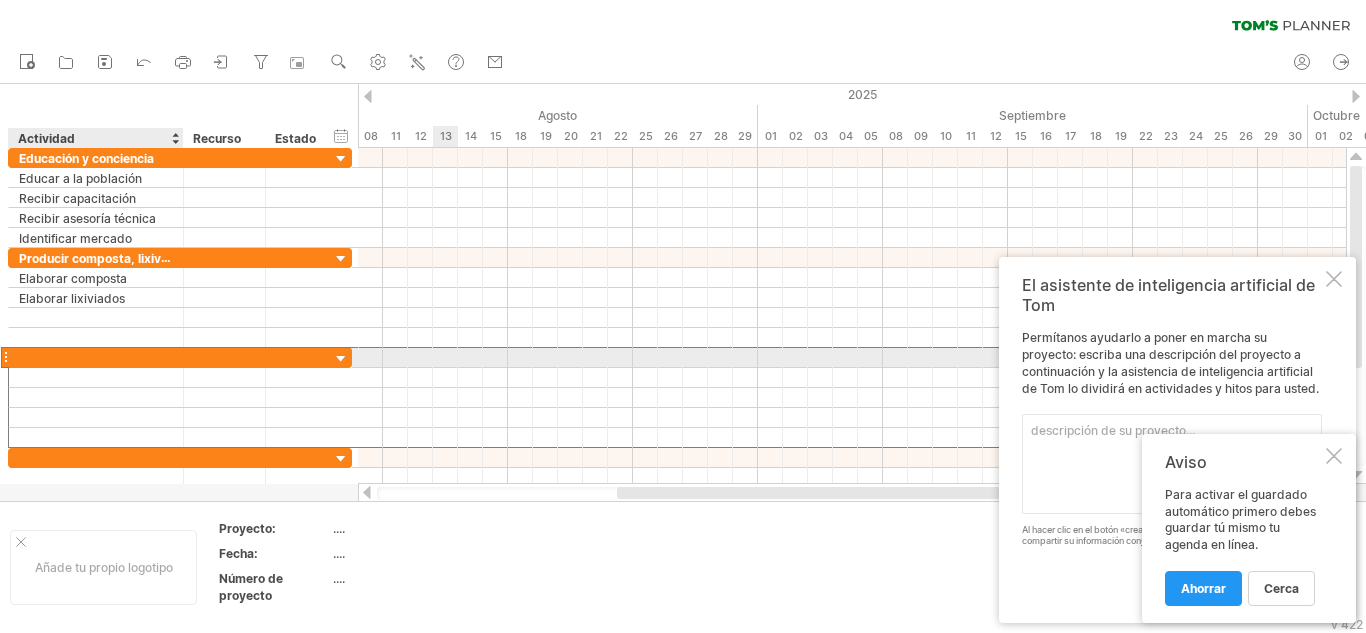 click at bounding box center (96, 357) 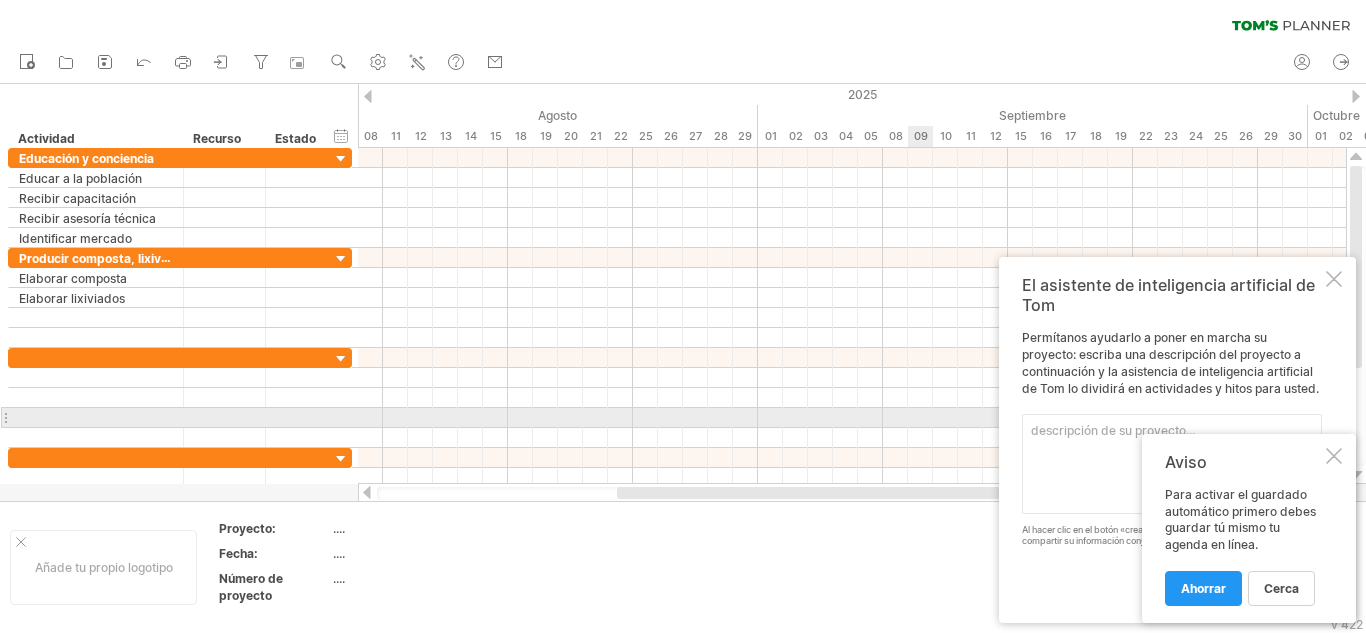 click at bounding box center (852, 418) 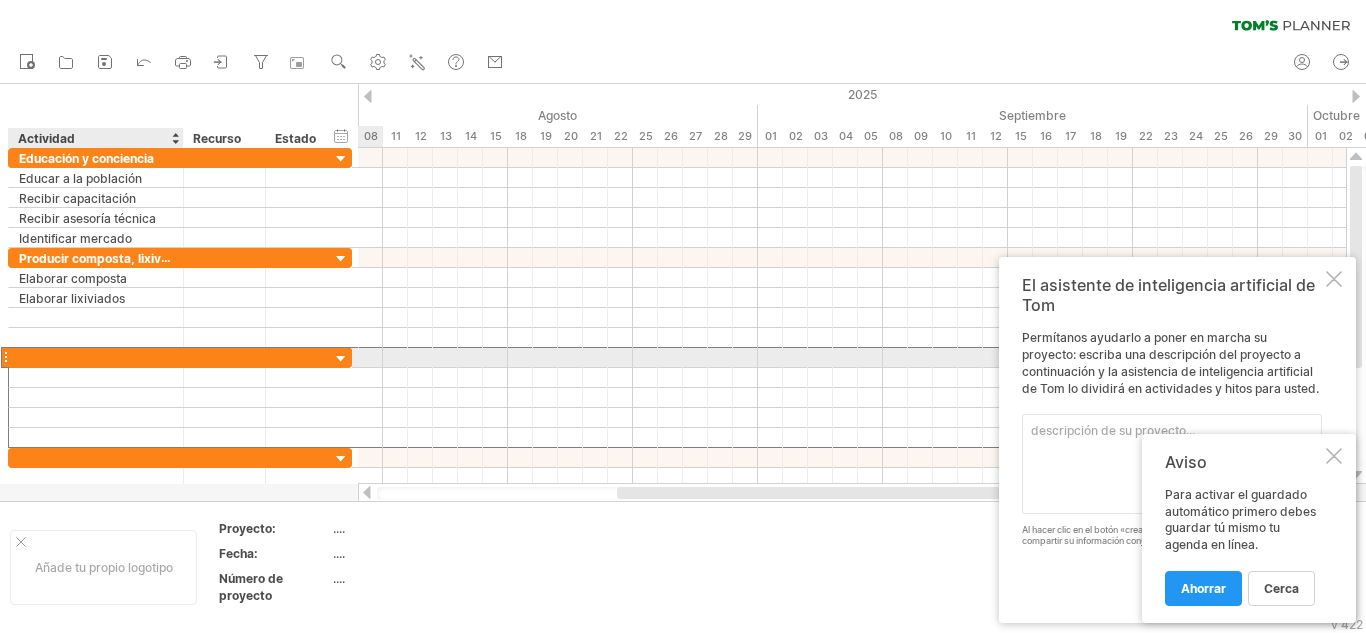click at bounding box center [96, 357] 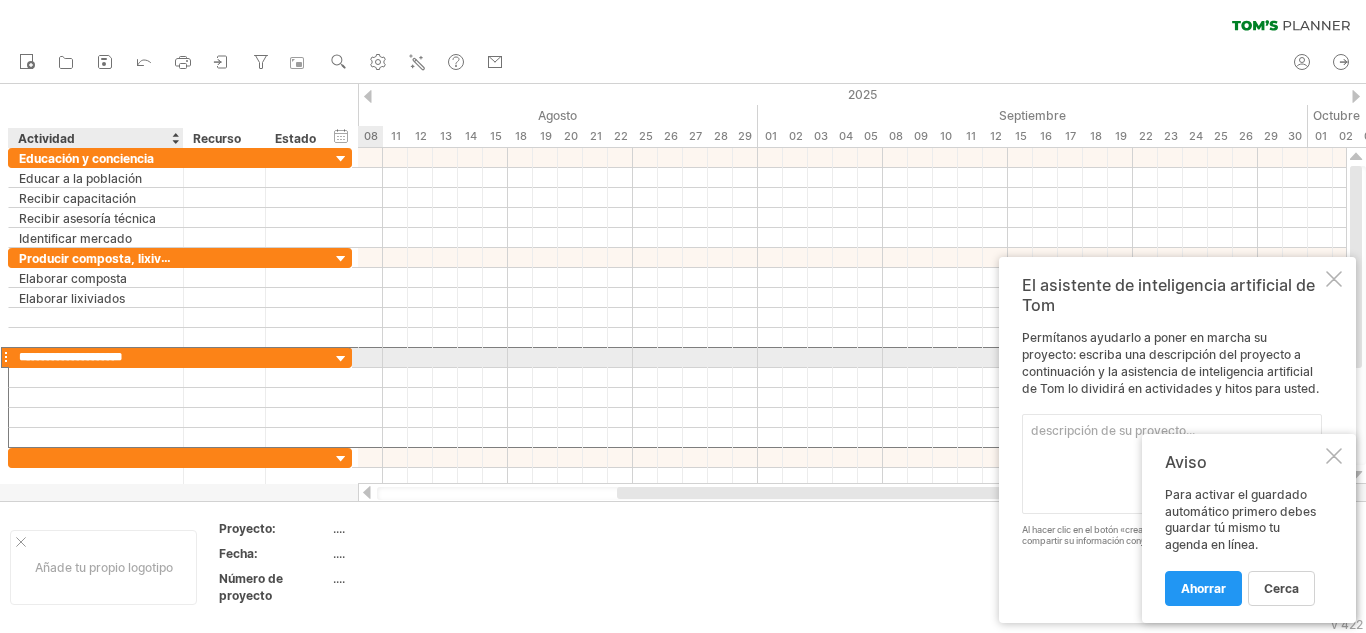 type on "**********" 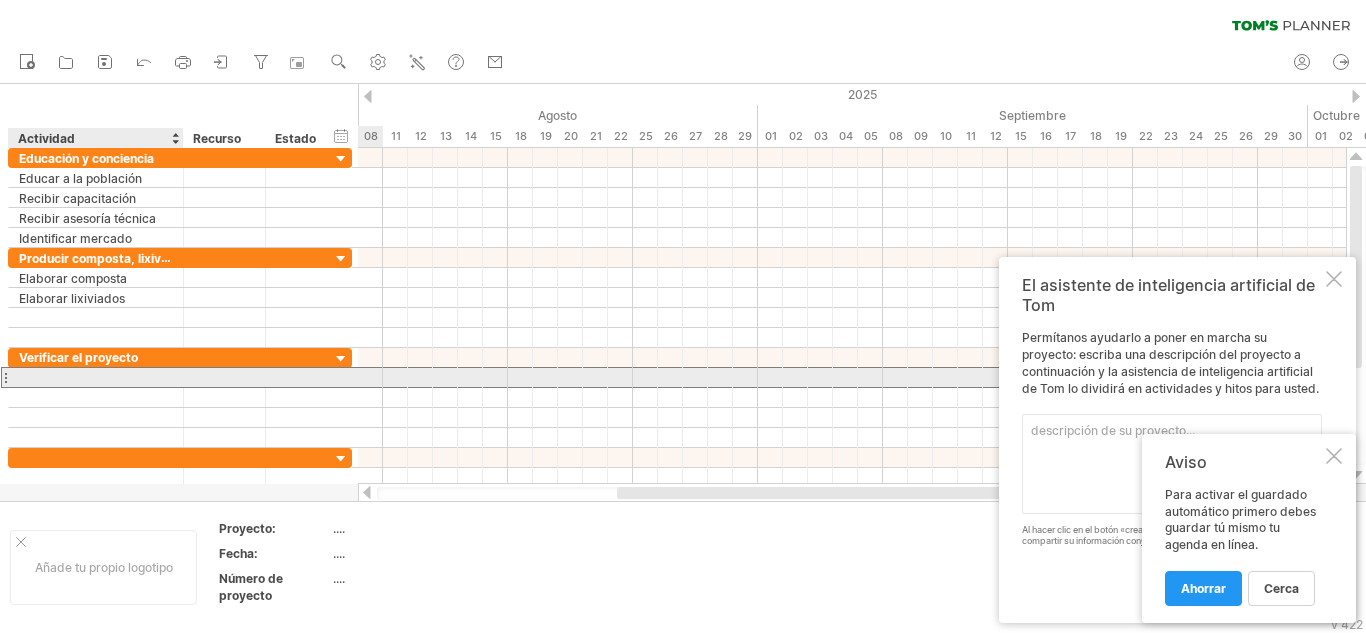 click at bounding box center [96, 377] 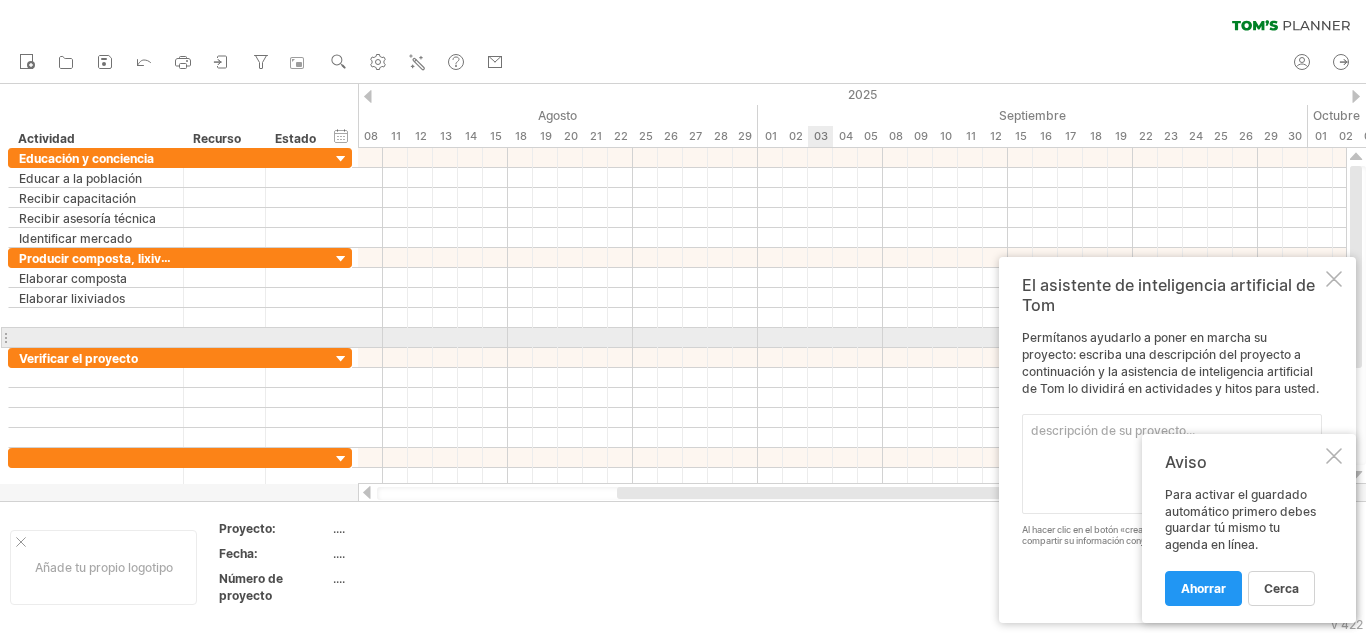 click at bounding box center (852, 338) 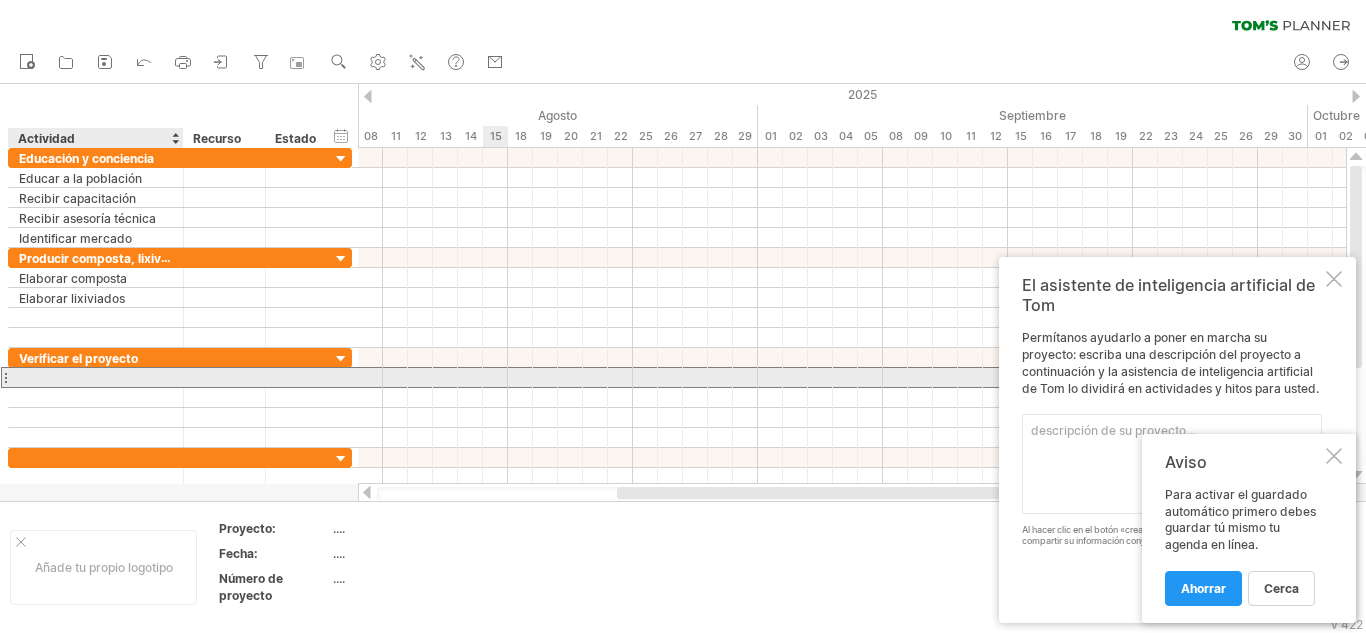 click at bounding box center (96, 377) 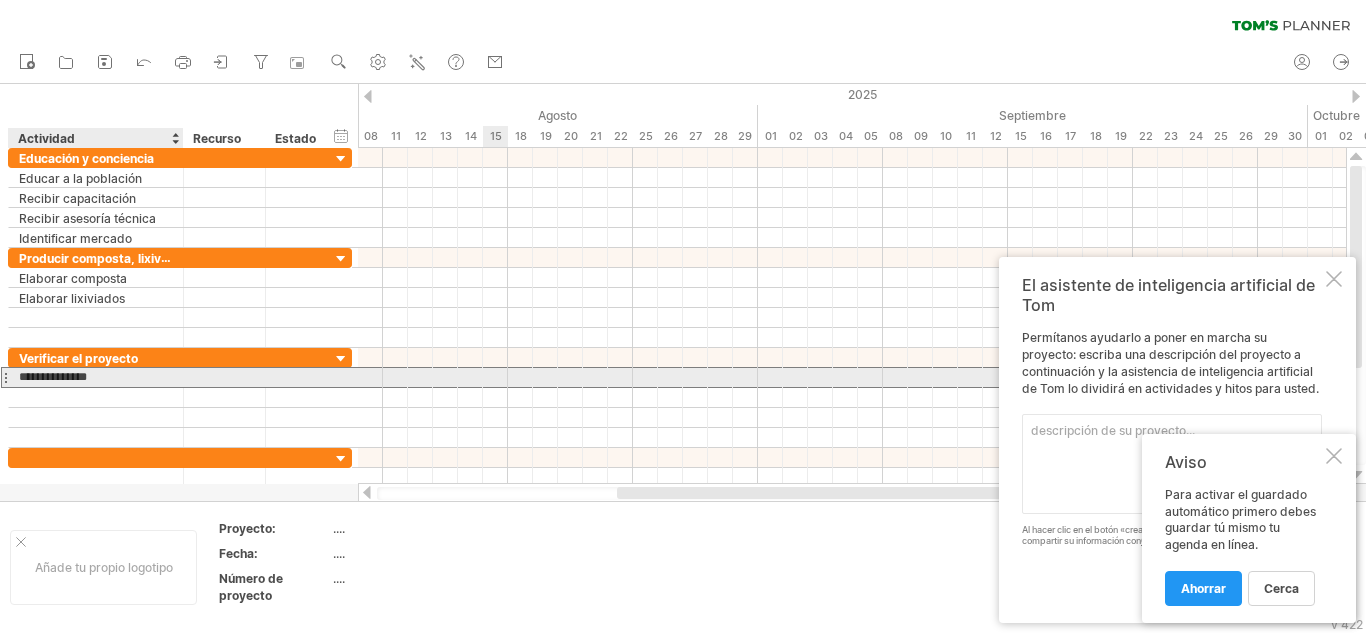 type on "**********" 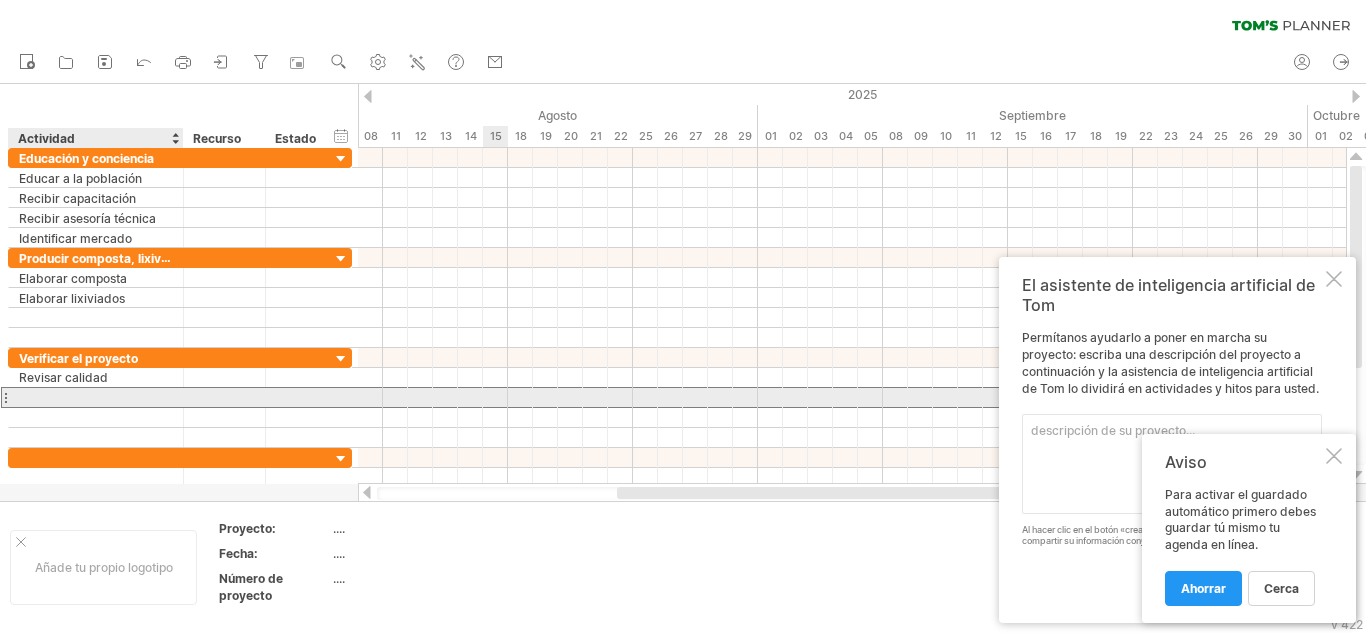 click at bounding box center [96, 397] 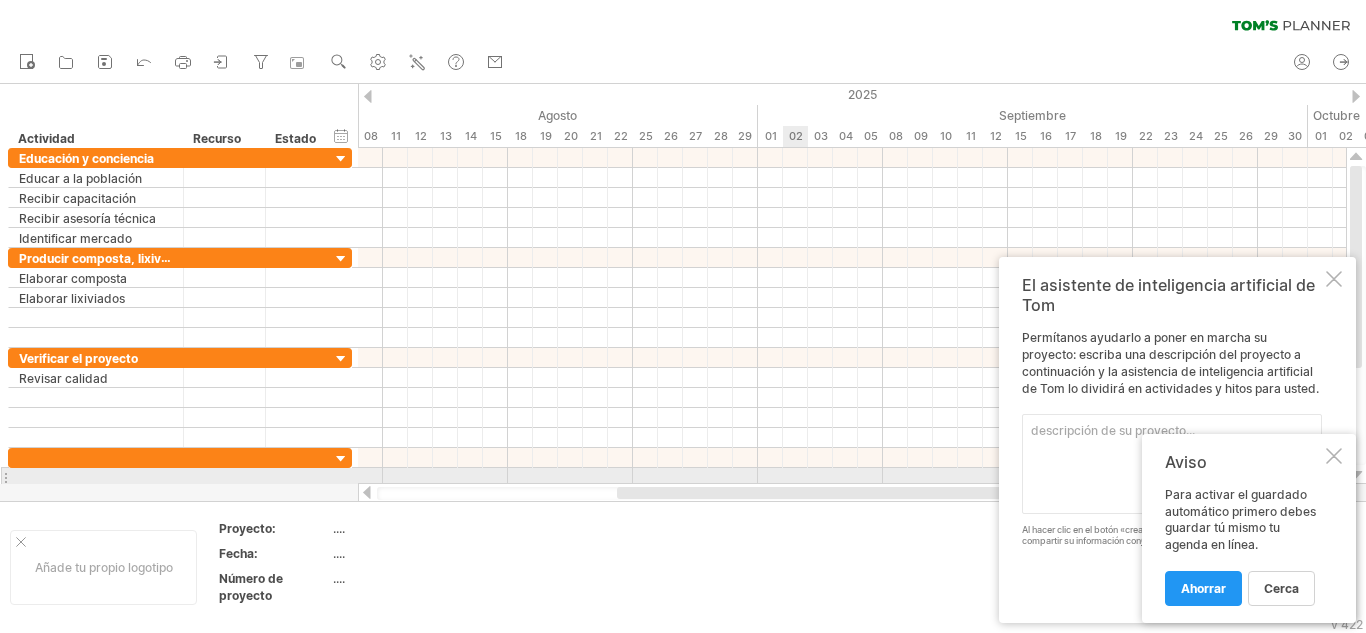 click at bounding box center [852, 478] 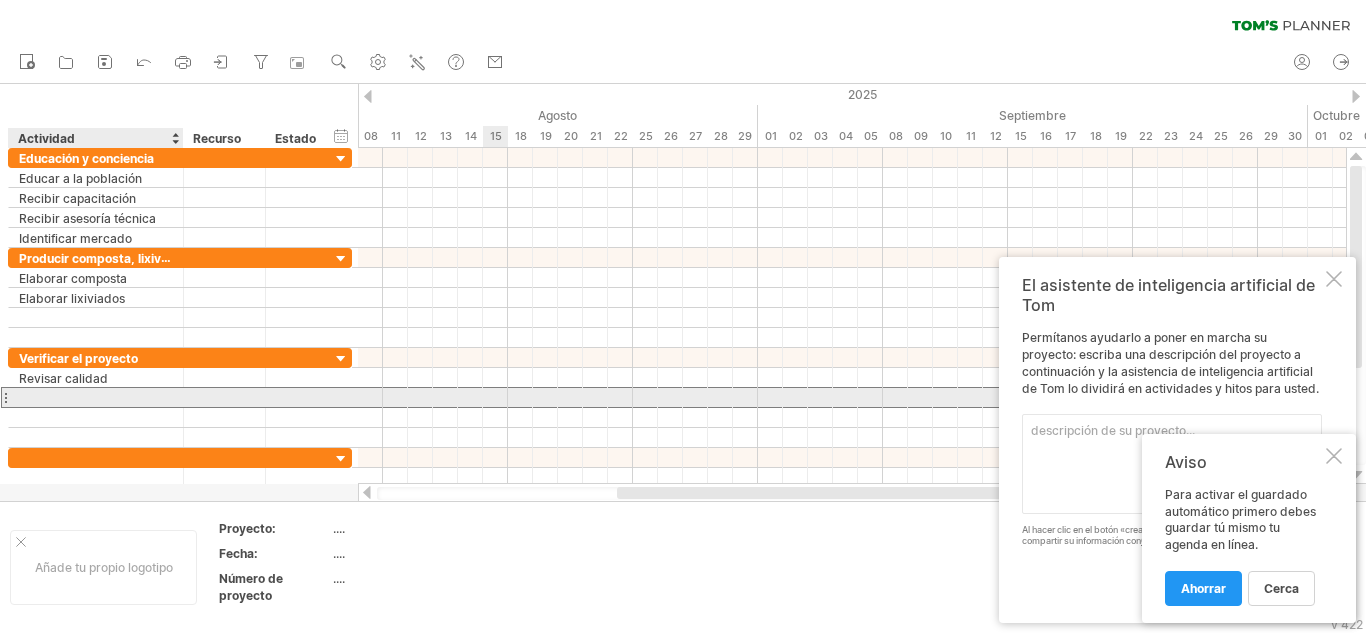 click at bounding box center [96, 397] 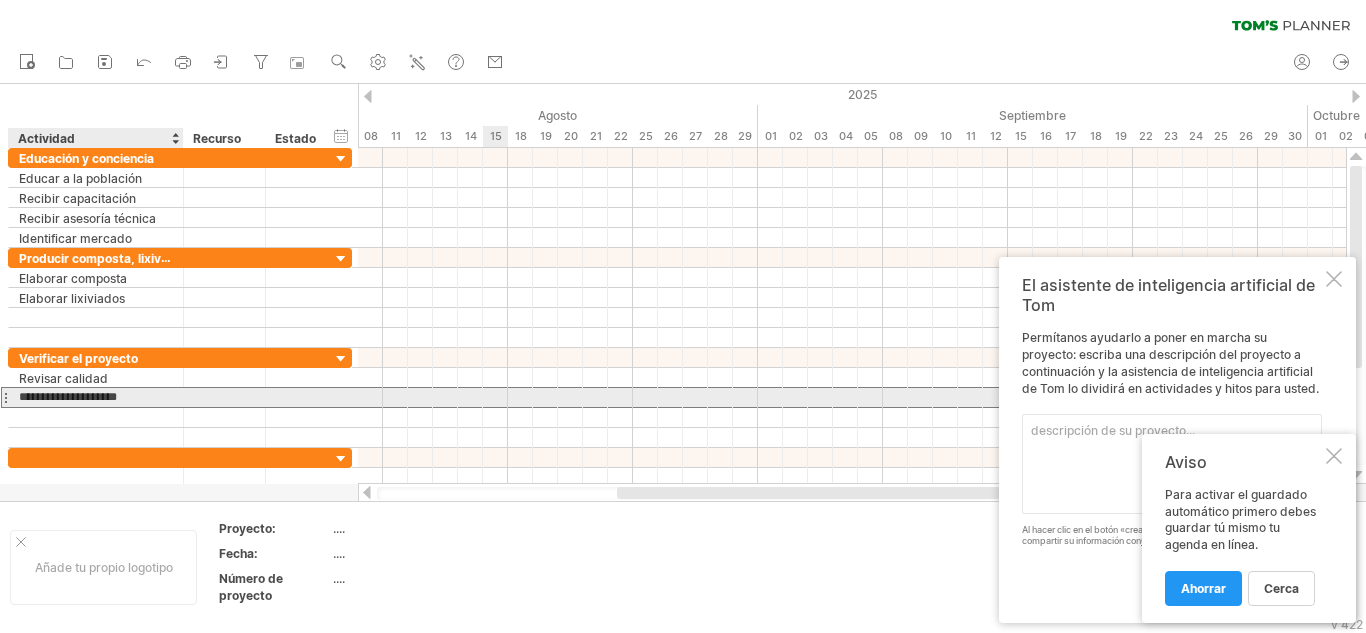 type on "**********" 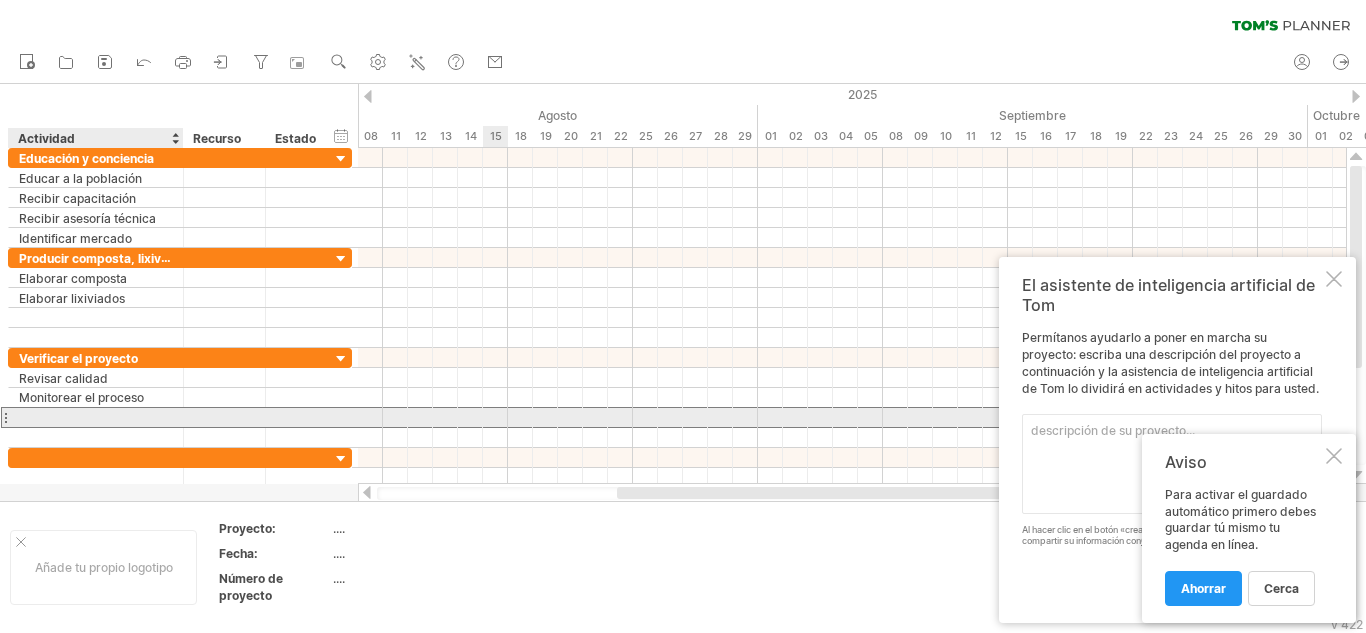 click at bounding box center [96, 417] 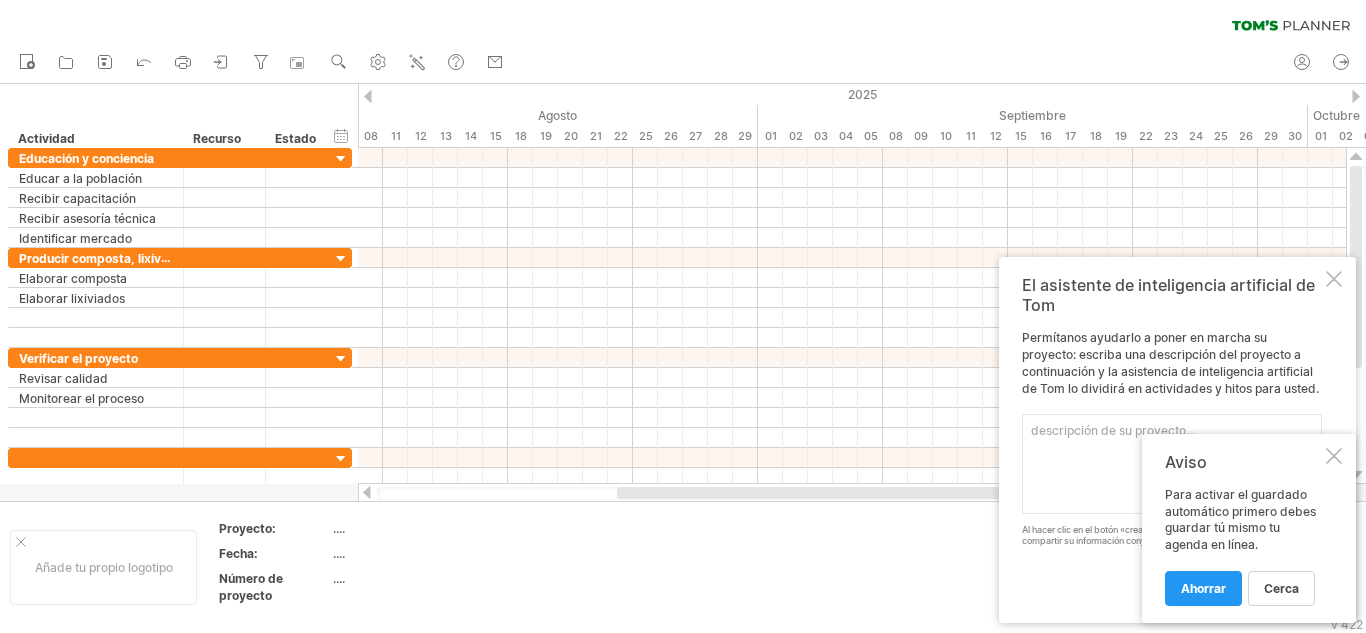 click on "Añade tu propio logotipo Proyecto: .... Fecha: .... Número de proyecto ...." at bounding box center (50000, 567) 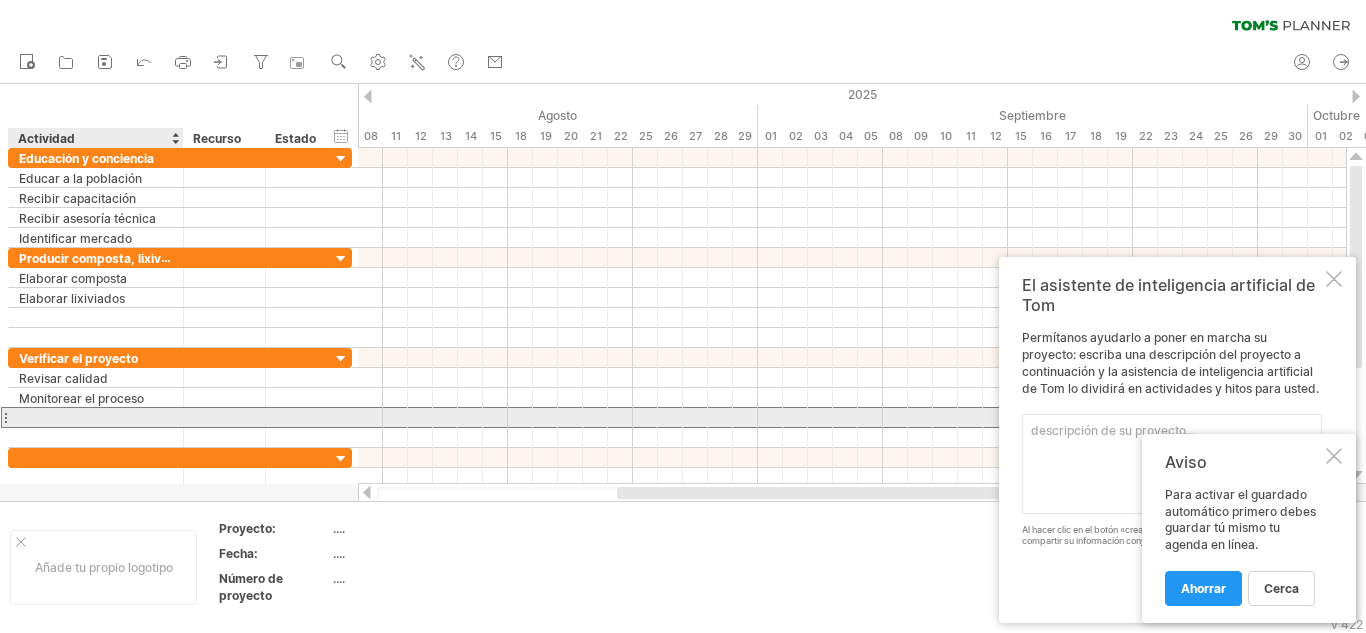 click at bounding box center (96, 417) 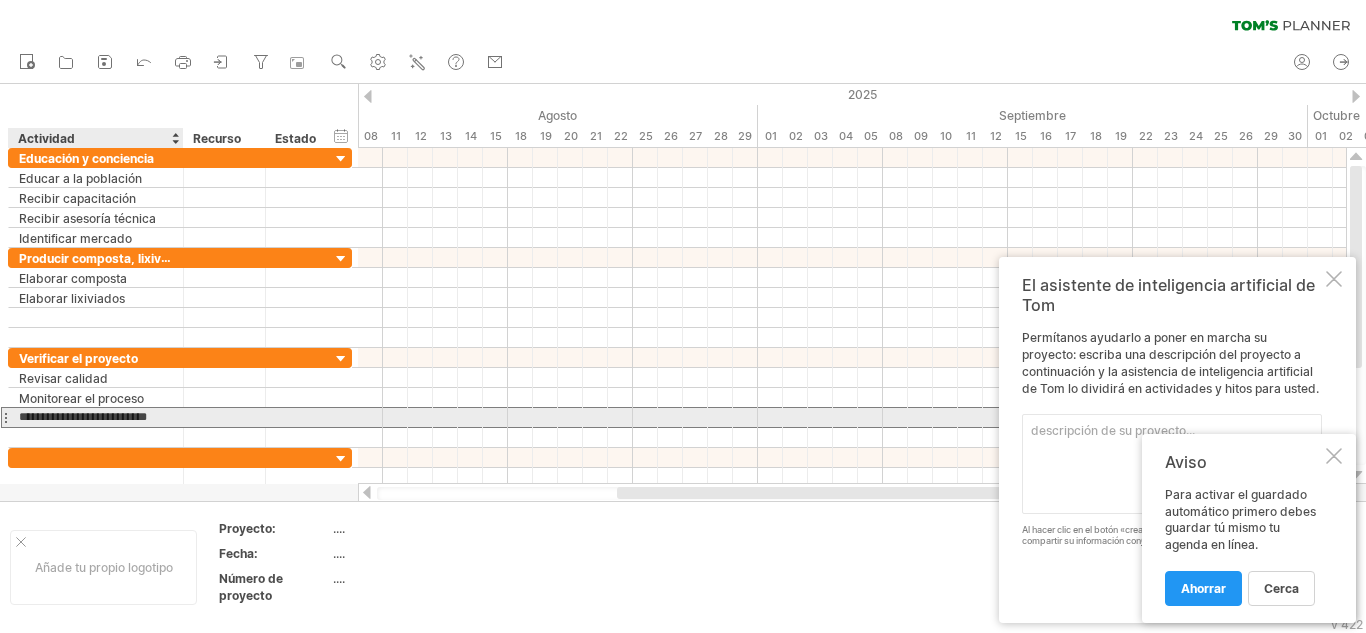 type on "**********" 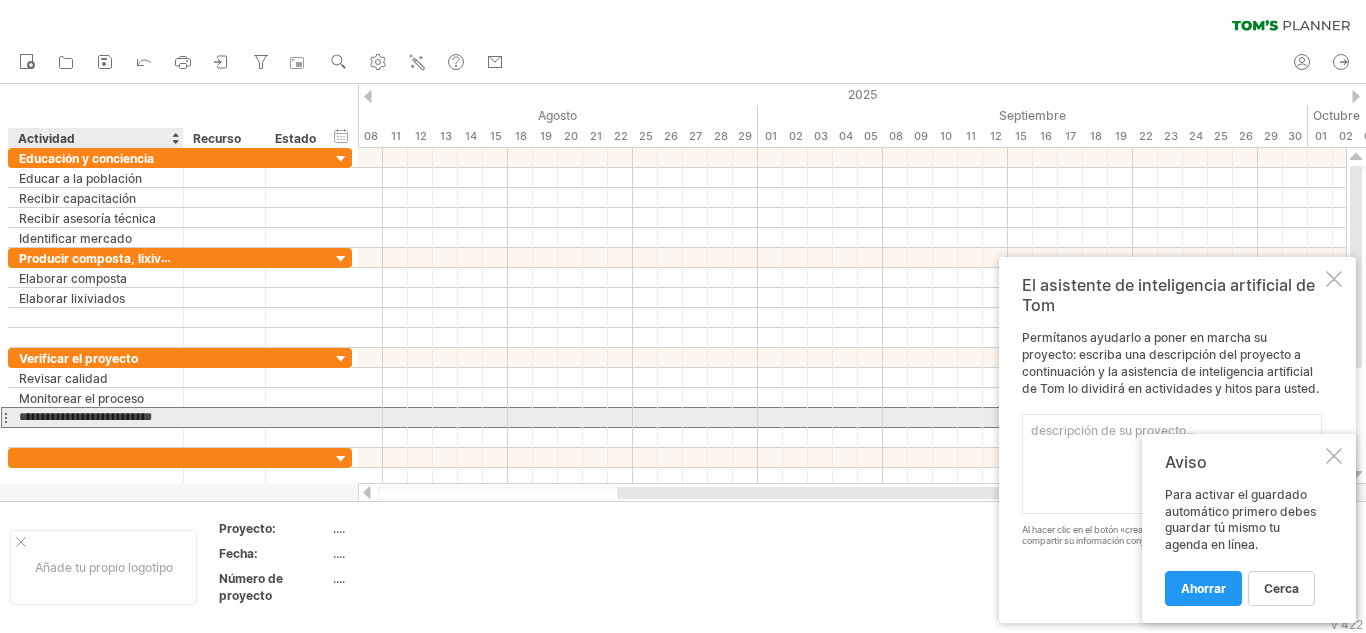 scroll, scrollTop: 0, scrollLeft: 3, axis: horizontal 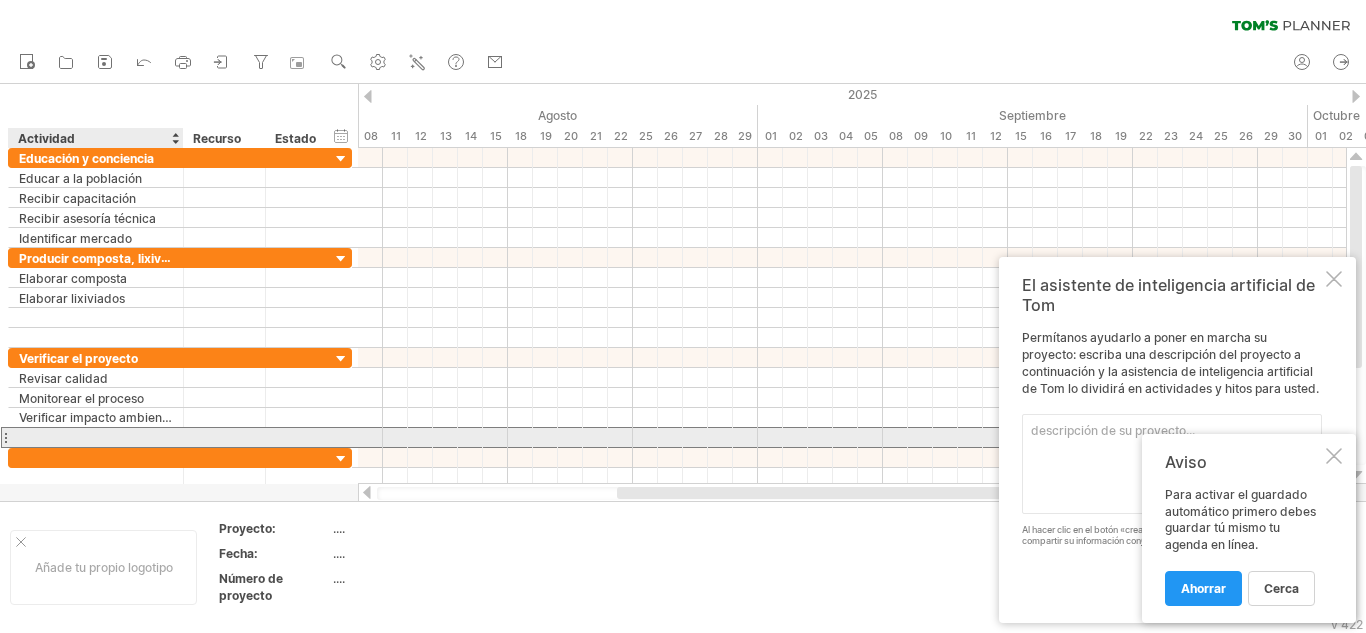 click at bounding box center (96, 437) 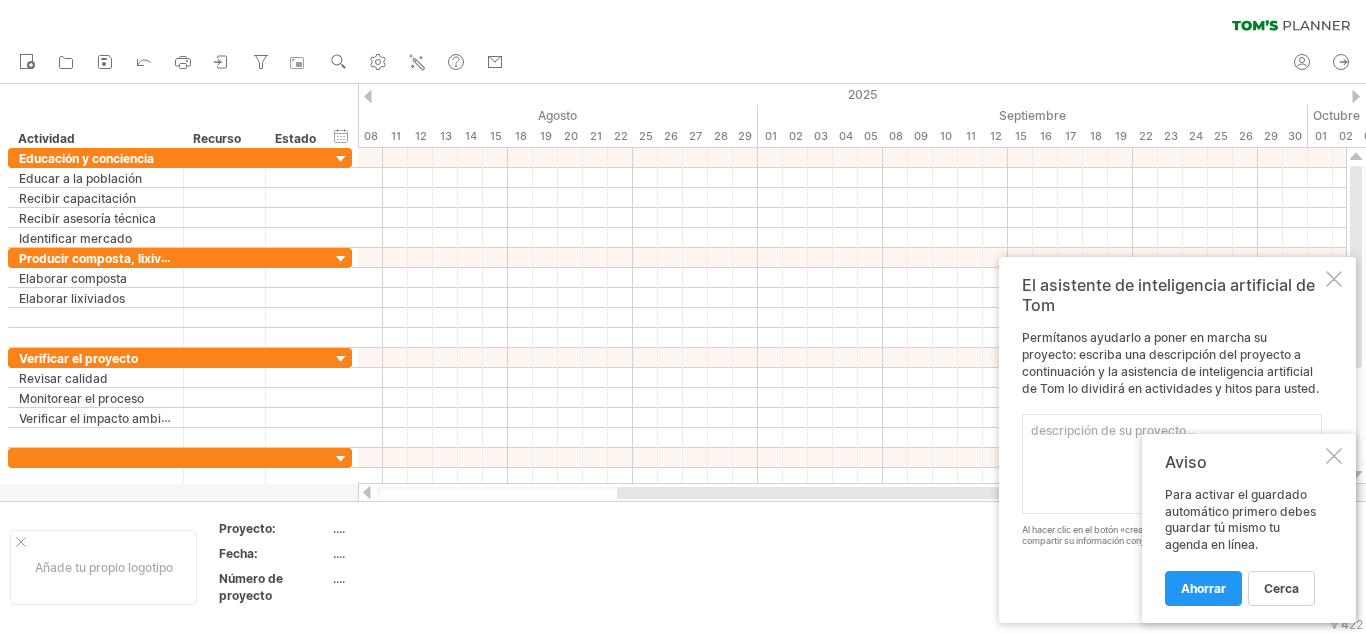 click on "Añade tu propio logotipo Proyecto: .... Fecha: .... Número de proyecto ...." at bounding box center [50000, 567] 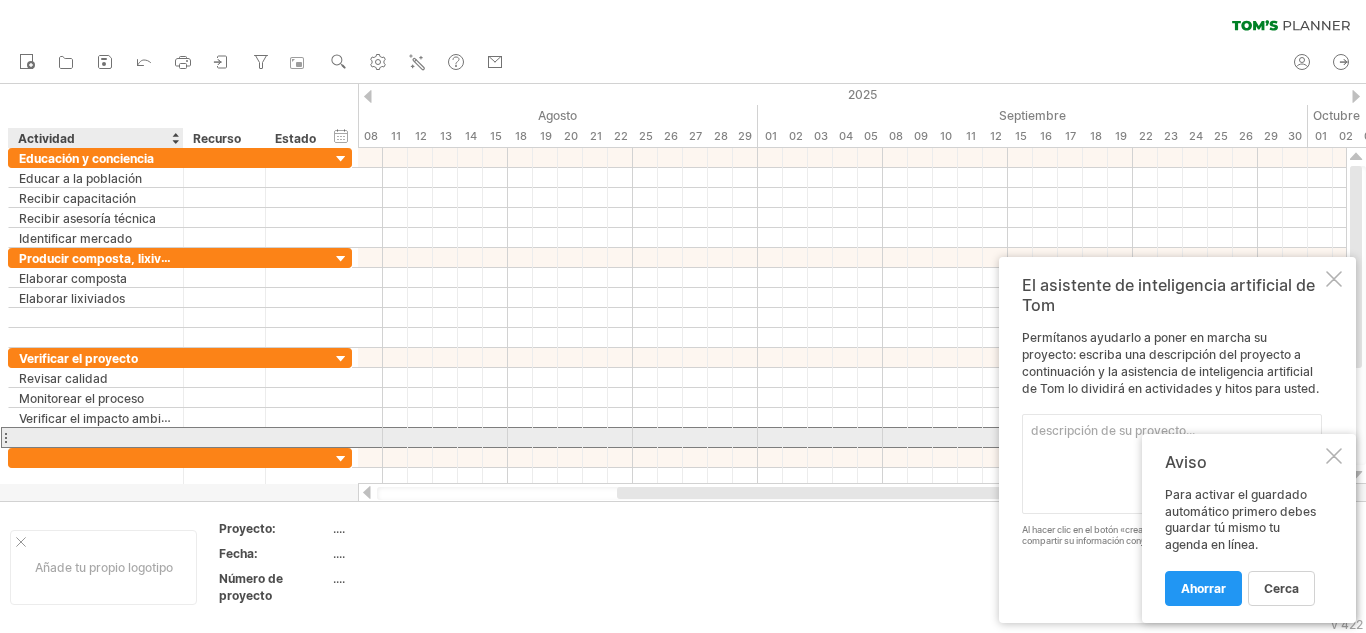 click at bounding box center (96, 437) 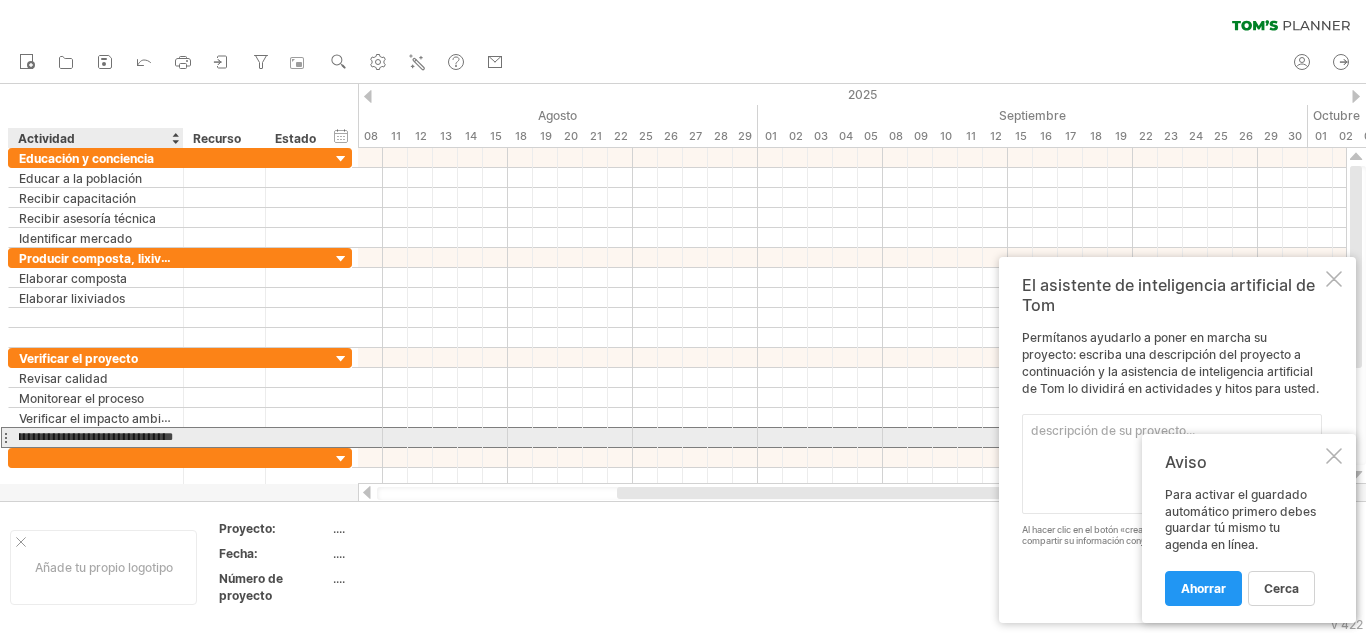 scroll, scrollTop: 0, scrollLeft: 43, axis: horizontal 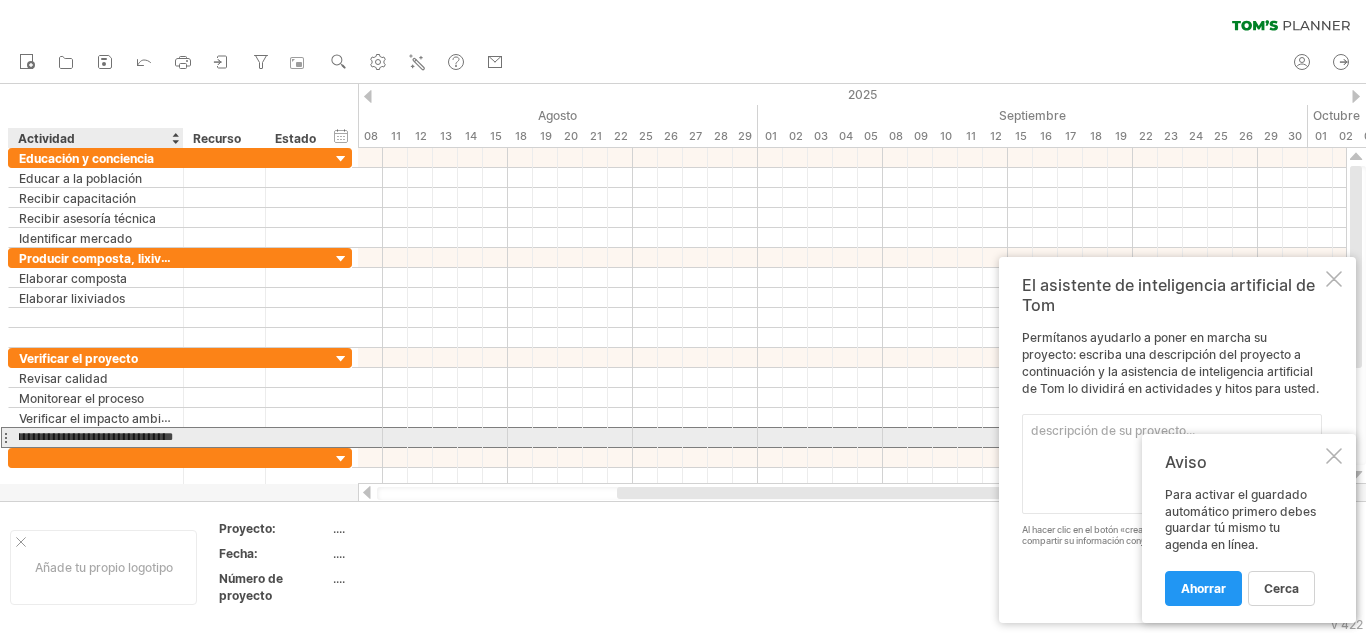 type on "**********" 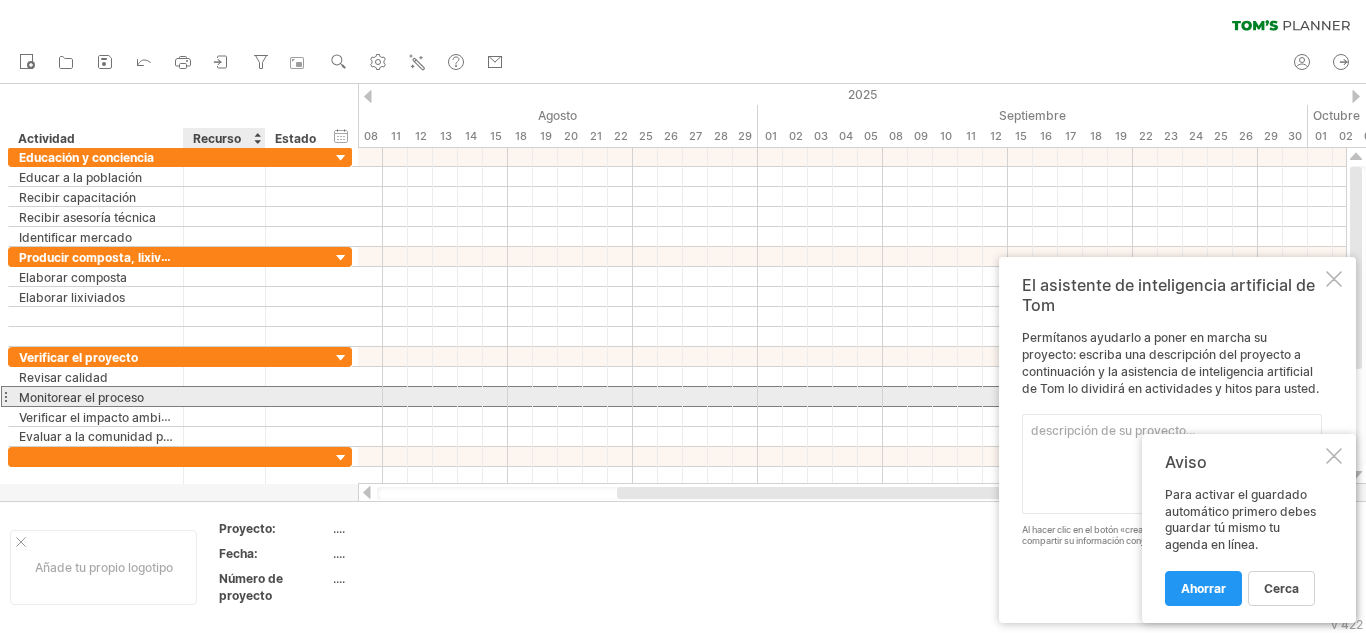 click at bounding box center [224, 396] 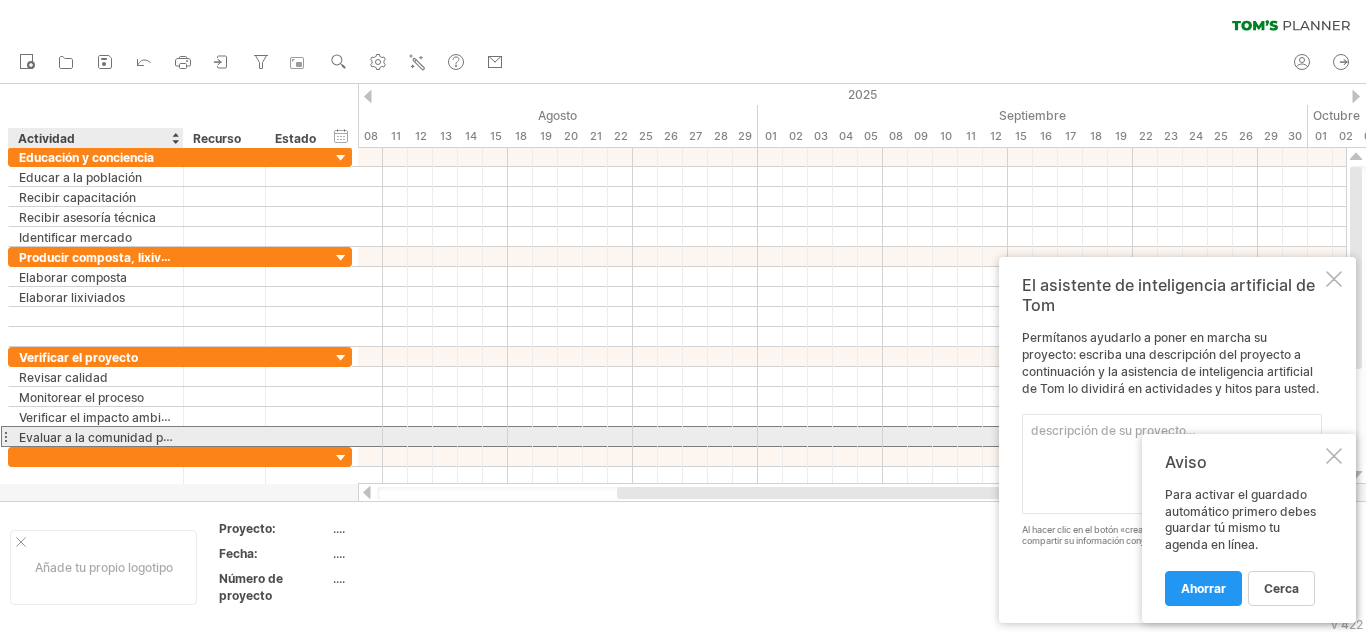 click on "Evaluar a la comunidad por separar basura" at bounding box center [142, 437] 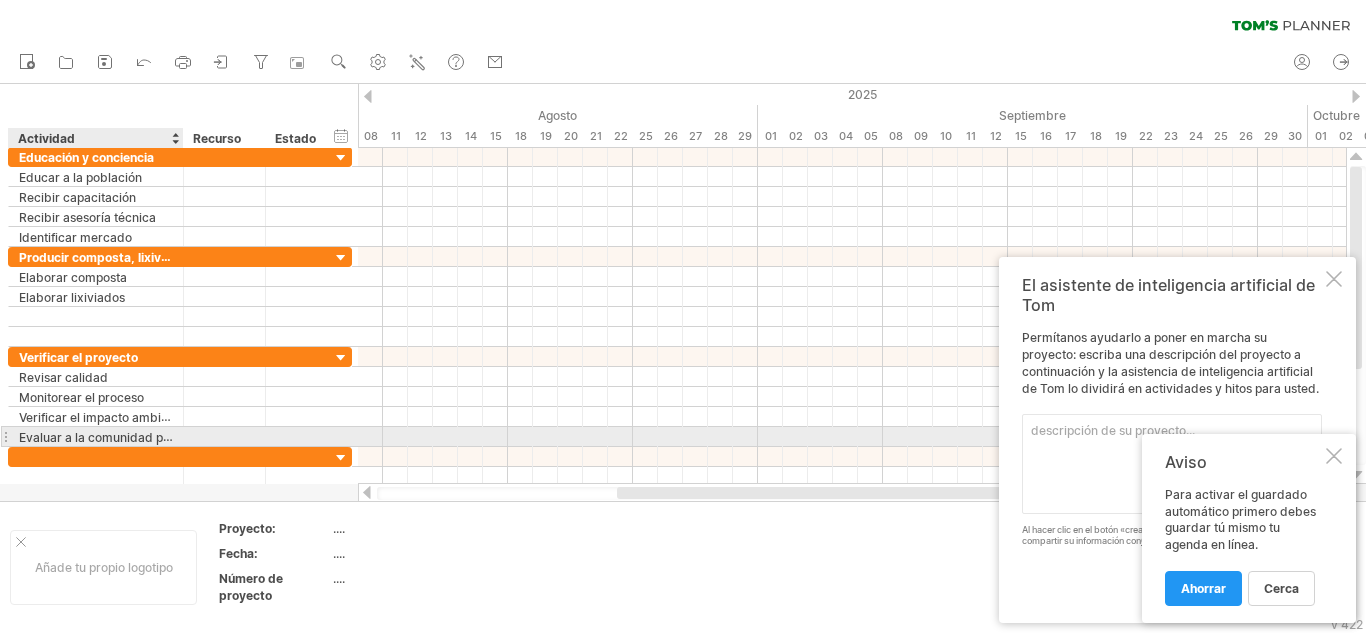 click on "Evaluar a la comunidad por separar basura" at bounding box center (142, 437) 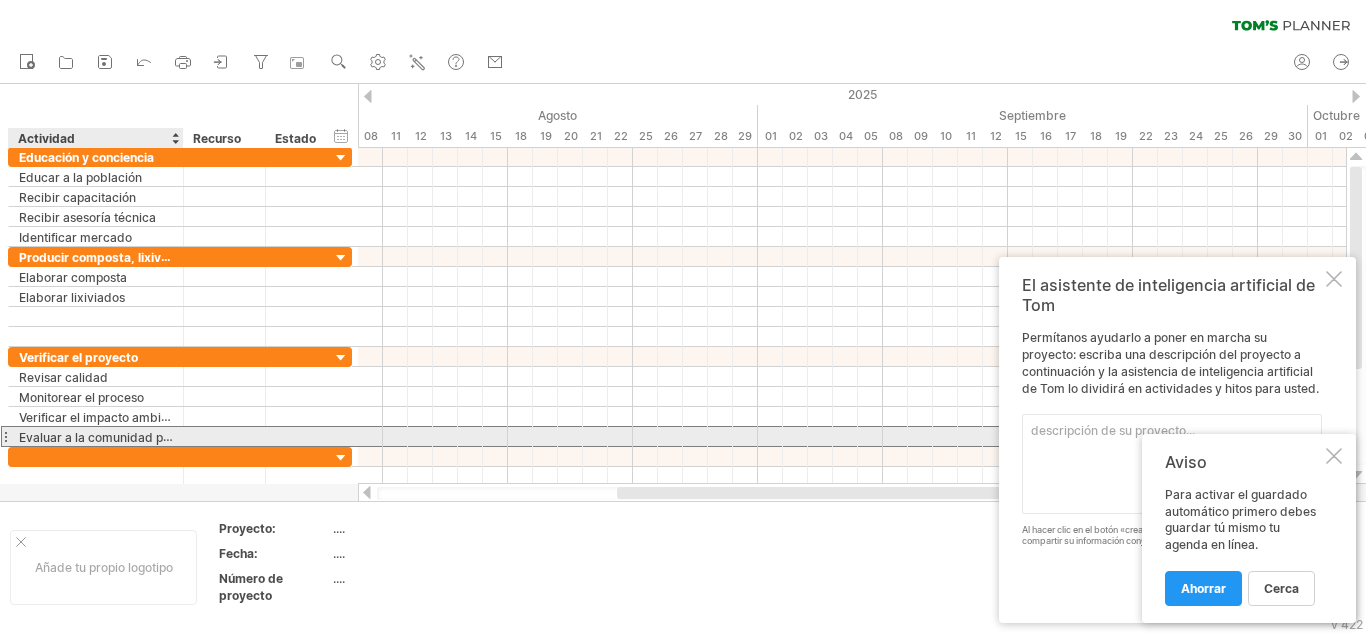 click on "Evaluar a la comunidad por separar basura" at bounding box center (142, 437) 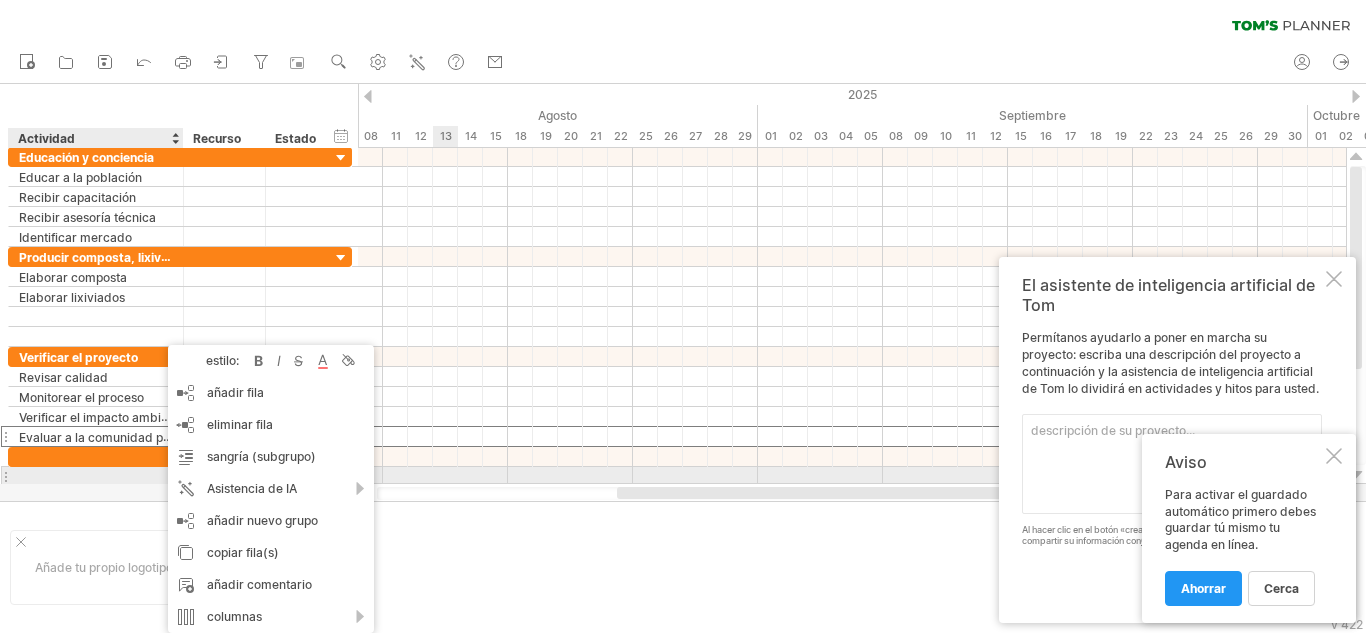 click at bounding box center [852, 477] 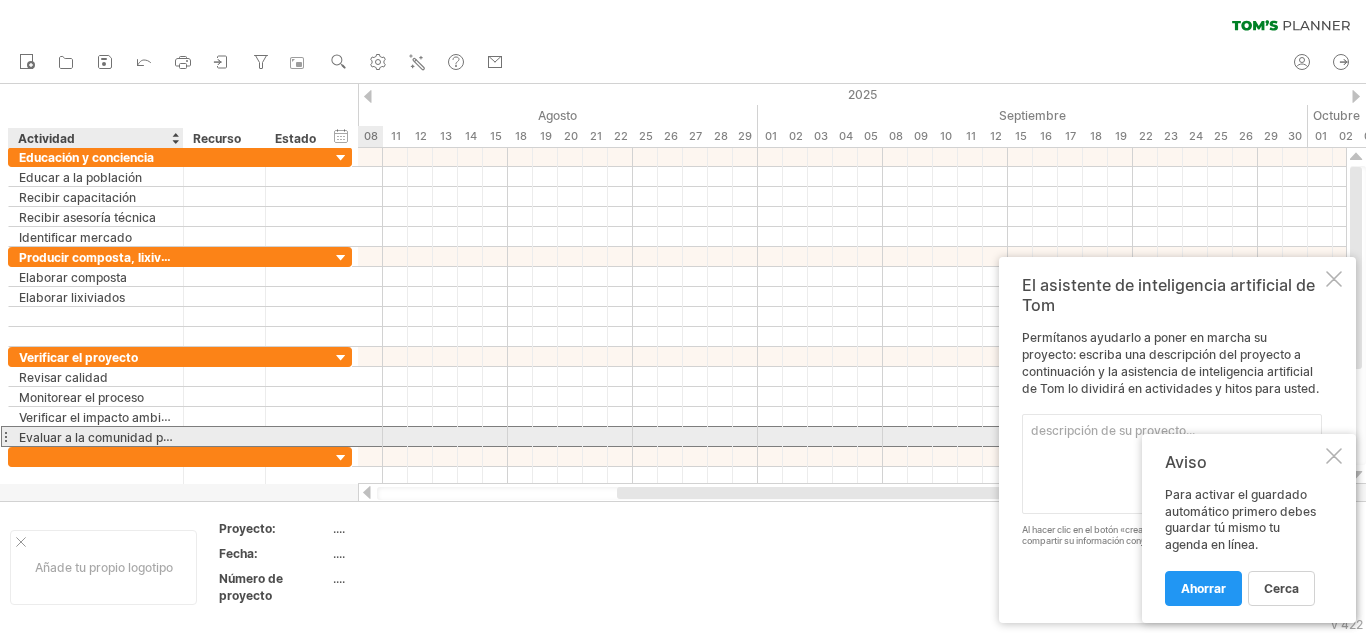click on "Evaluar a la comunidad por separar basura" at bounding box center (142, 437) 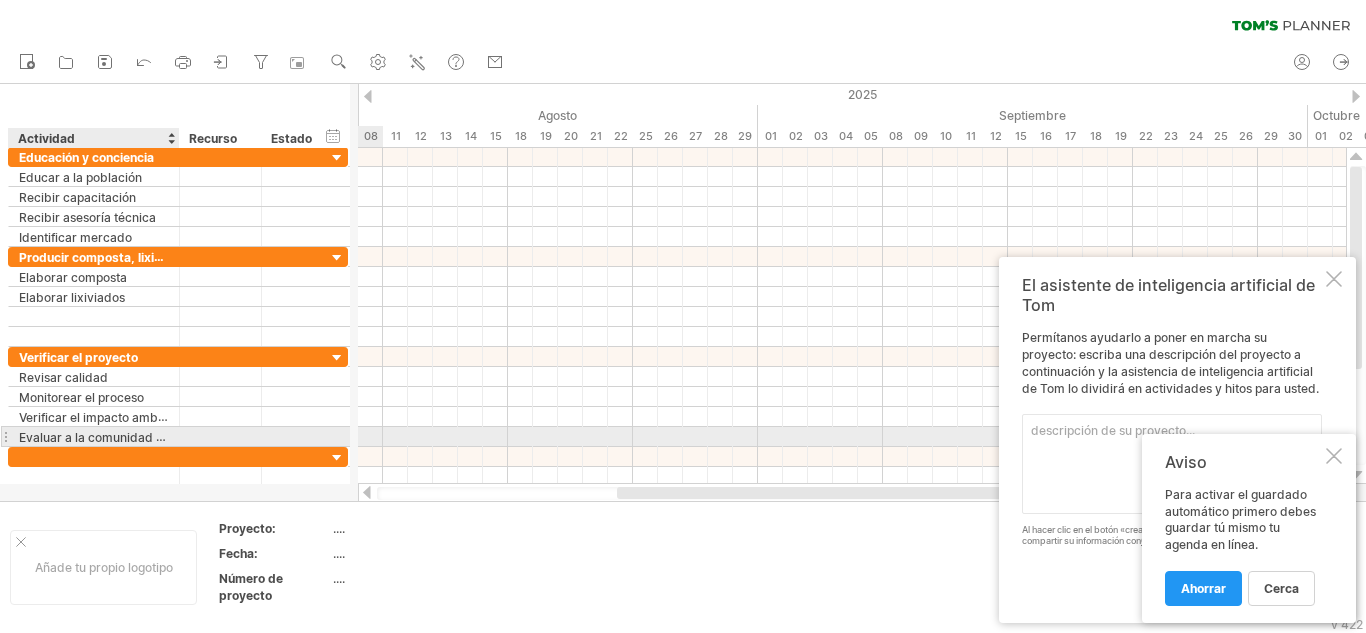 click at bounding box center [177, 437] 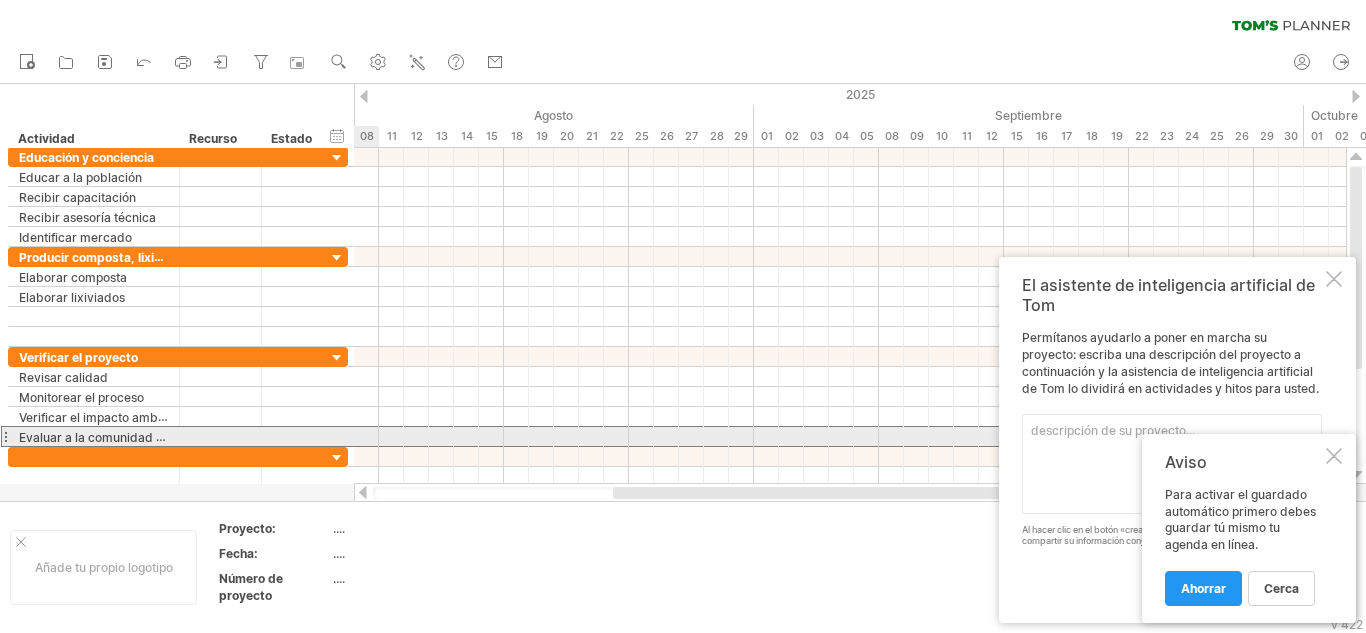 click on "Evaluar a la comunidad por separar basura" at bounding box center [142, 437] 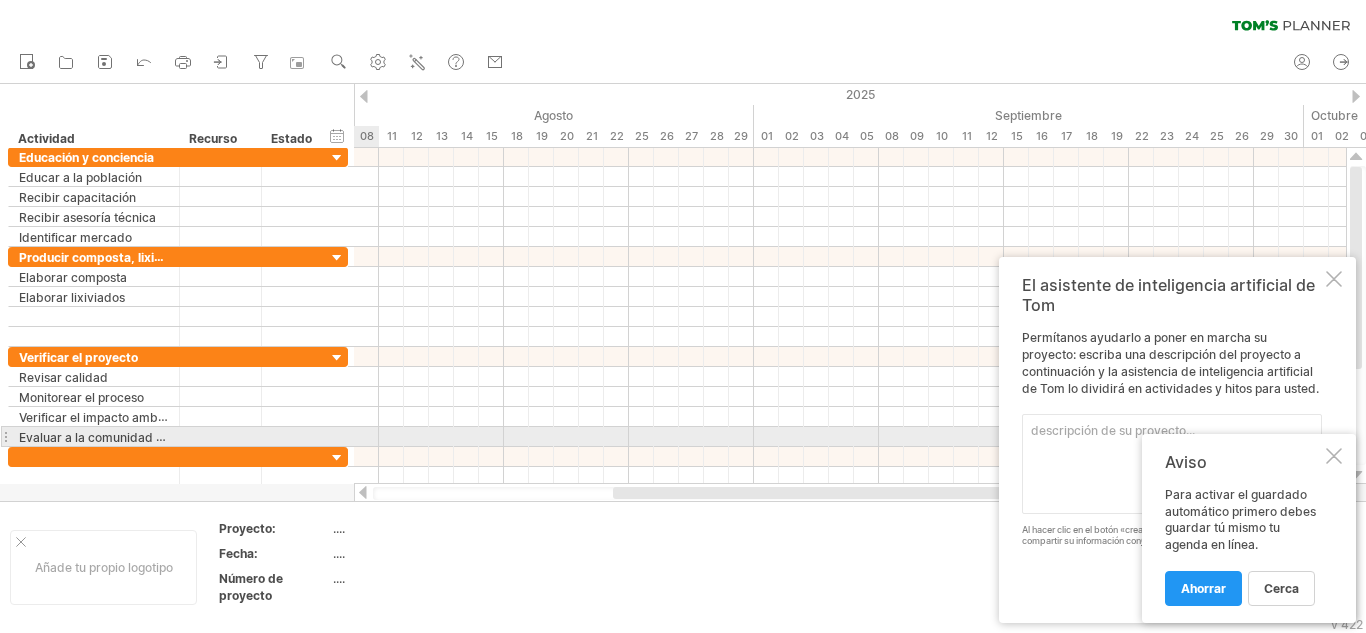click on "Evaluar a la comunidad por separar basura" at bounding box center [142, 437] 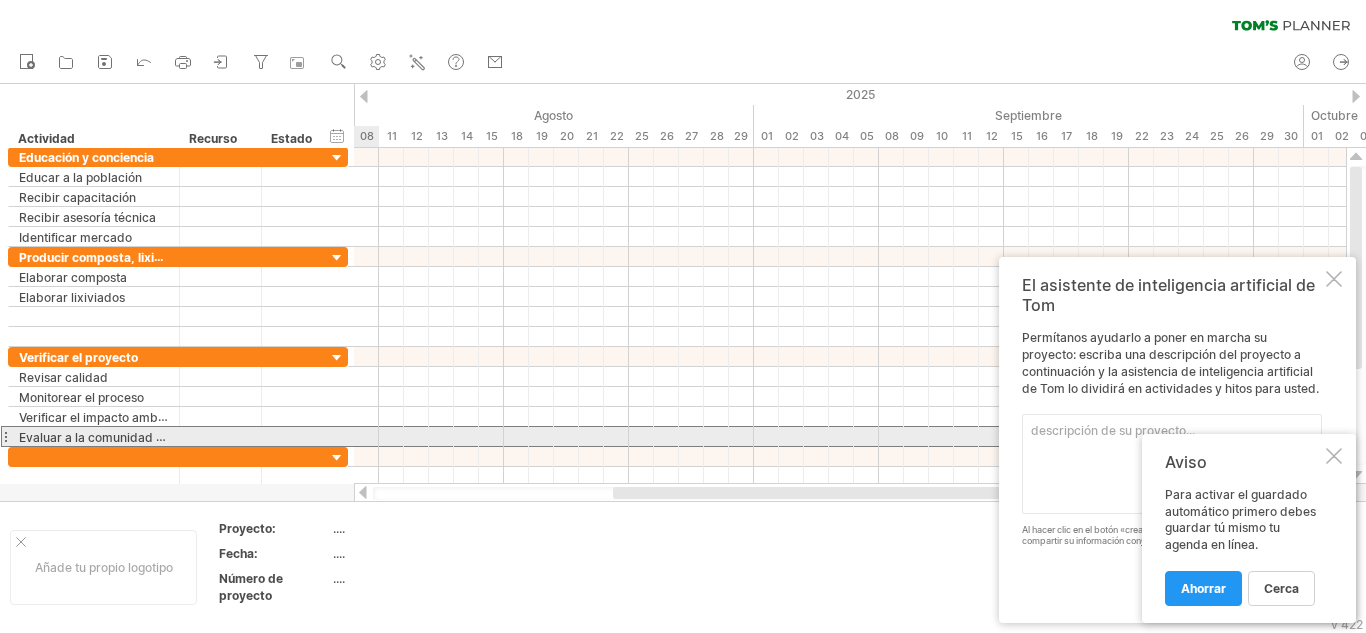 click on "Evaluar a la comunidad por separar basura" at bounding box center (142, 437) 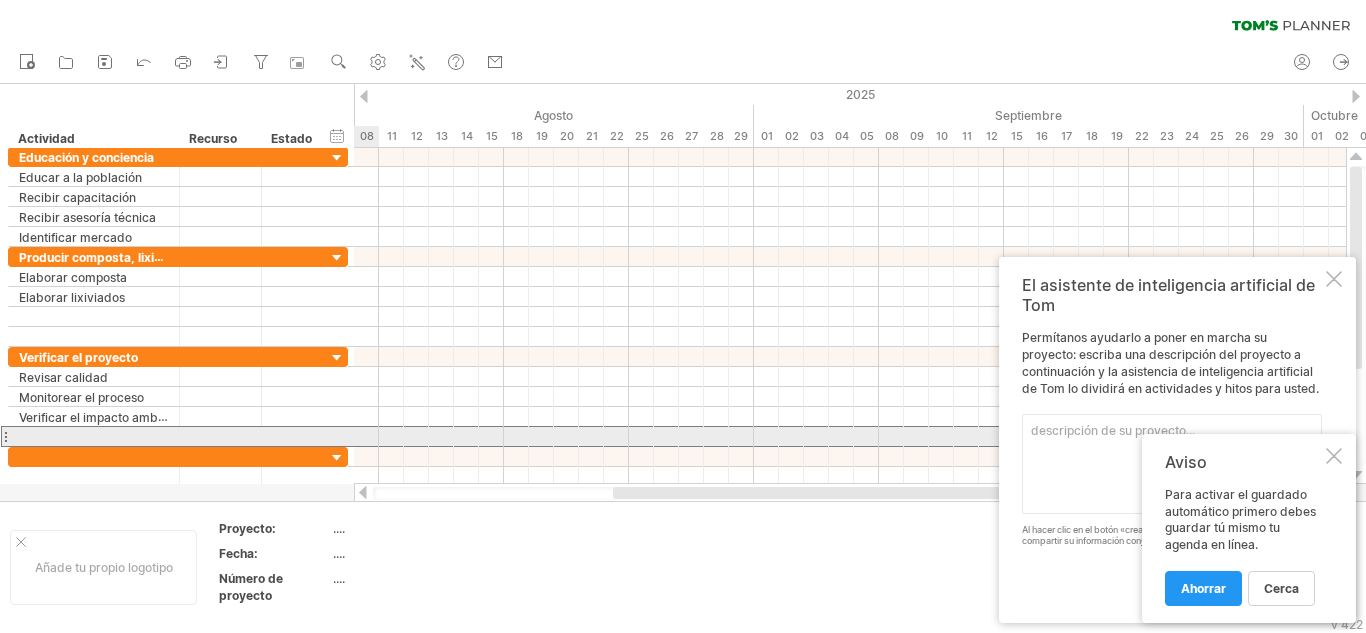 click at bounding box center [94, 436] 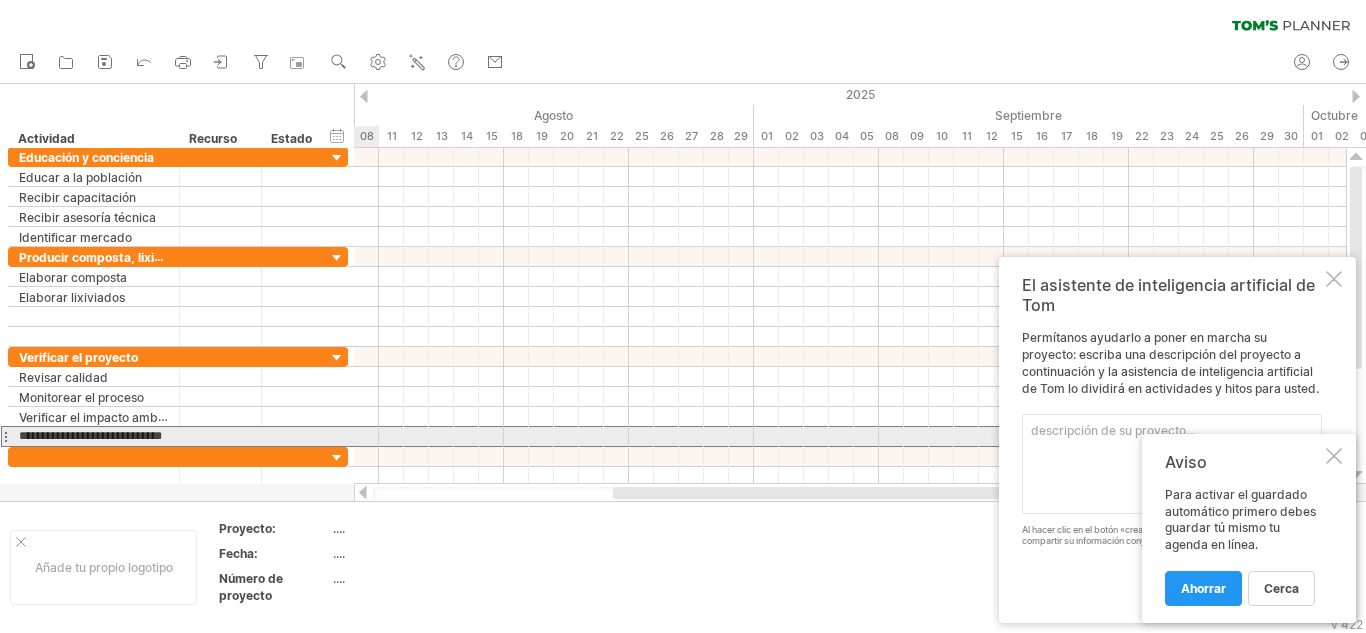 type on "**********" 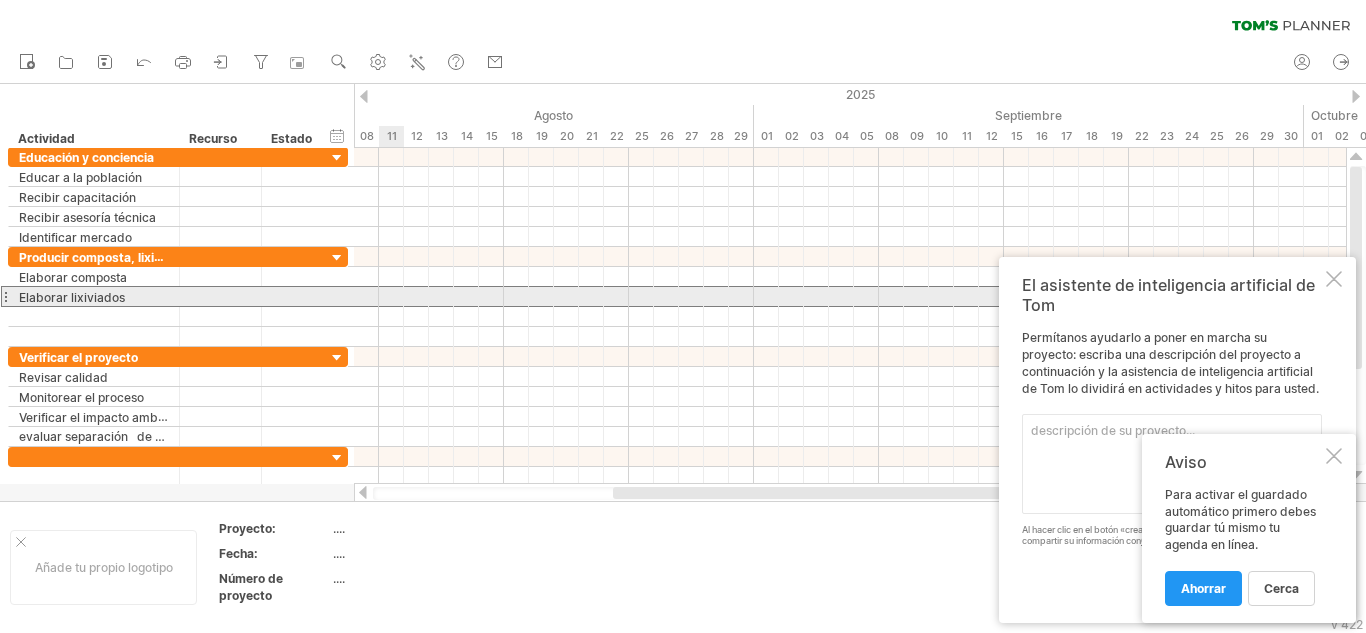 click on "**********" at bounding box center (178, 296) 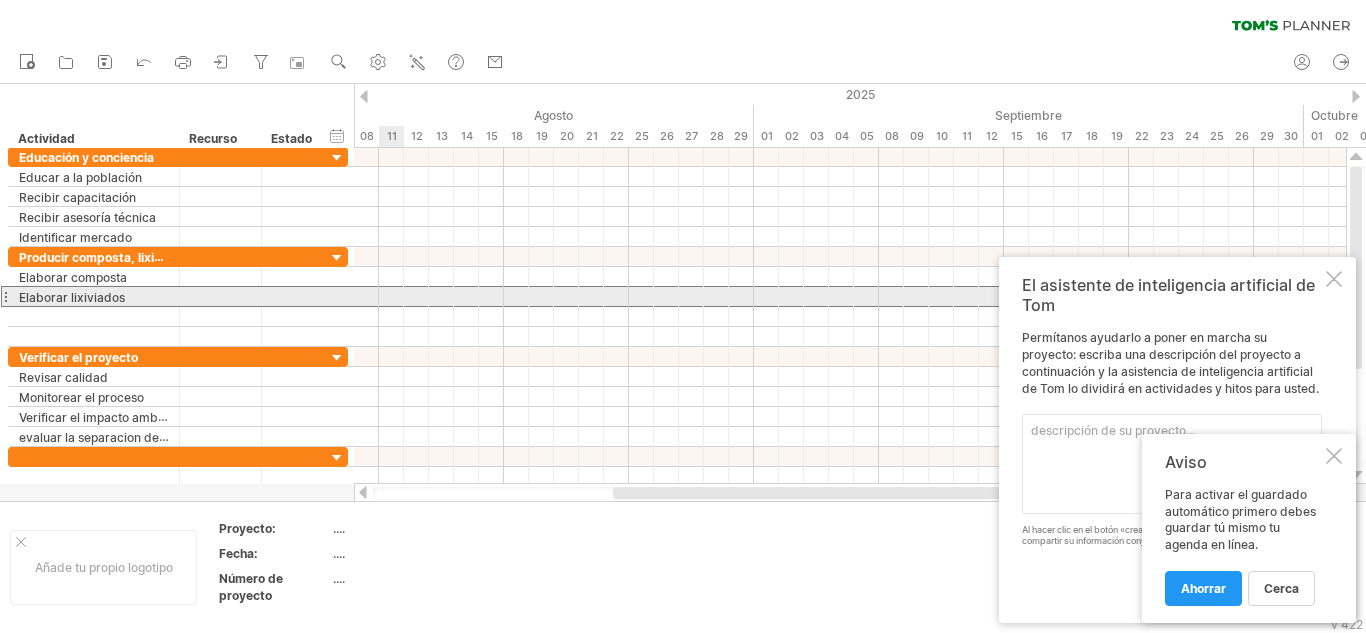 click on "**********" at bounding box center [178, 296] 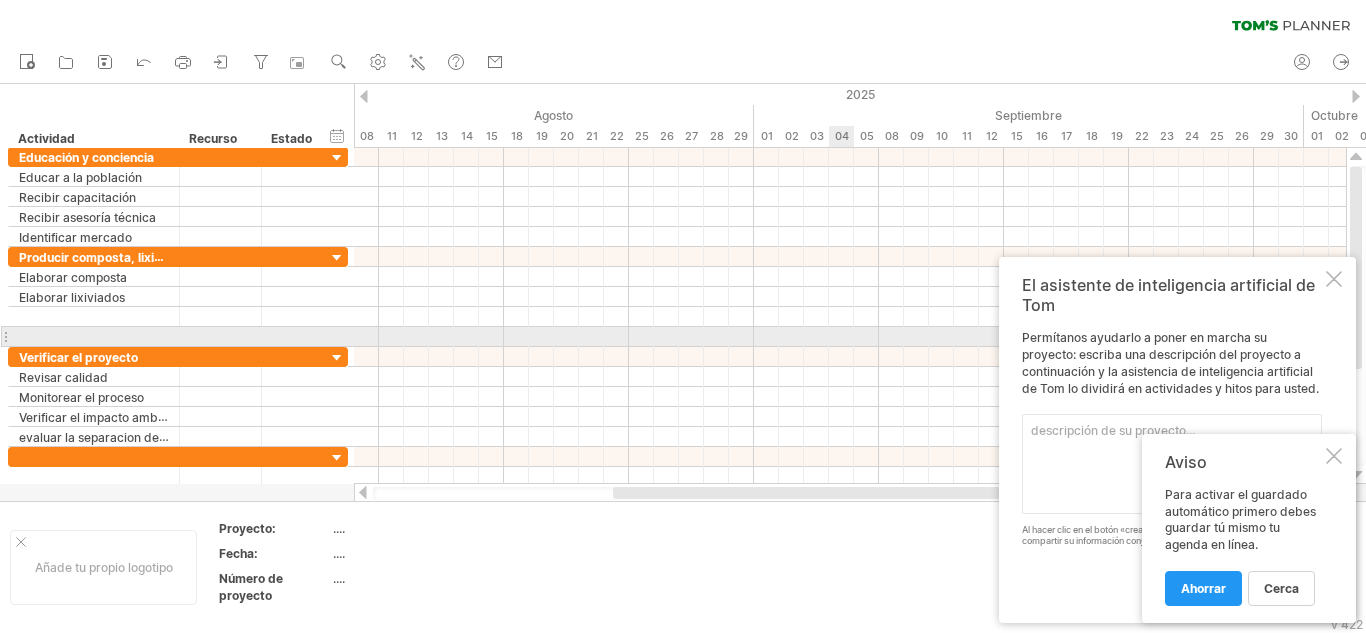 click at bounding box center [850, 337] 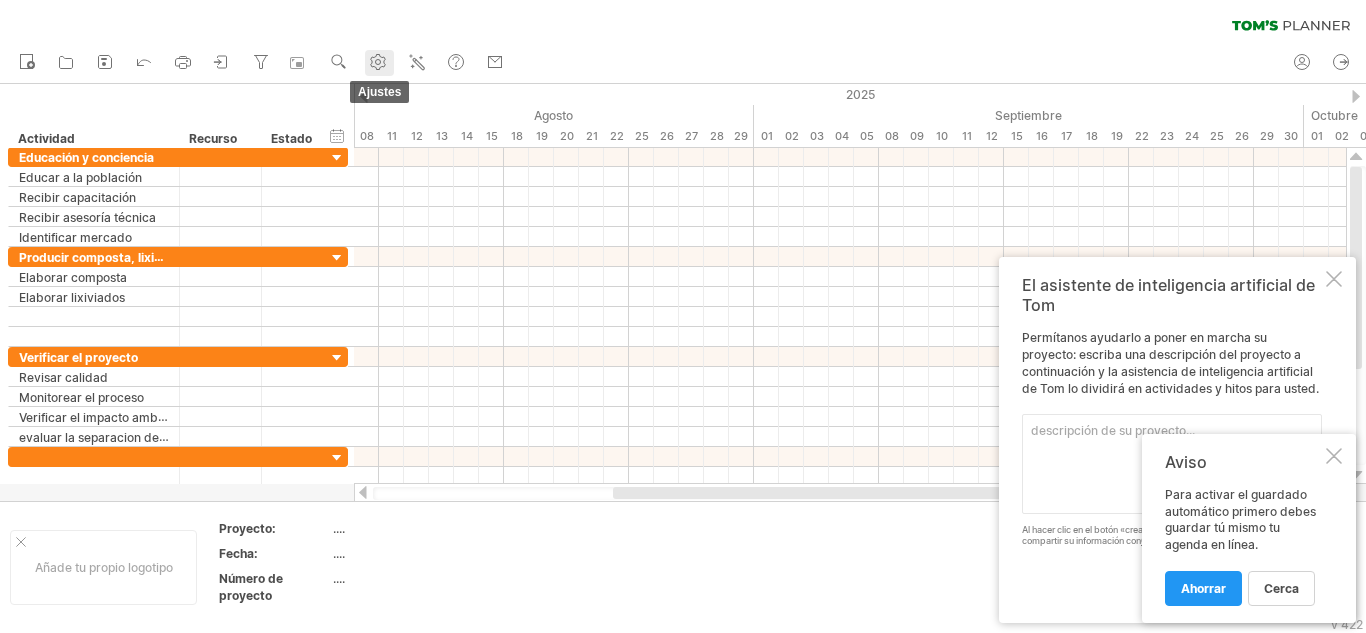 click 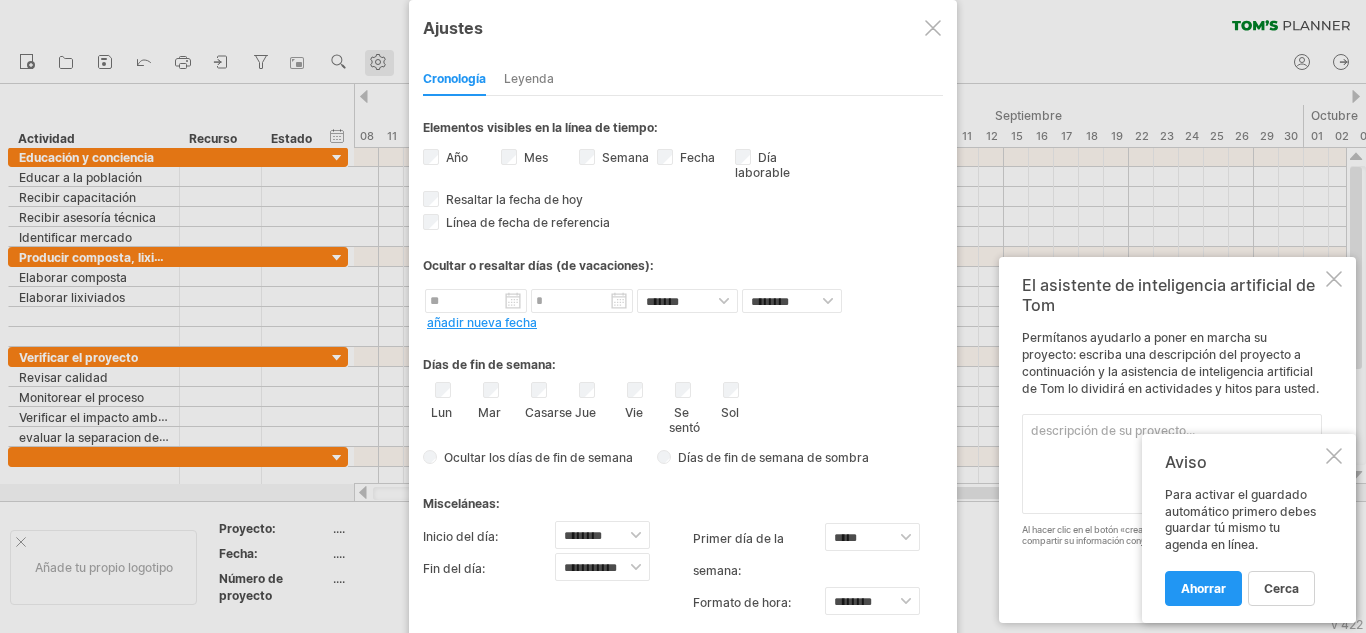 click at bounding box center (683, 316) 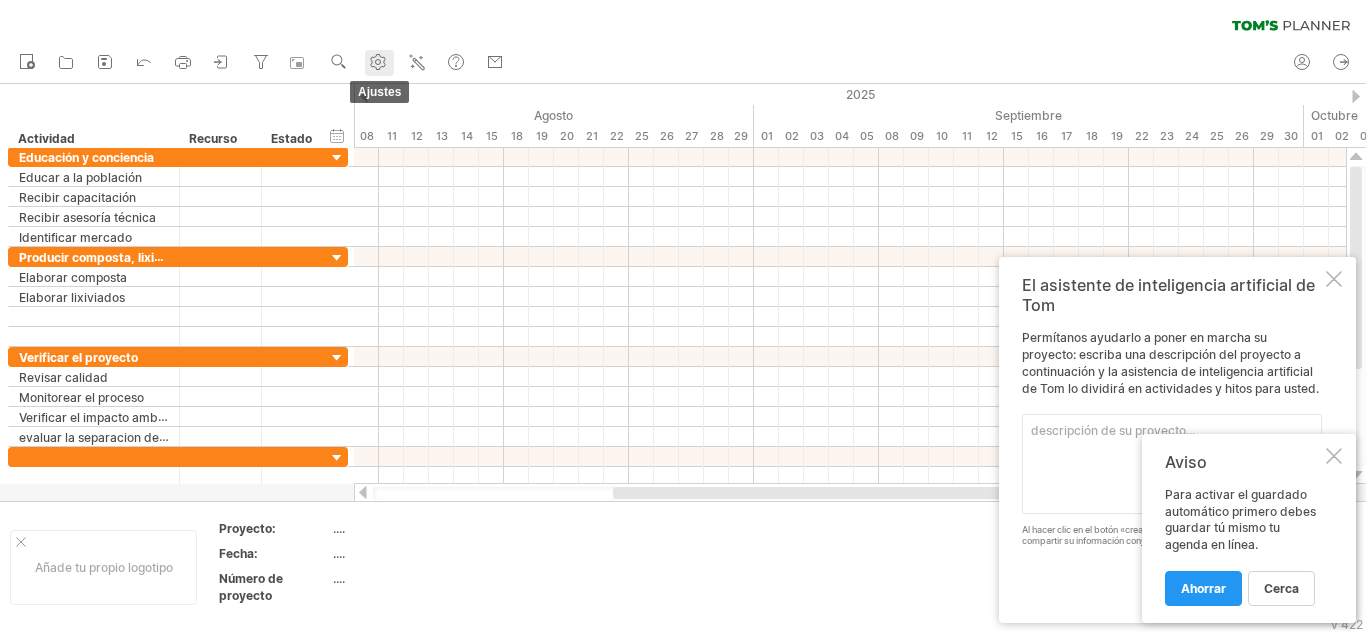 click 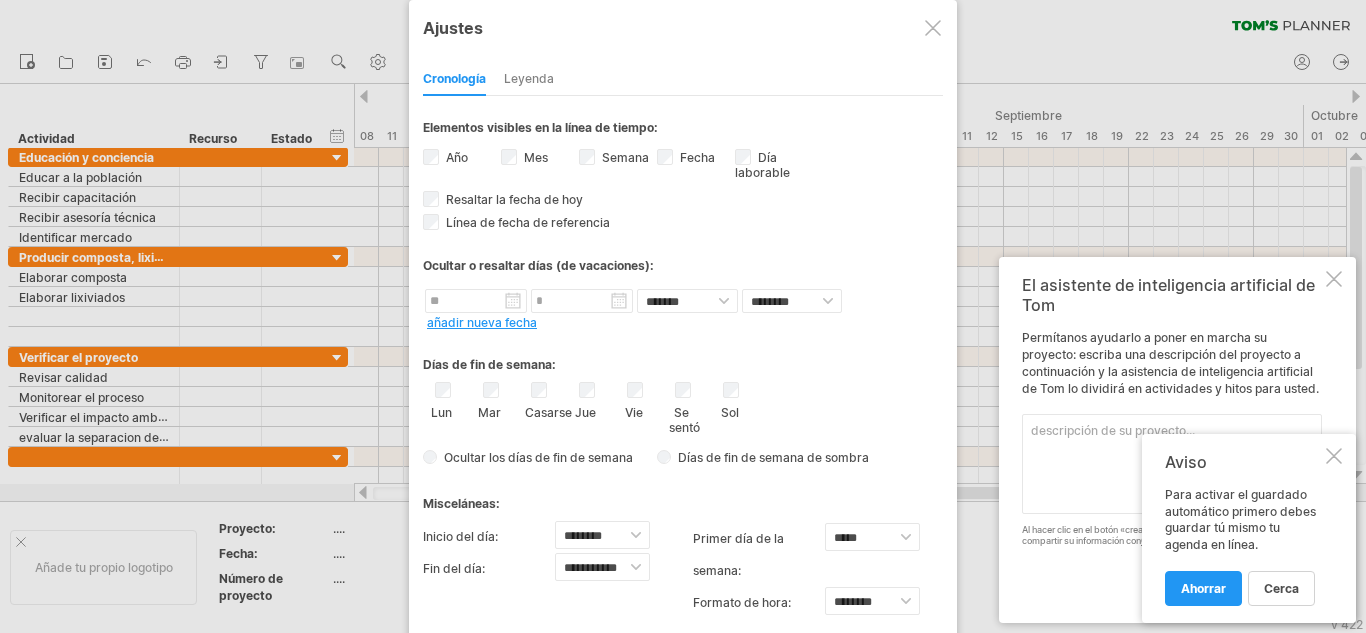 click at bounding box center (683, 316) 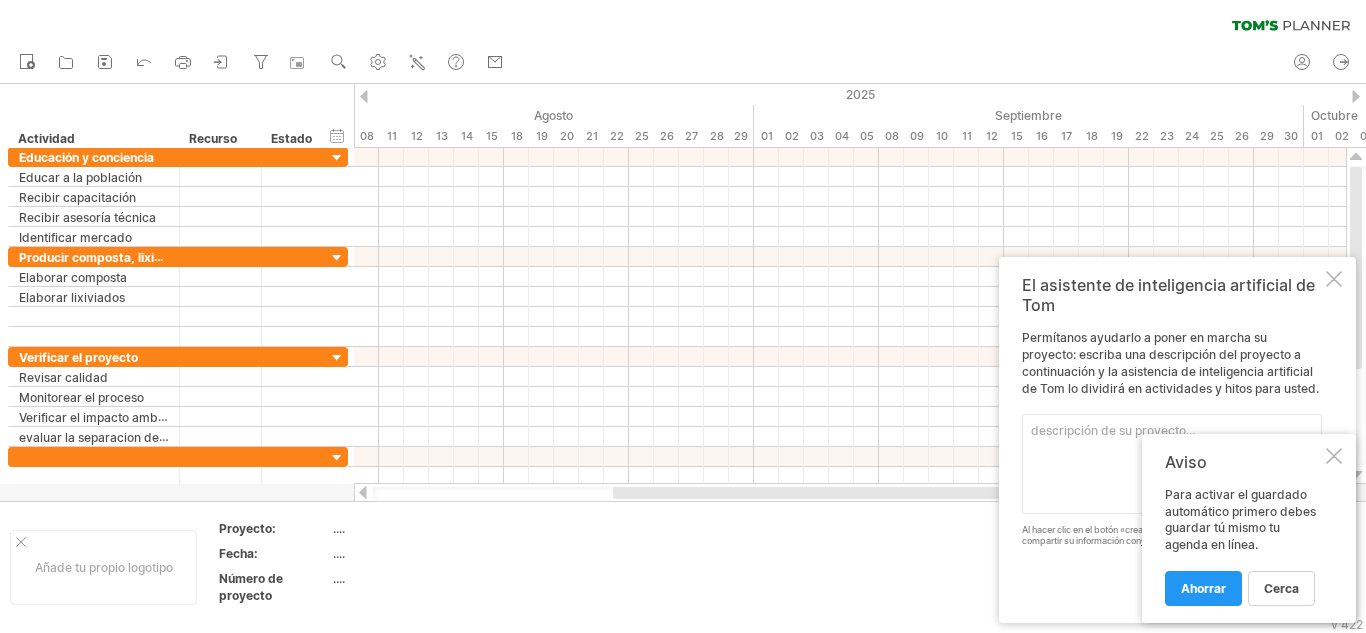 click at bounding box center (1356, 96) 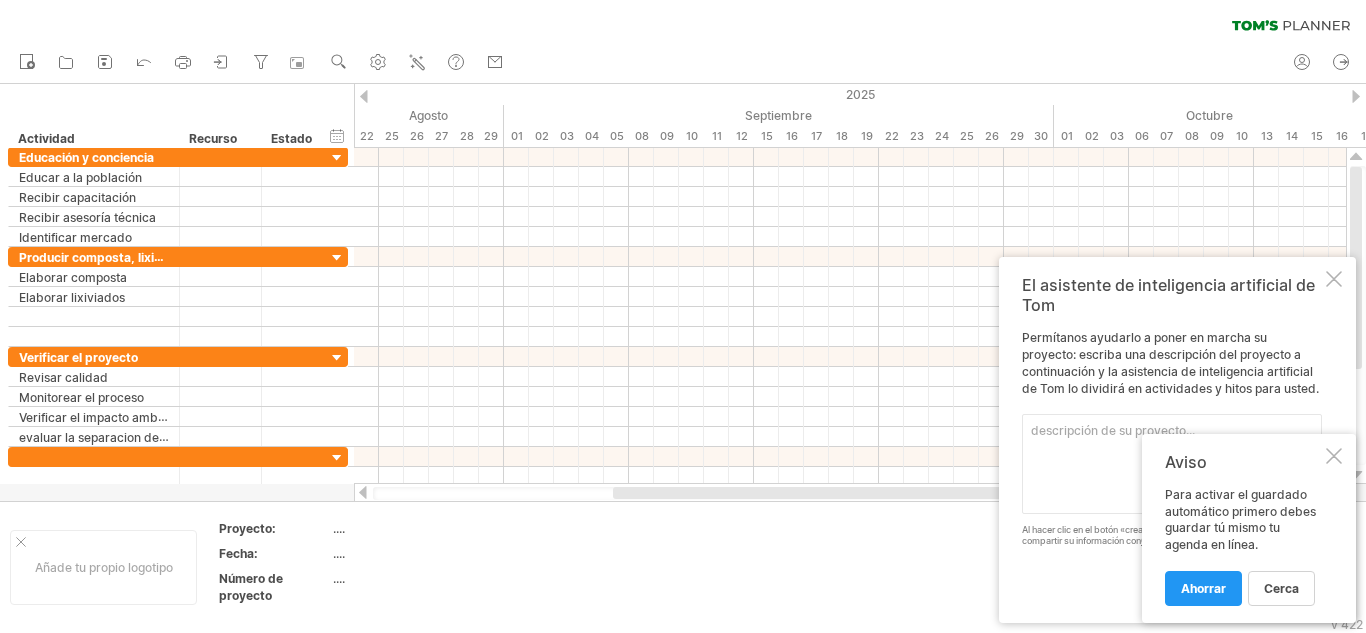 click at bounding box center [1356, 96] 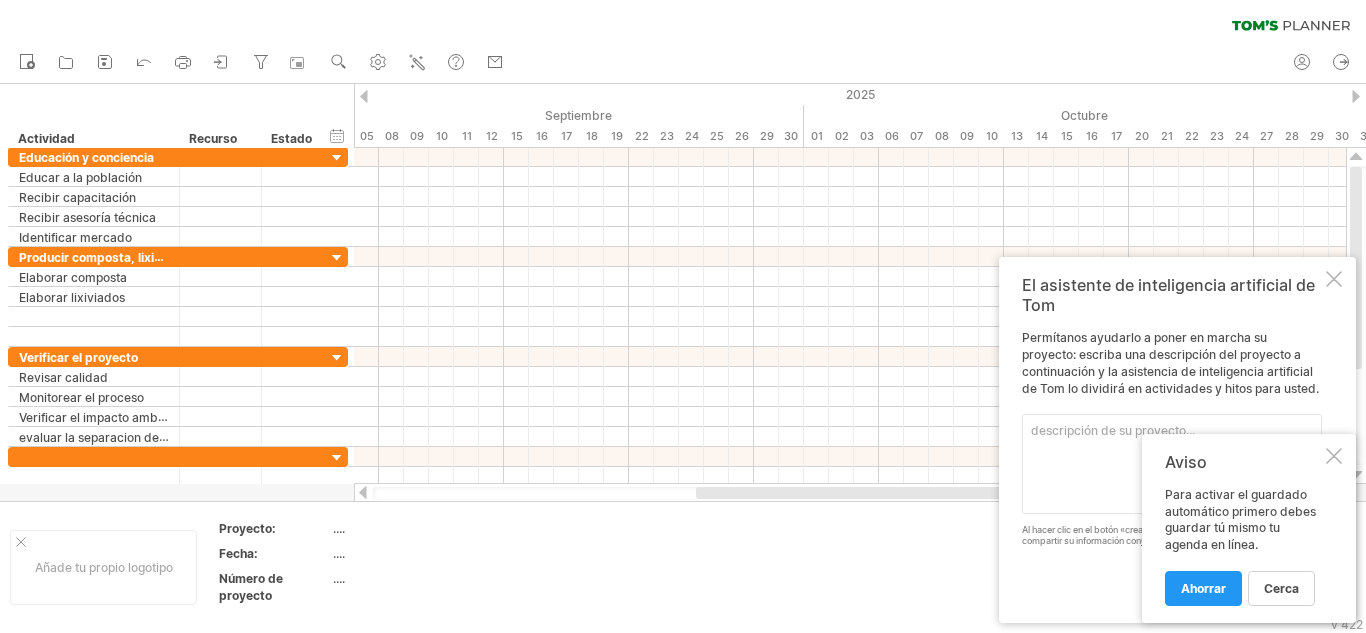 click at bounding box center (1356, 96) 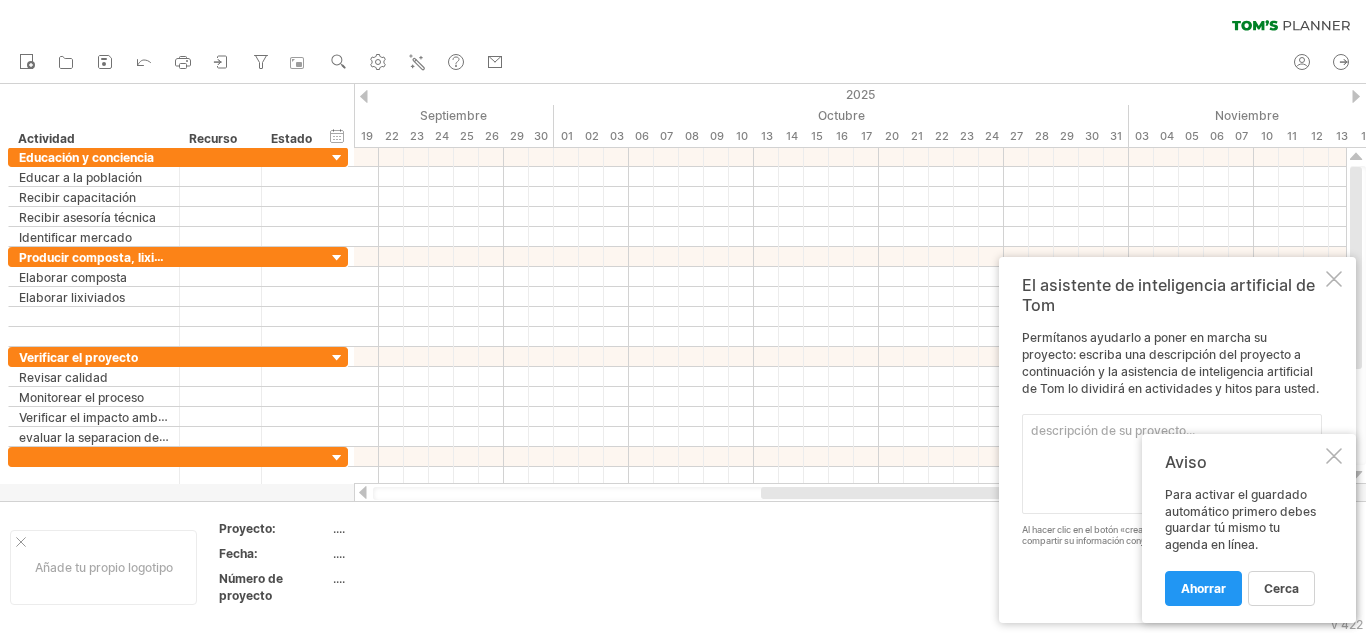 click at bounding box center (364, 96) 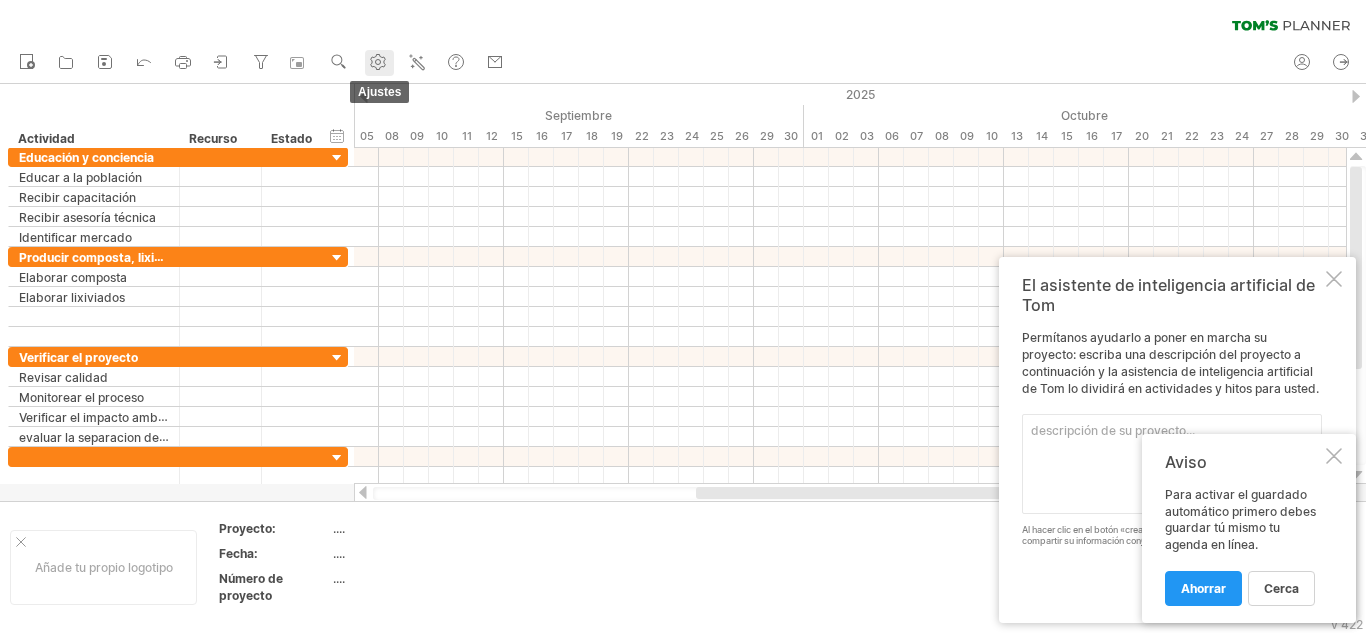 click 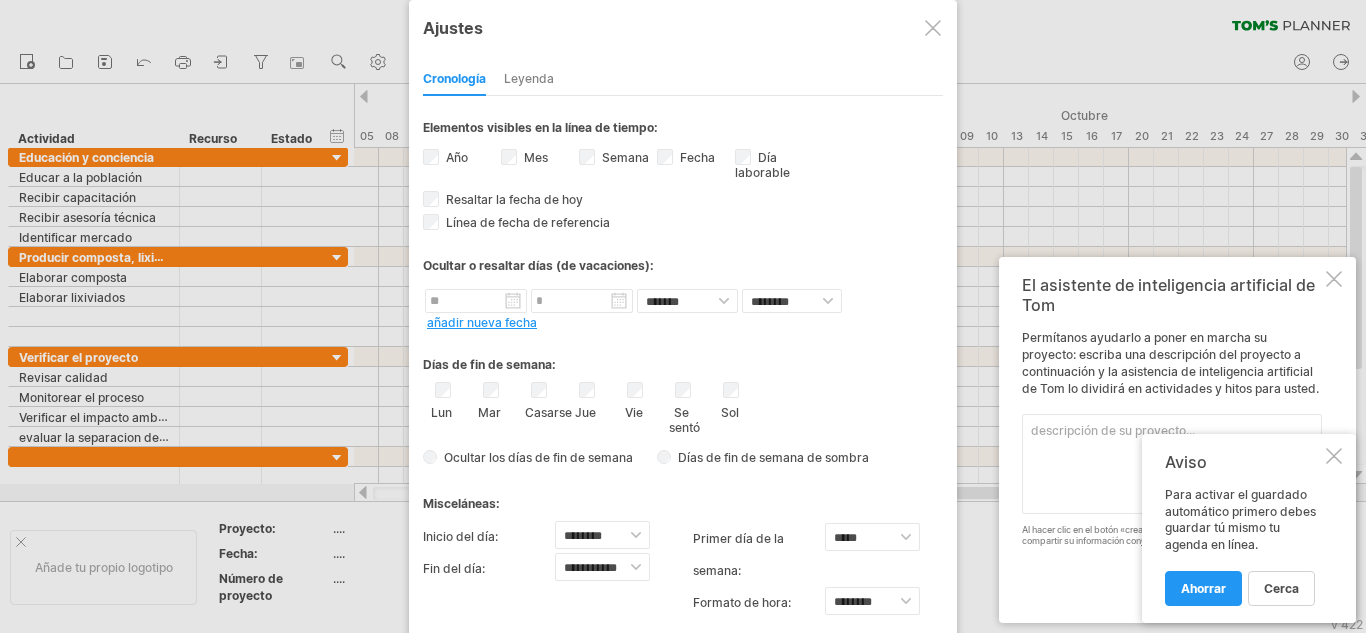 click at bounding box center (683, 316) 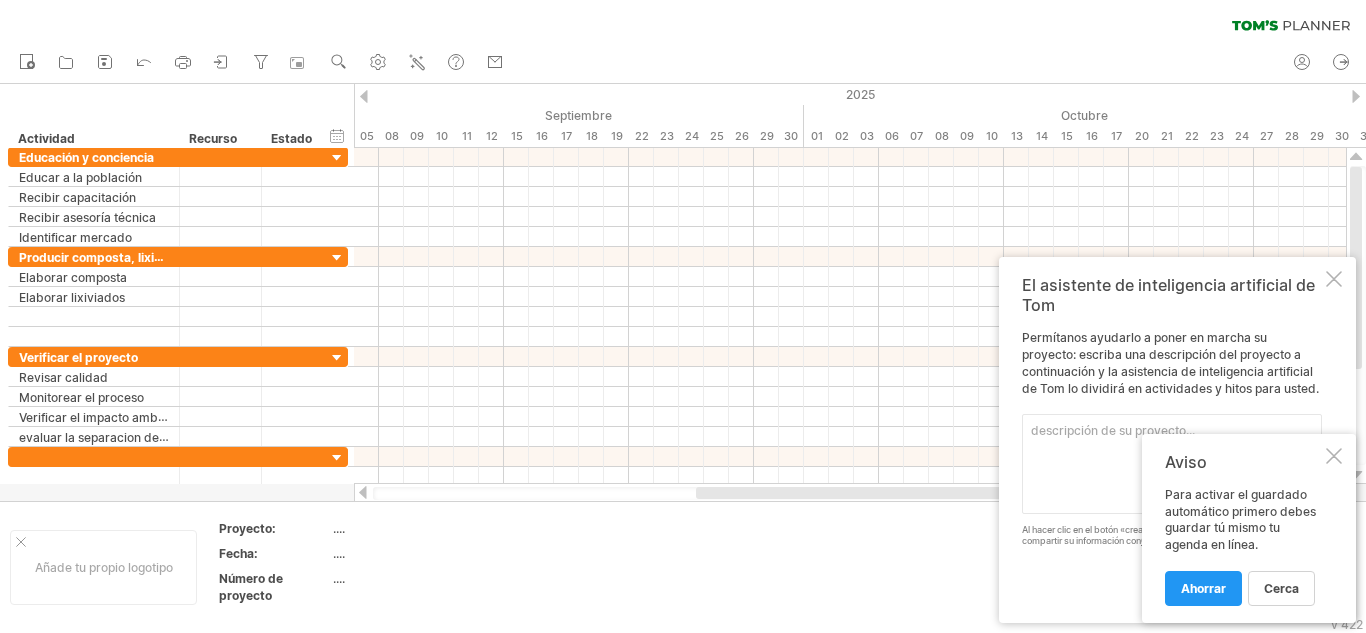 click at bounding box center [364, 96] 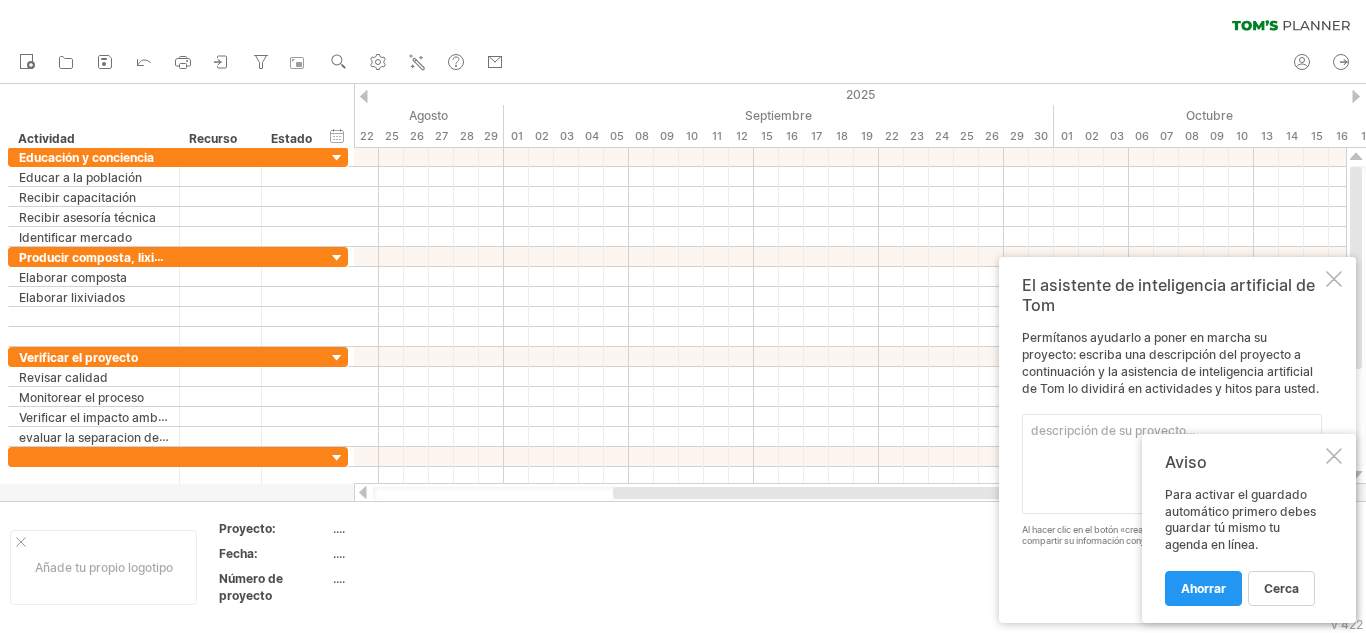 click at bounding box center [1356, 96] 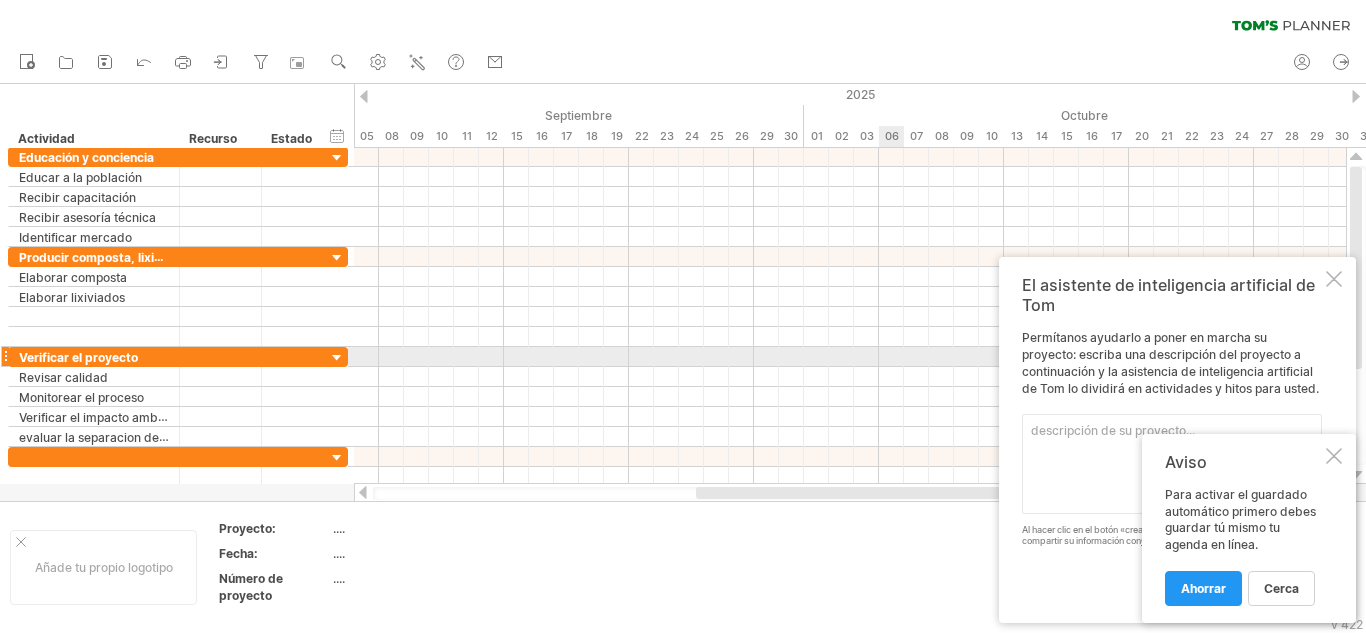 click at bounding box center [850, 357] 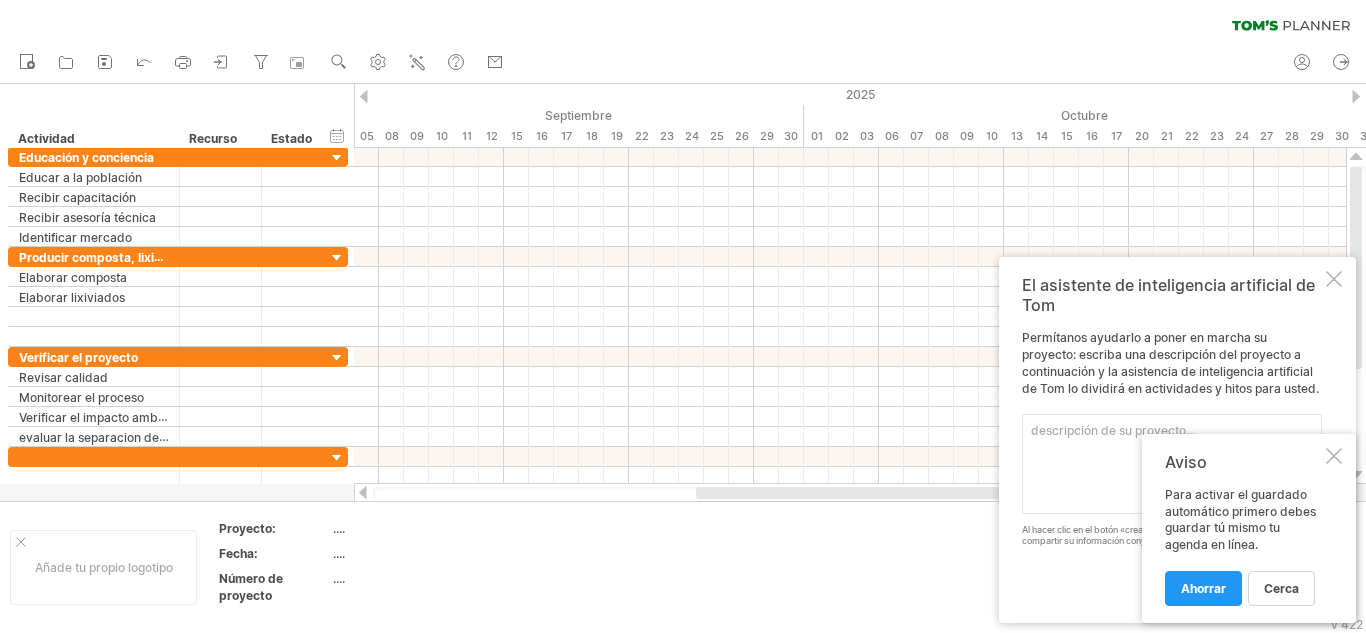 click at bounding box center (1356, 96) 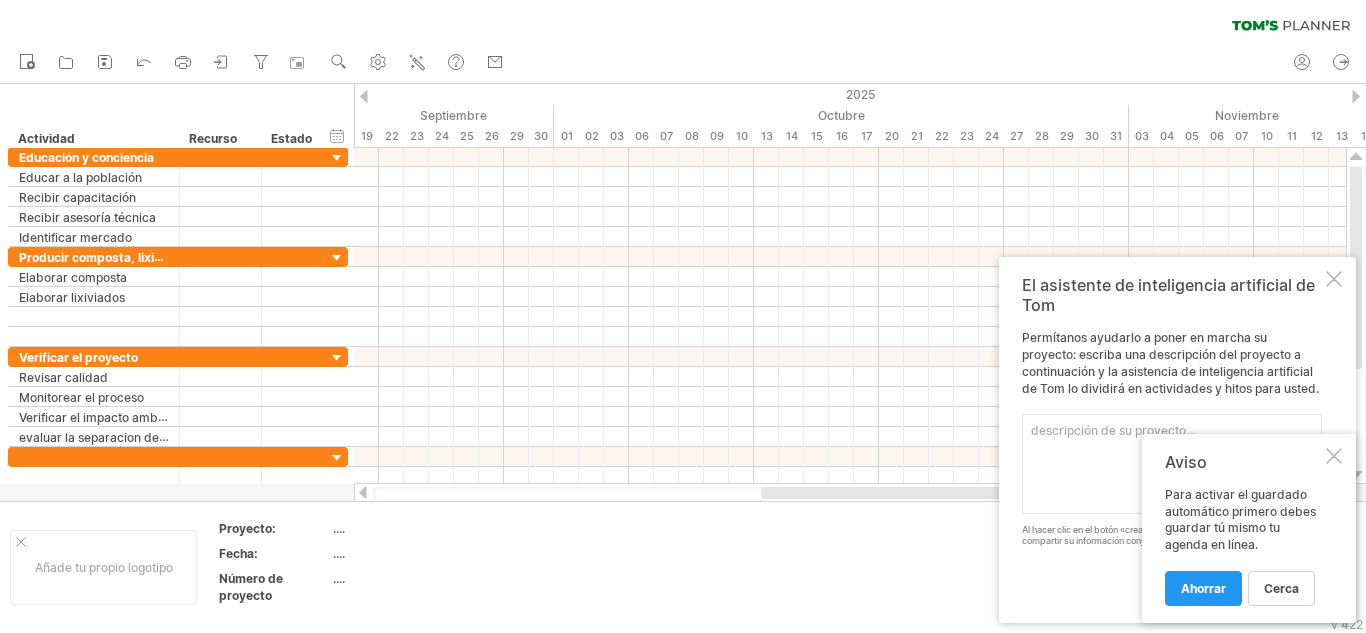 click at bounding box center [1356, 96] 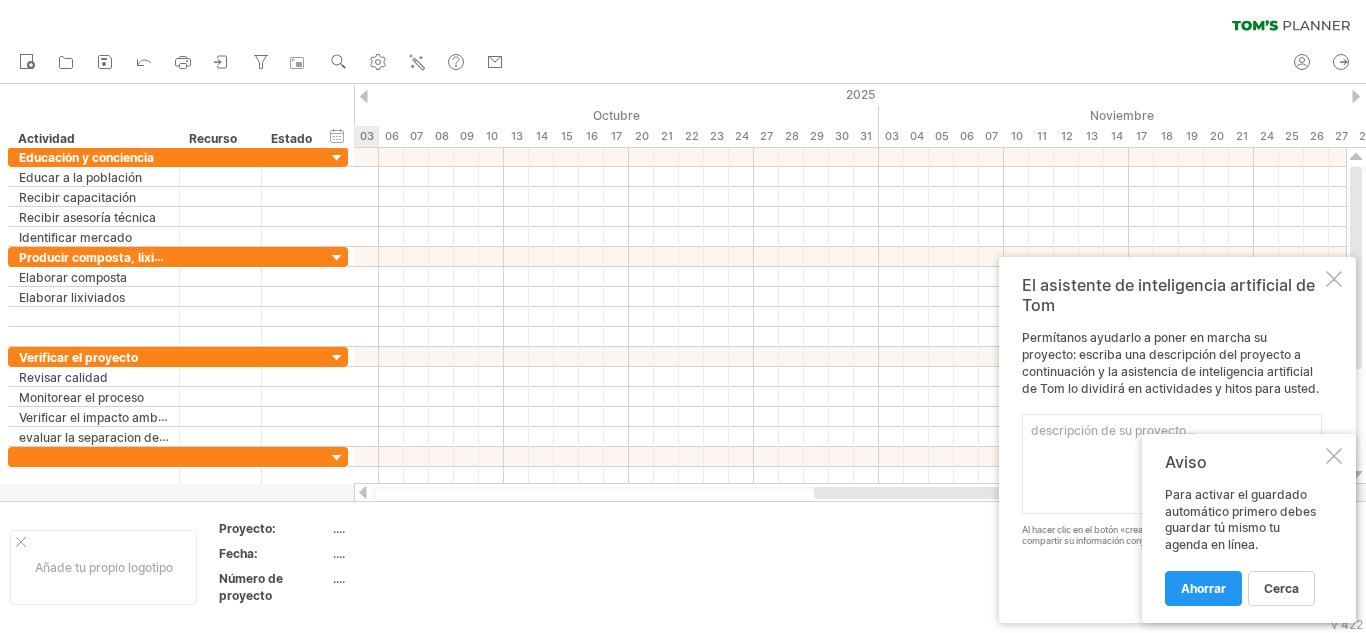 click at bounding box center [364, 96] 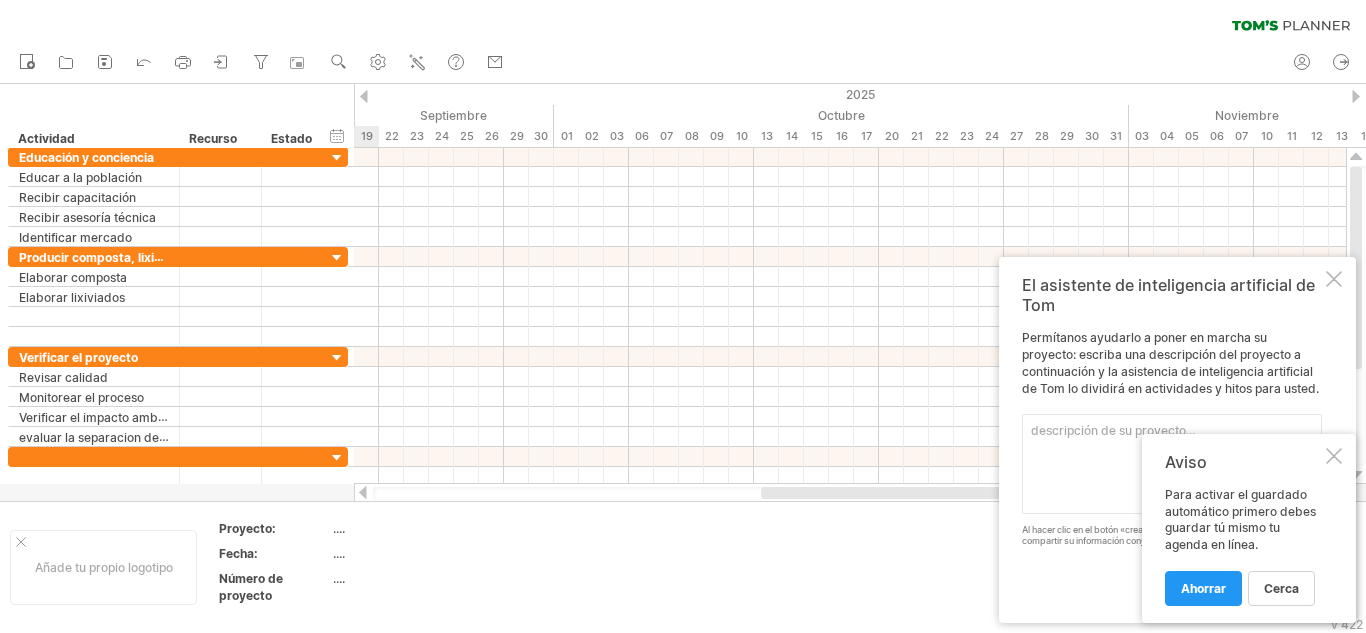 click at bounding box center (364, 96) 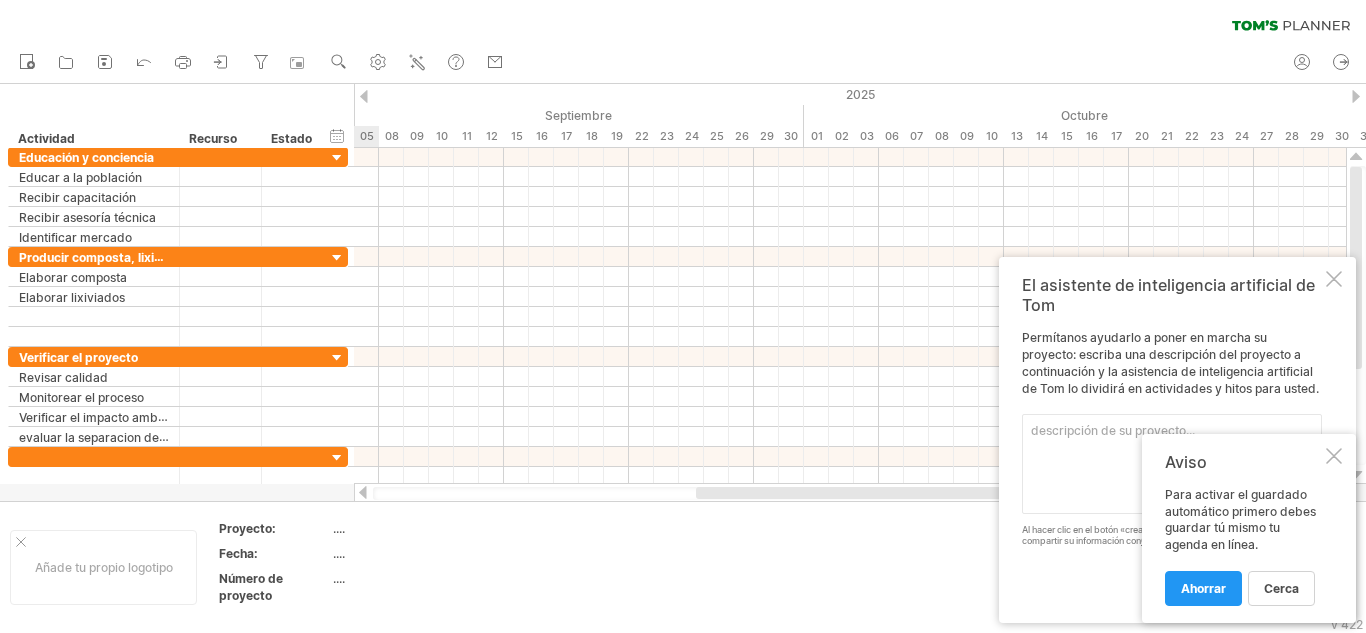 click at bounding box center [364, 96] 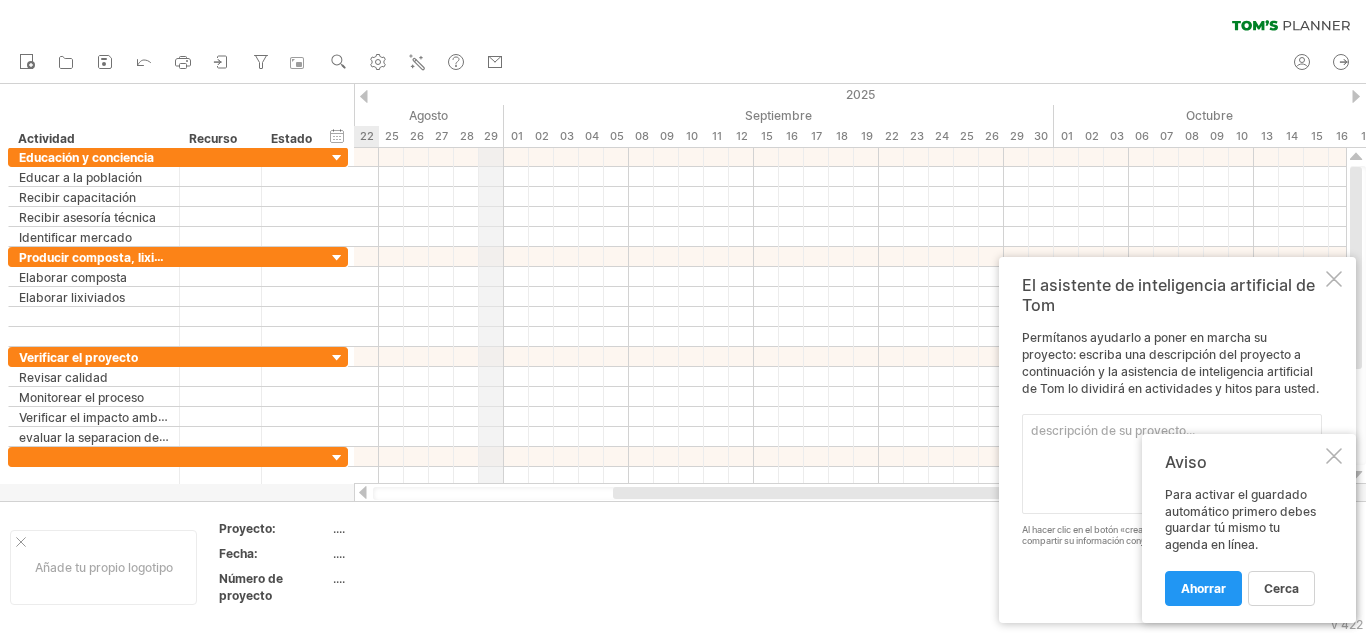 click on "29" at bounding box center [491, 136] 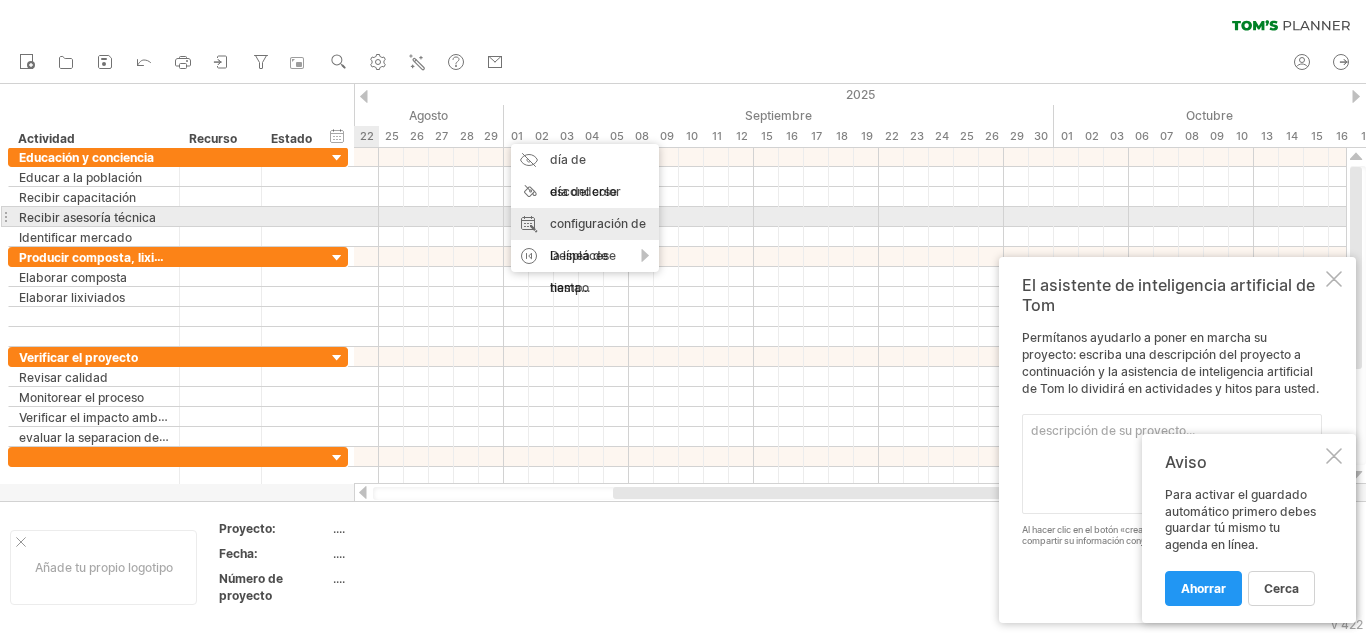 click on "configuración de la línea de tiempo" at bounding box center [585, 256] 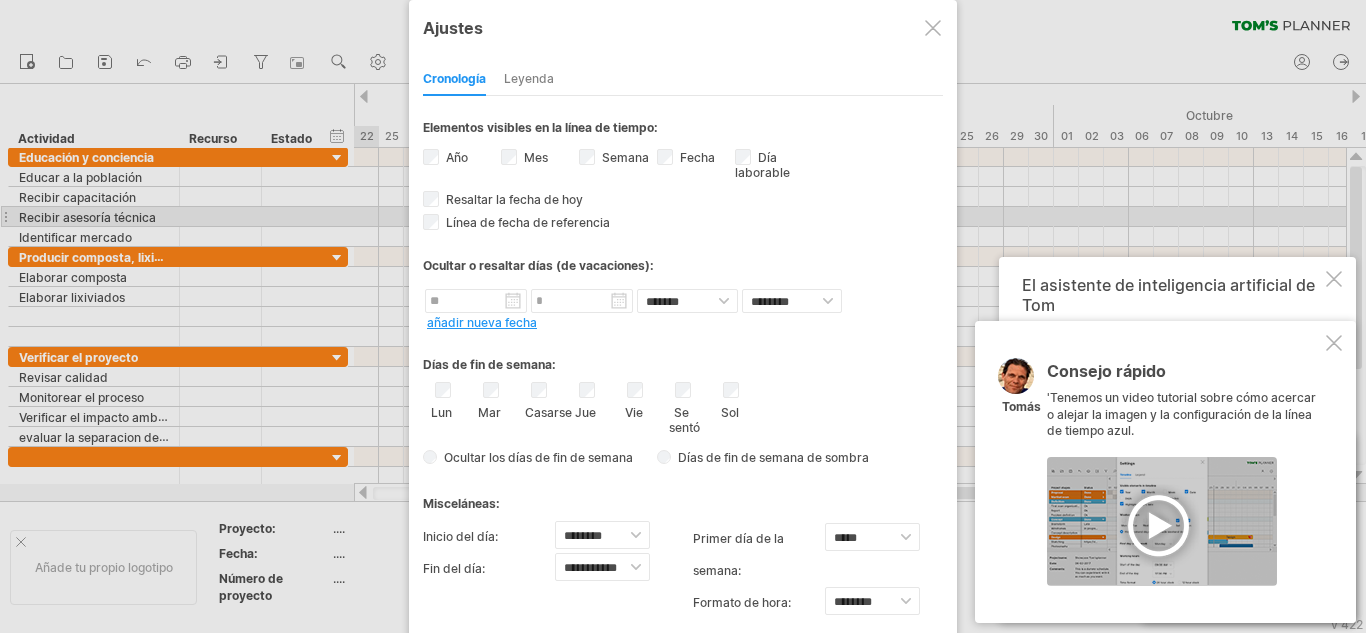 click on "Leyenda" at bounding box center (529, 78) 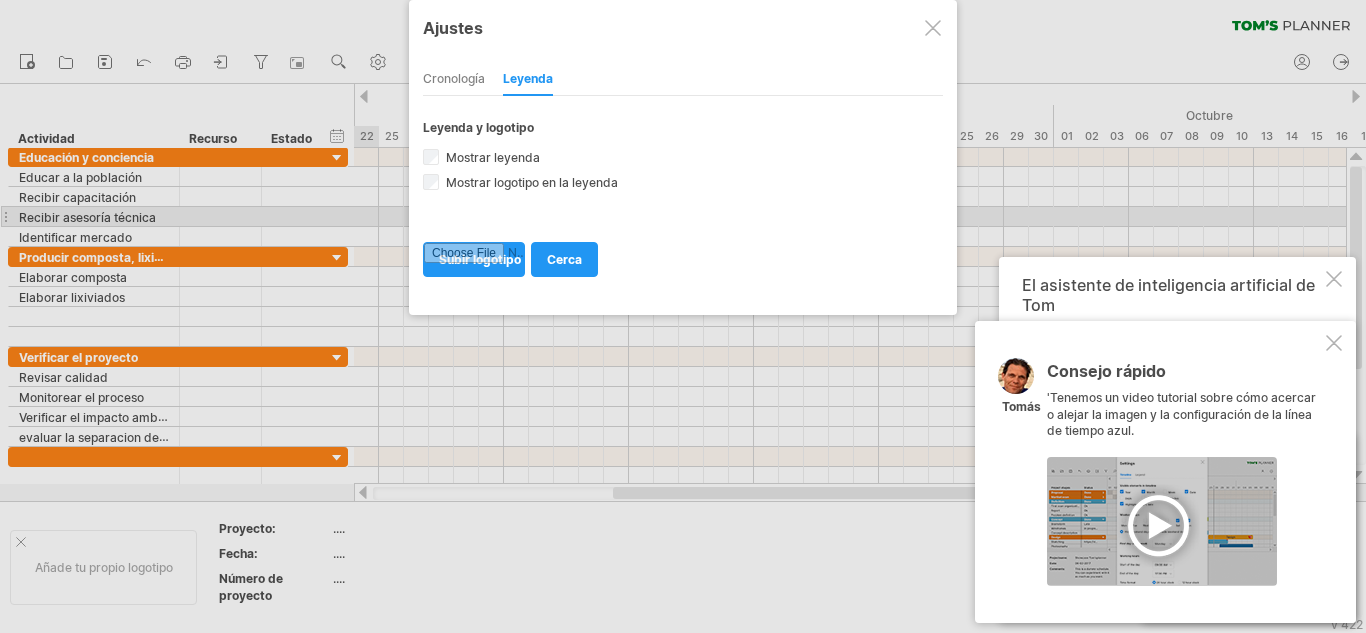 click at bounding box center (933, 28) 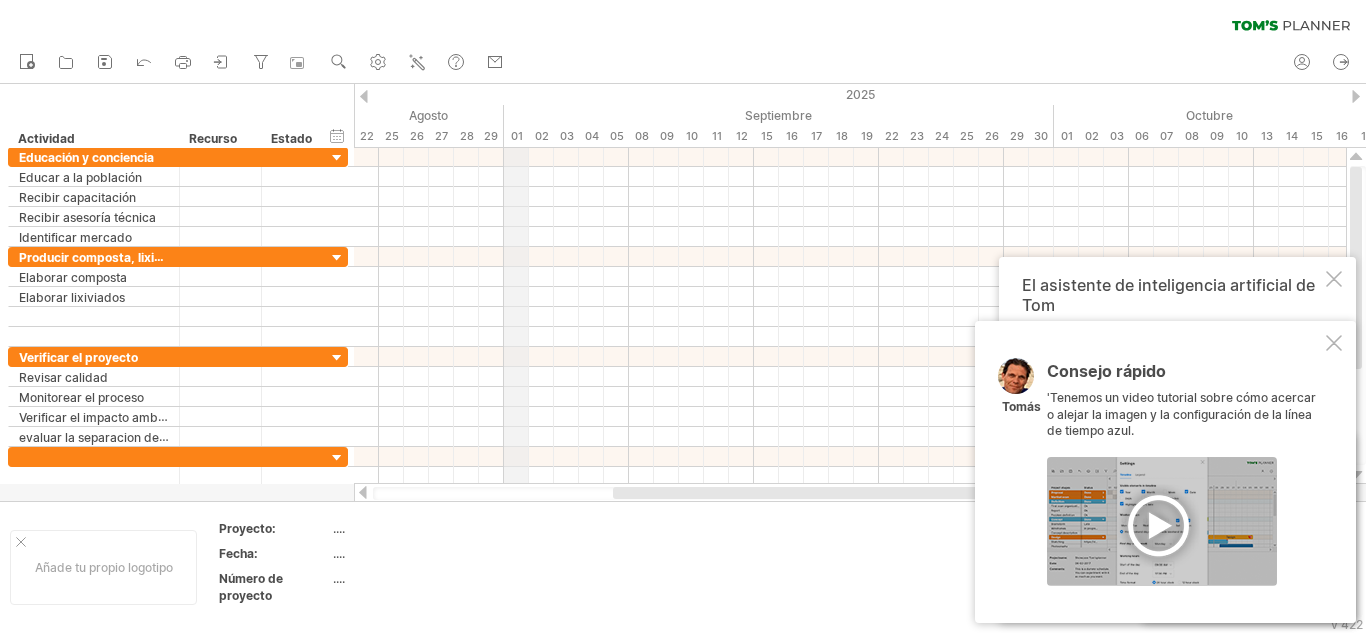 click on "2025" at bounding box center (966, 94) 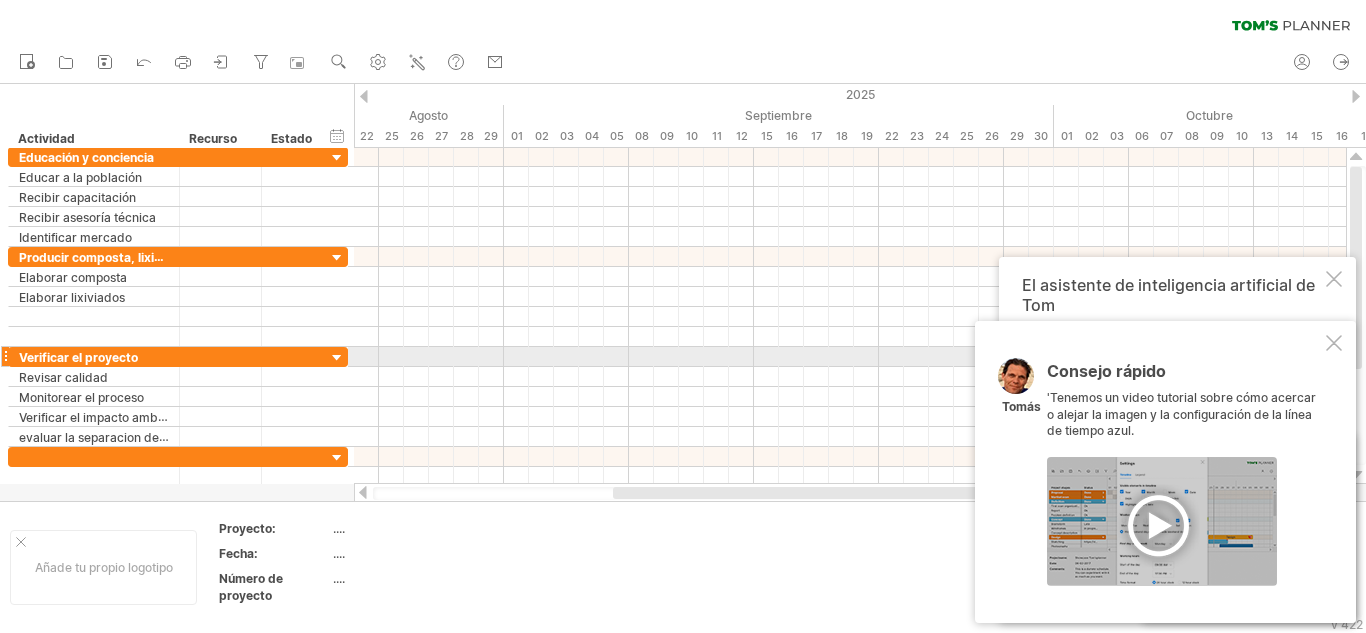 click at bounding box center (1334, 343) 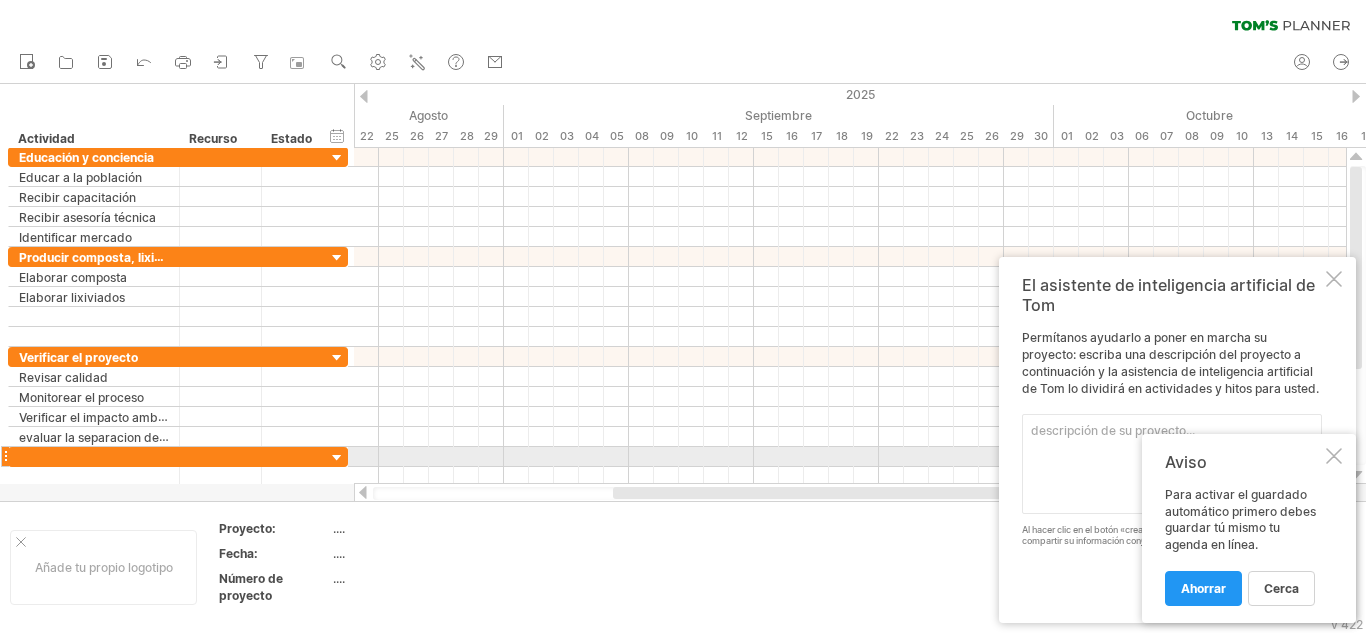 click at bounding box center [1334, 456] 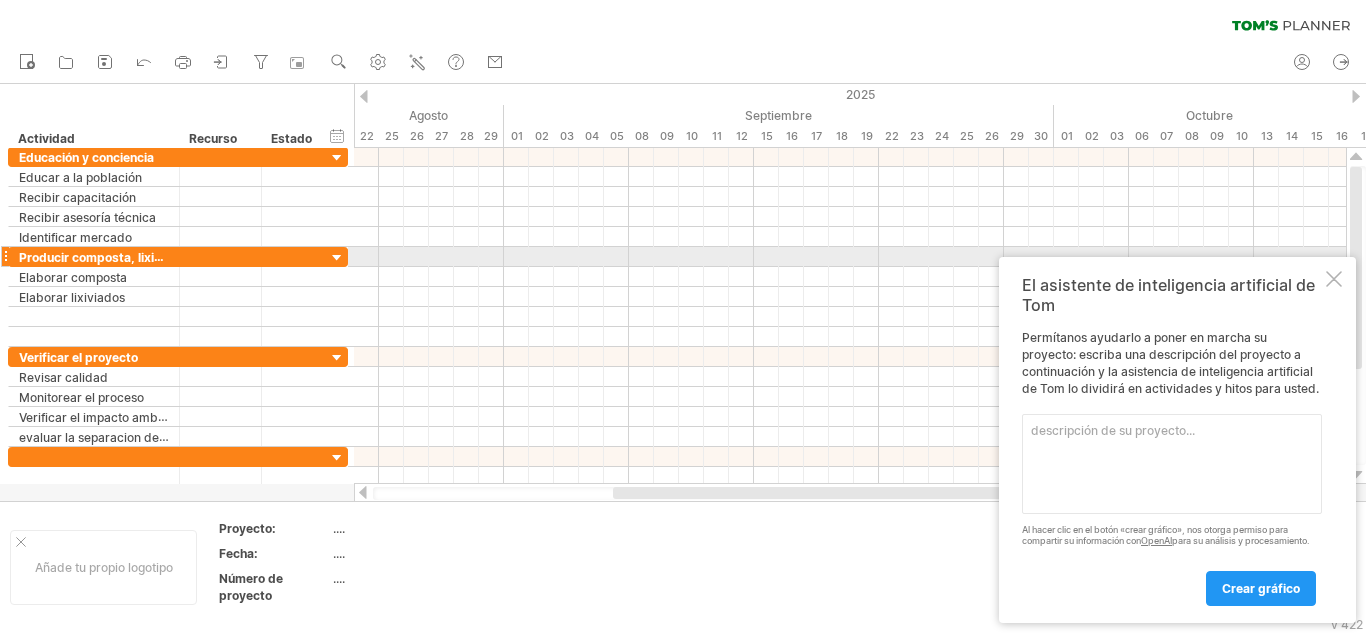 click at bounding box center (1334, 279) 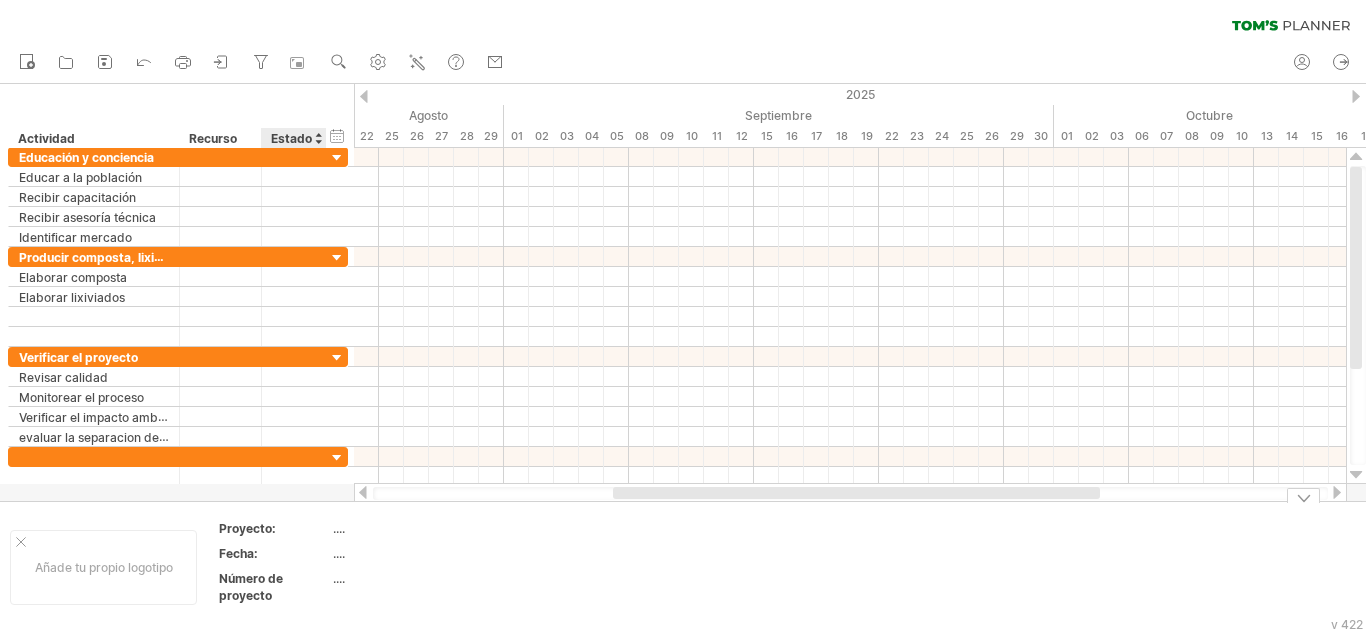 click on "Proyecto:" at bounding box center (247, 528) 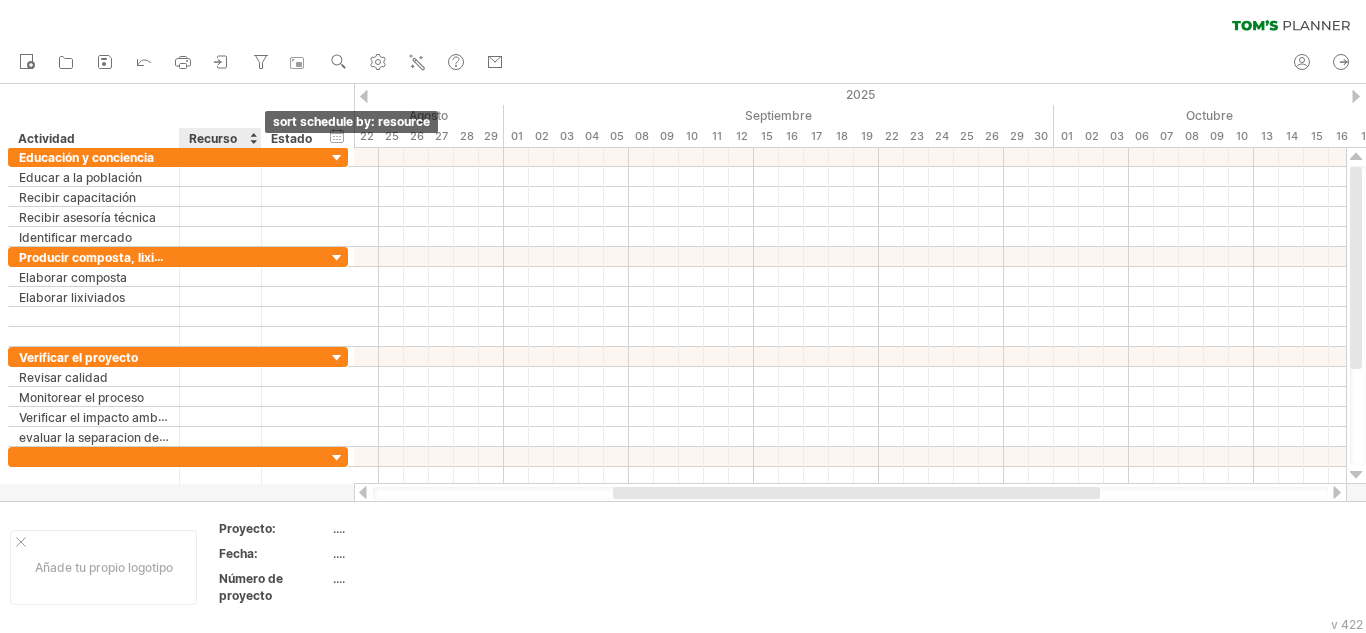 click at bounding box center (253, 138) 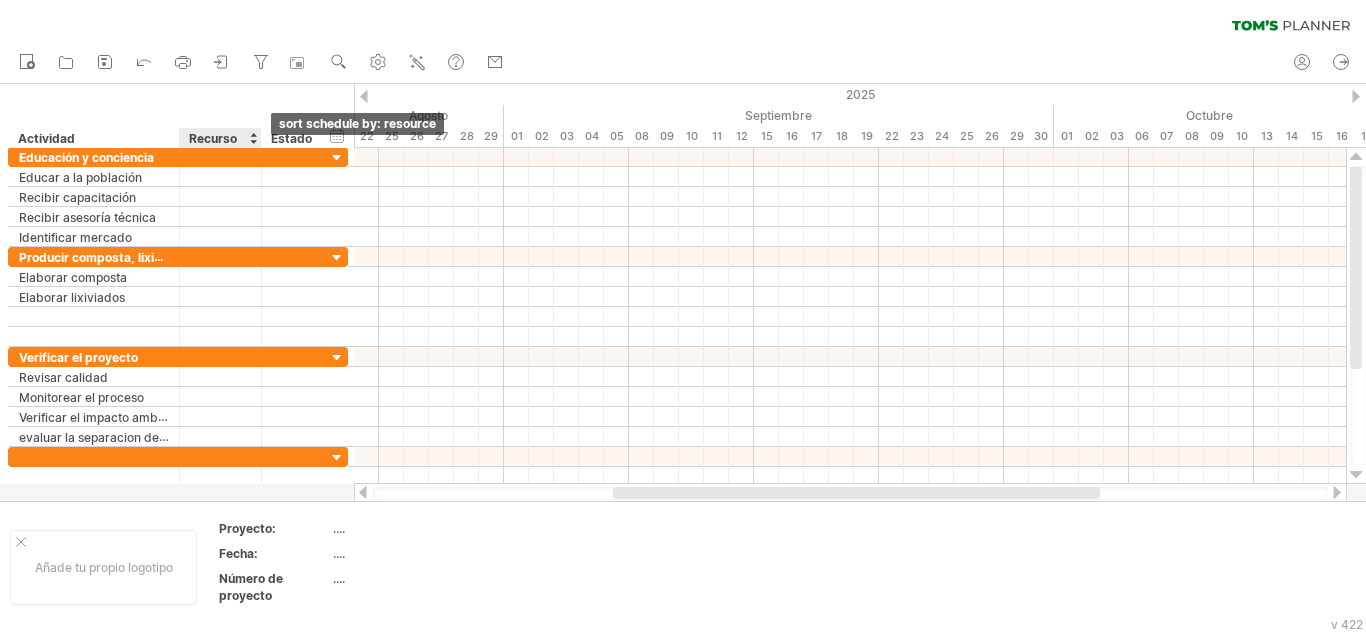 click at bounding box center [253, 138] 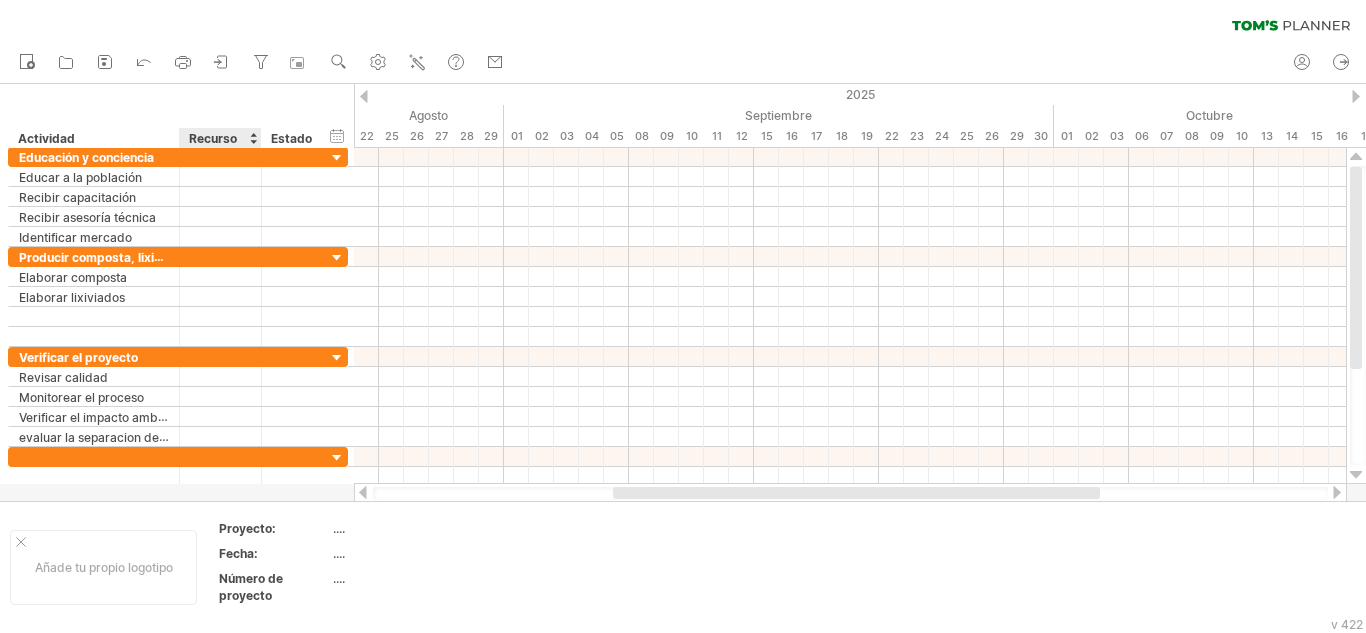 click on "ocultar inicio/fin/duración mostrar inicio/fin/duración
******** Actividad ******** Recurso ****** Estado" at bounding box center (177, 116) 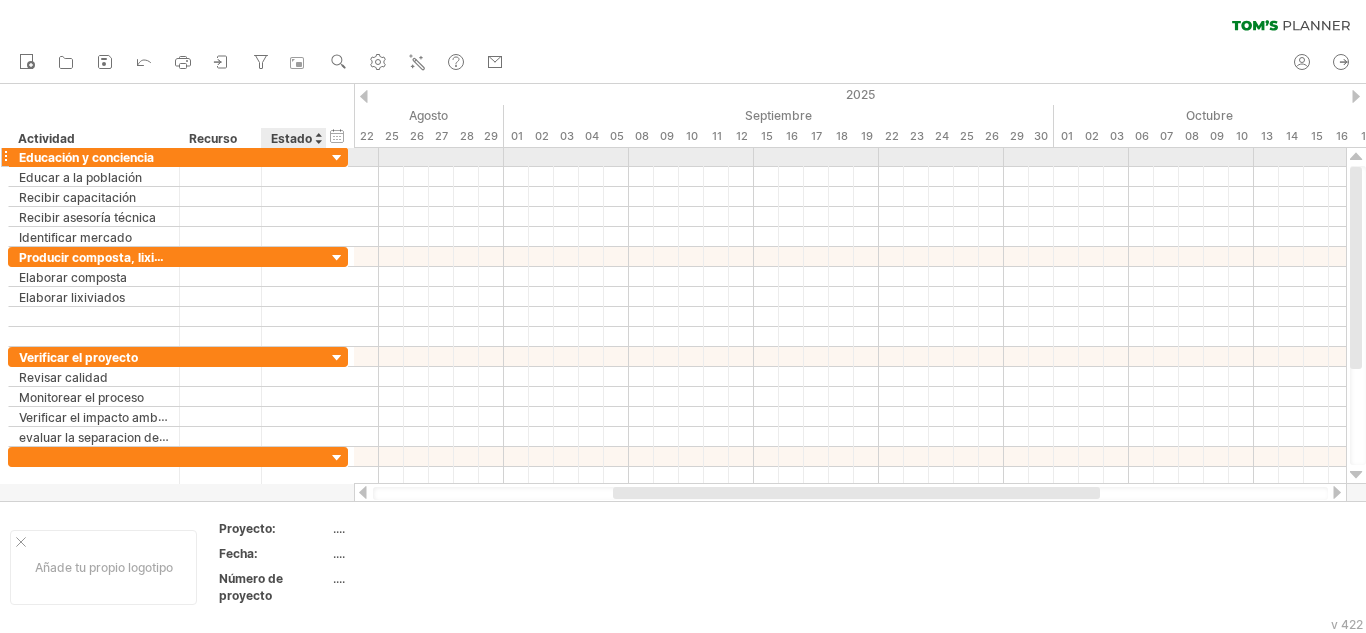 click at bounding box center (337, 158) 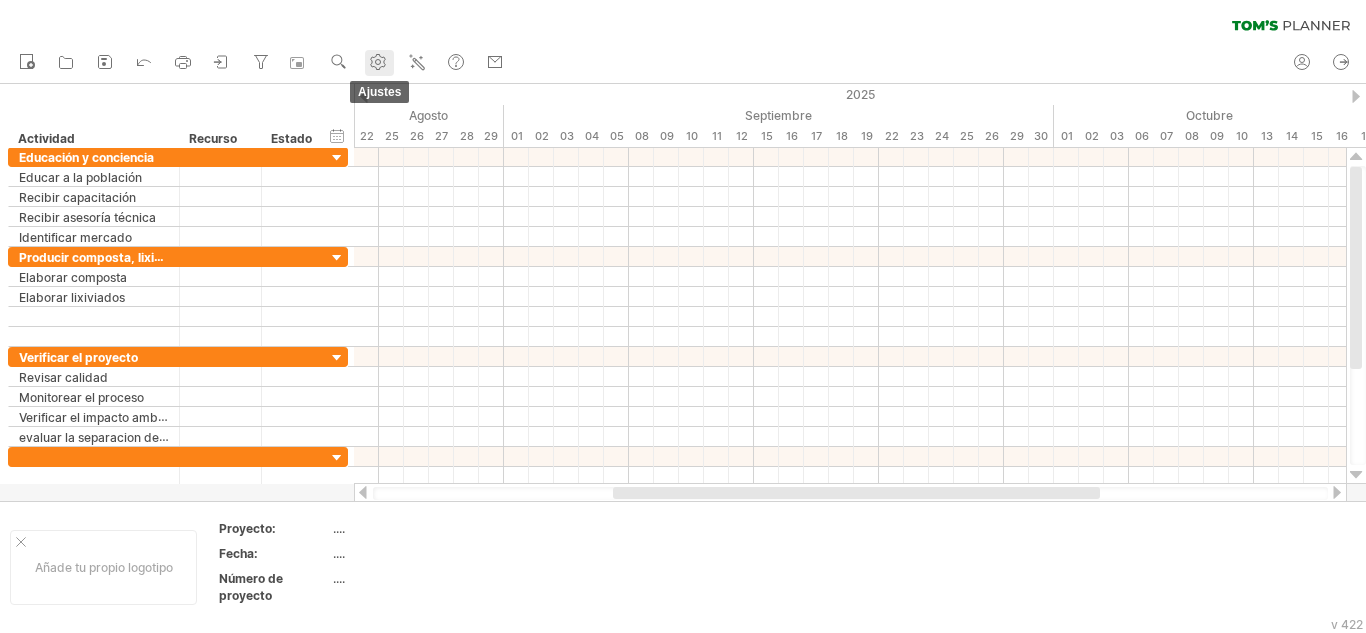 click 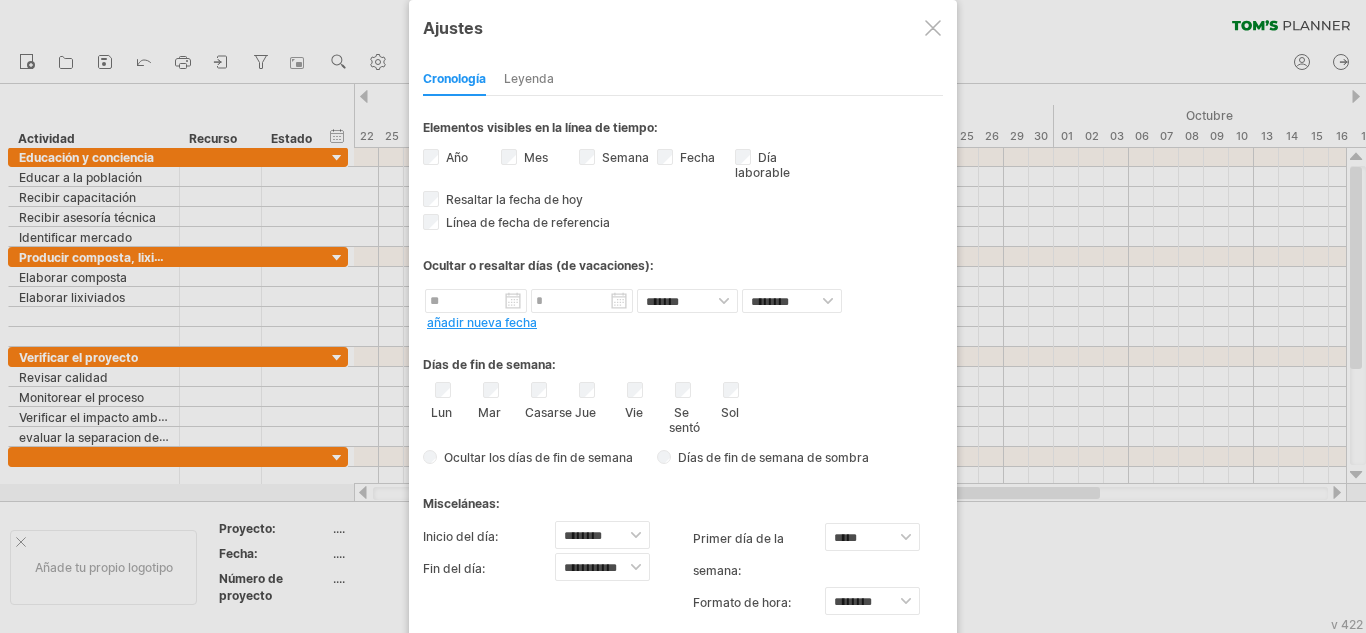 click at bounding box center (683, 316) 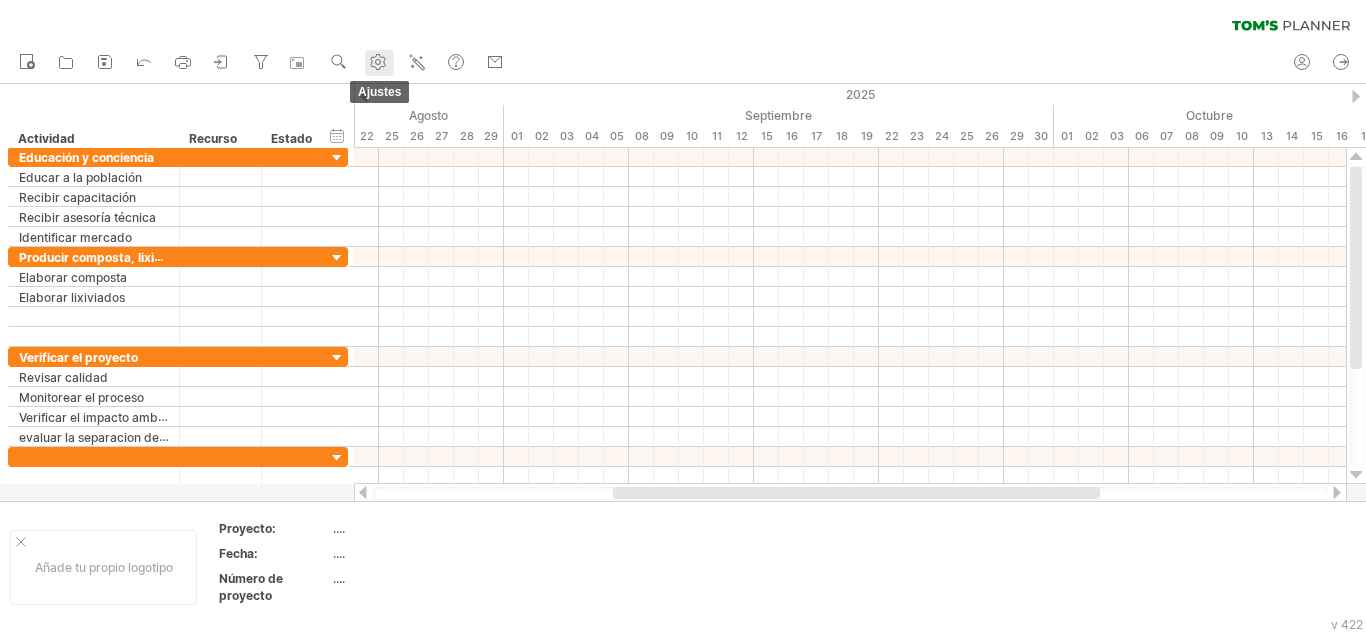 click 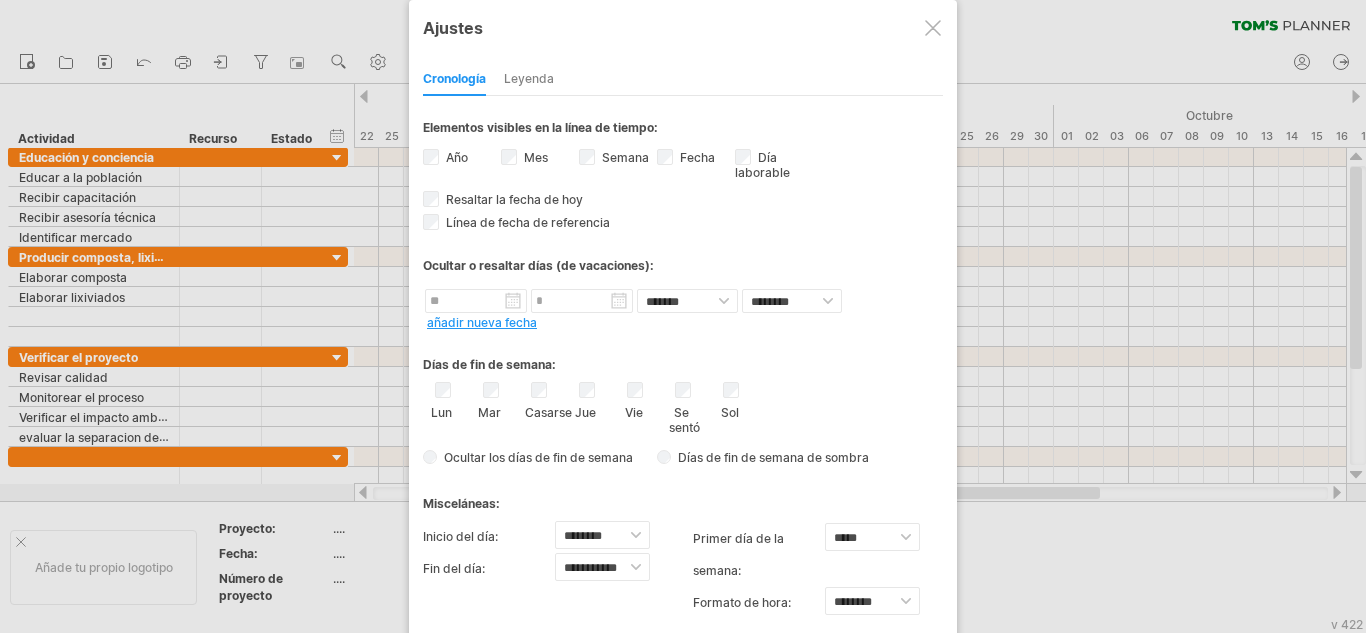 click on "Leyenda" at bounding box center (529, 78) 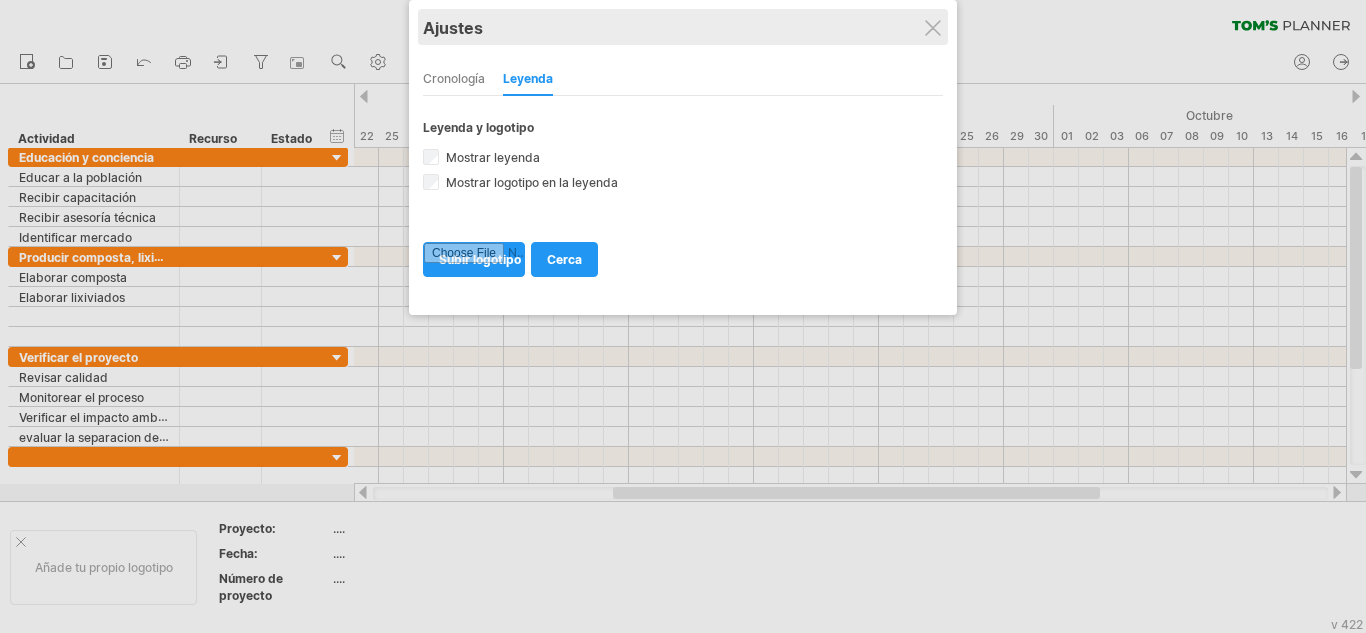 click on "Ajustes" at bounding box center [683, 27] 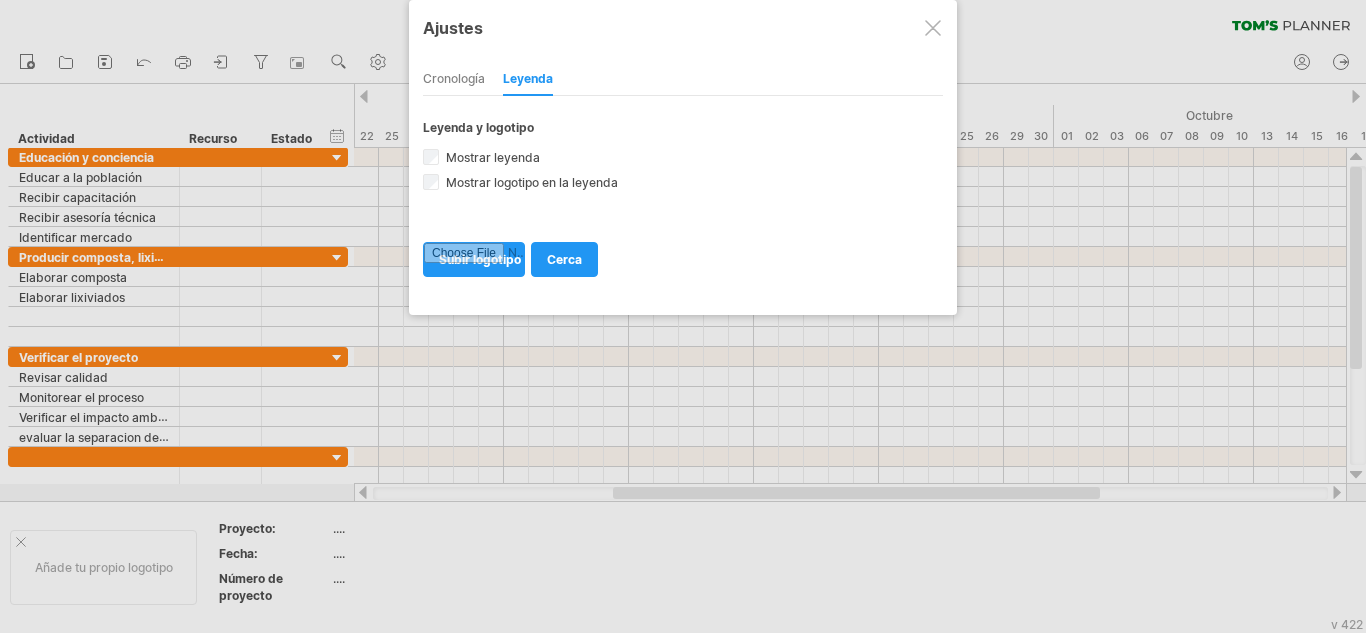 click at bounding box center (933, 28) 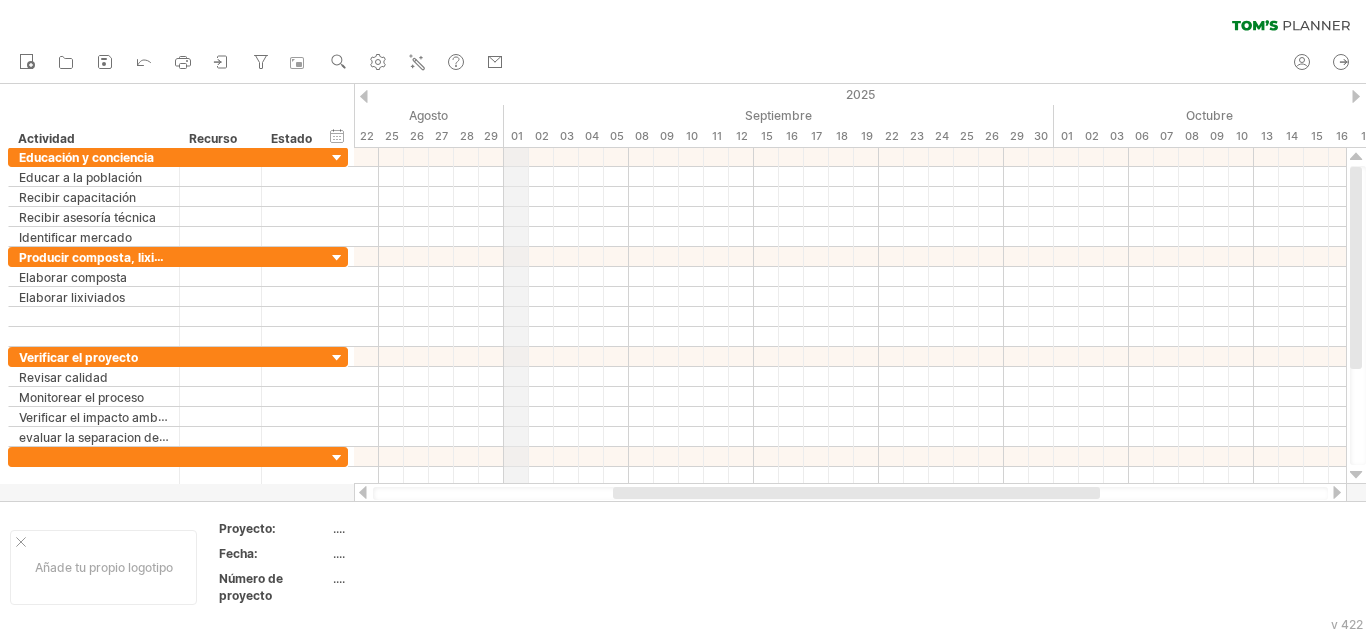 click on "01" at bounding box center [517, 136] 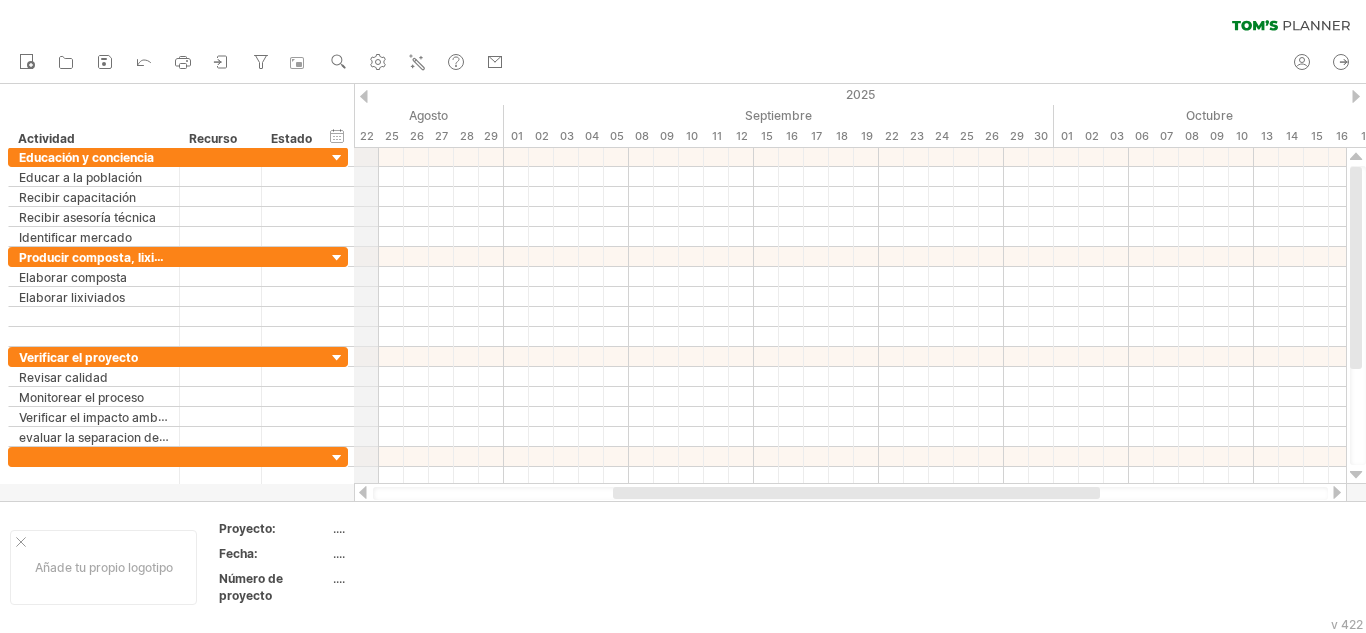 click on "22" at bounding box center [367, 136] 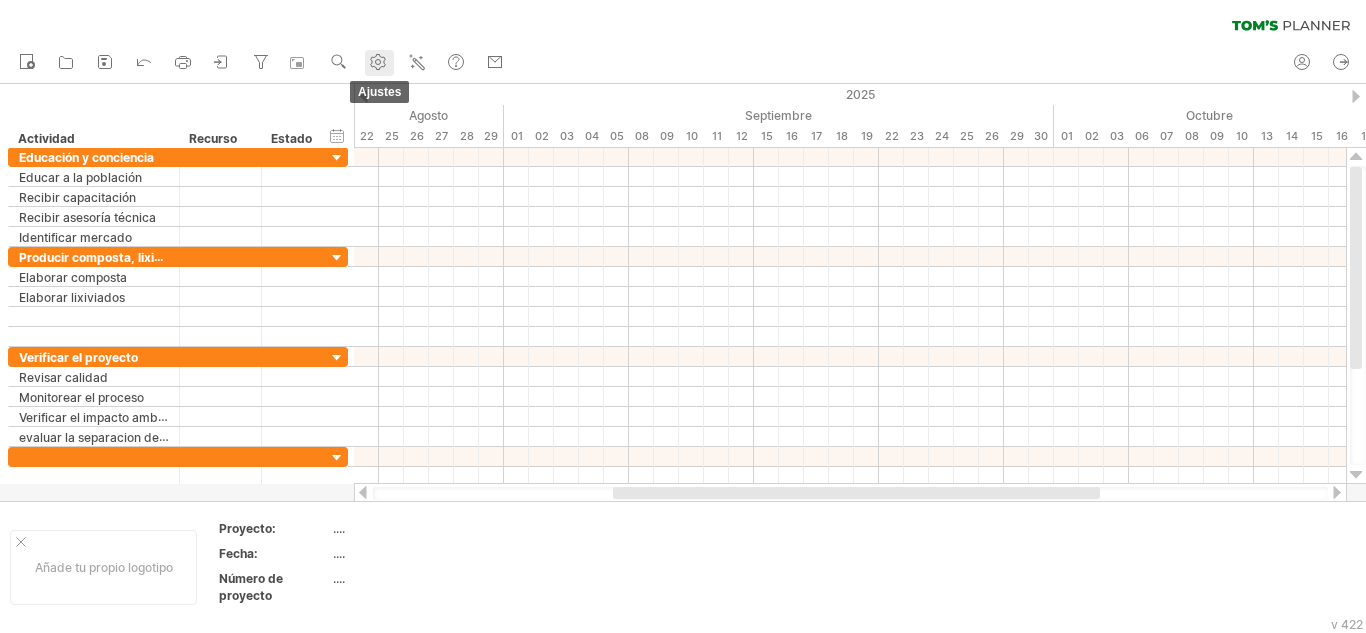 click 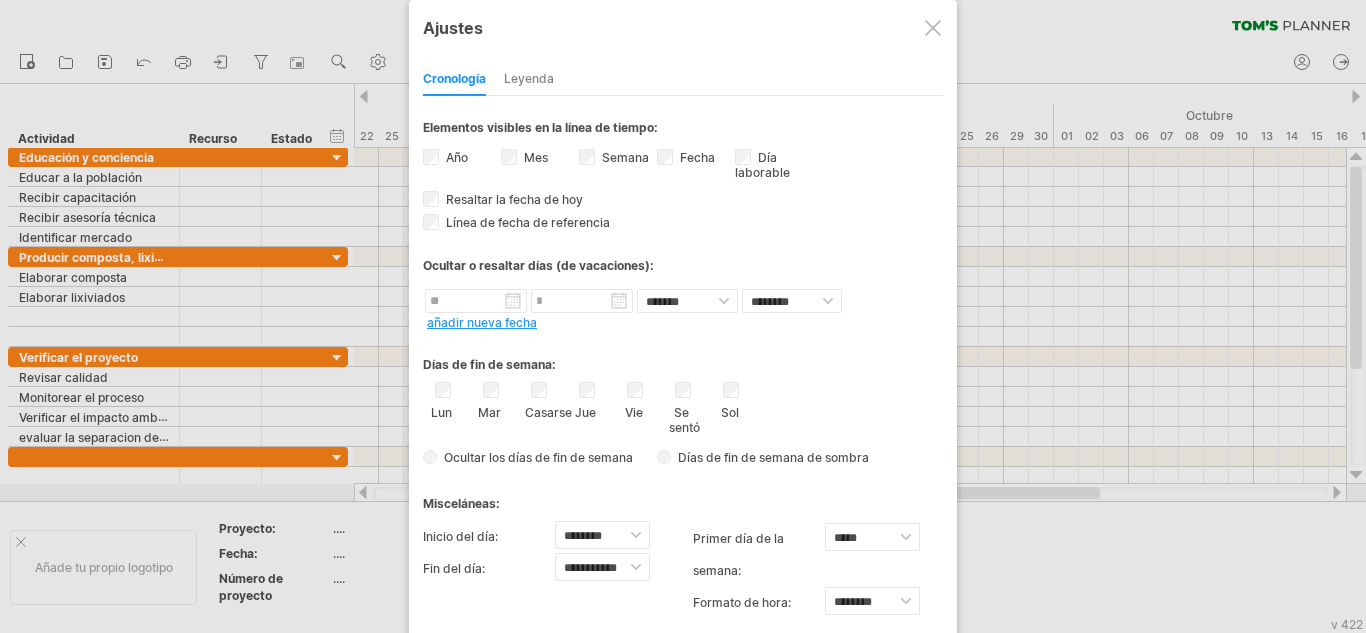 click on "Días de fin de semana:
Lun
Mar
Casarse
Jue
Vie Se sentó Sol" at bounding box center [683, 402] 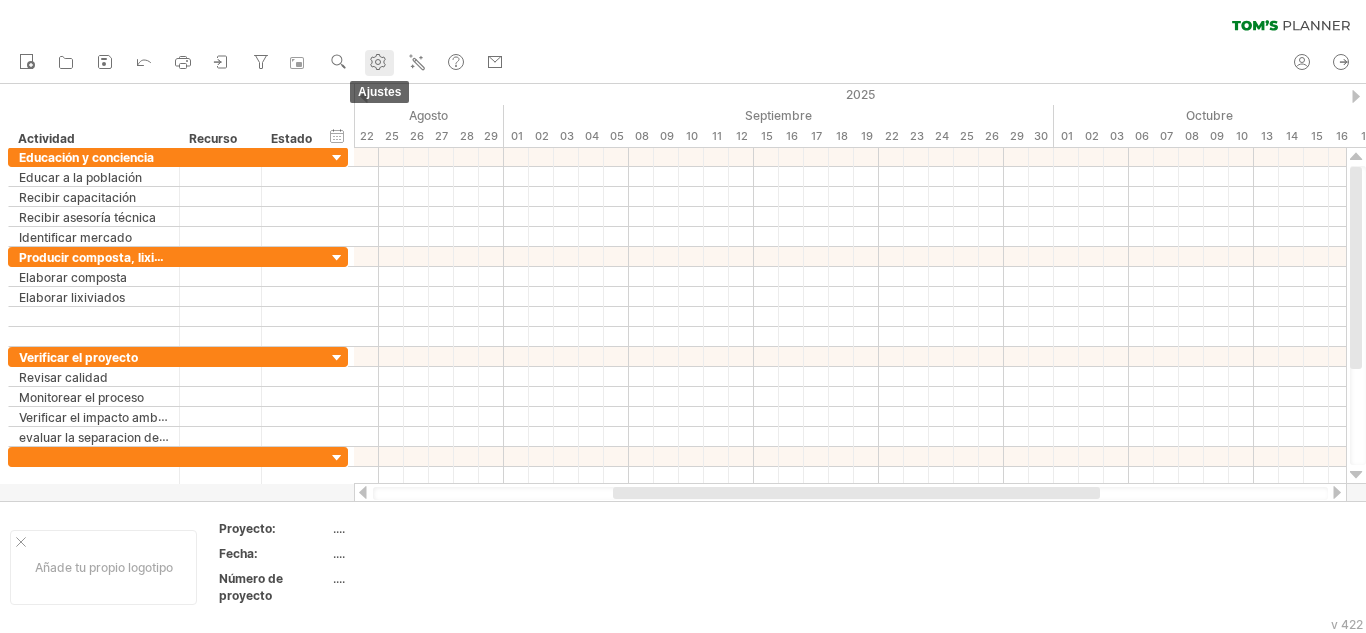 click 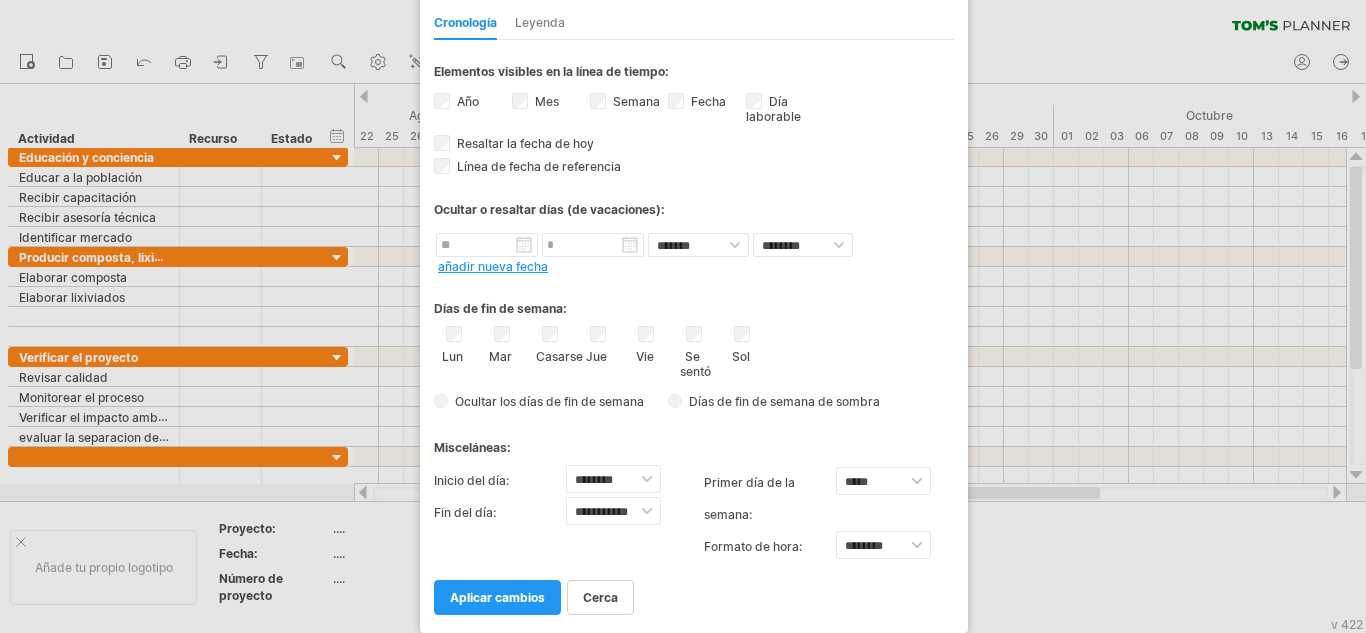 drag, startPoint x: 684, startPoint y: 10, endPoint x: 693, endPoint y: 49, distance: 40.024994 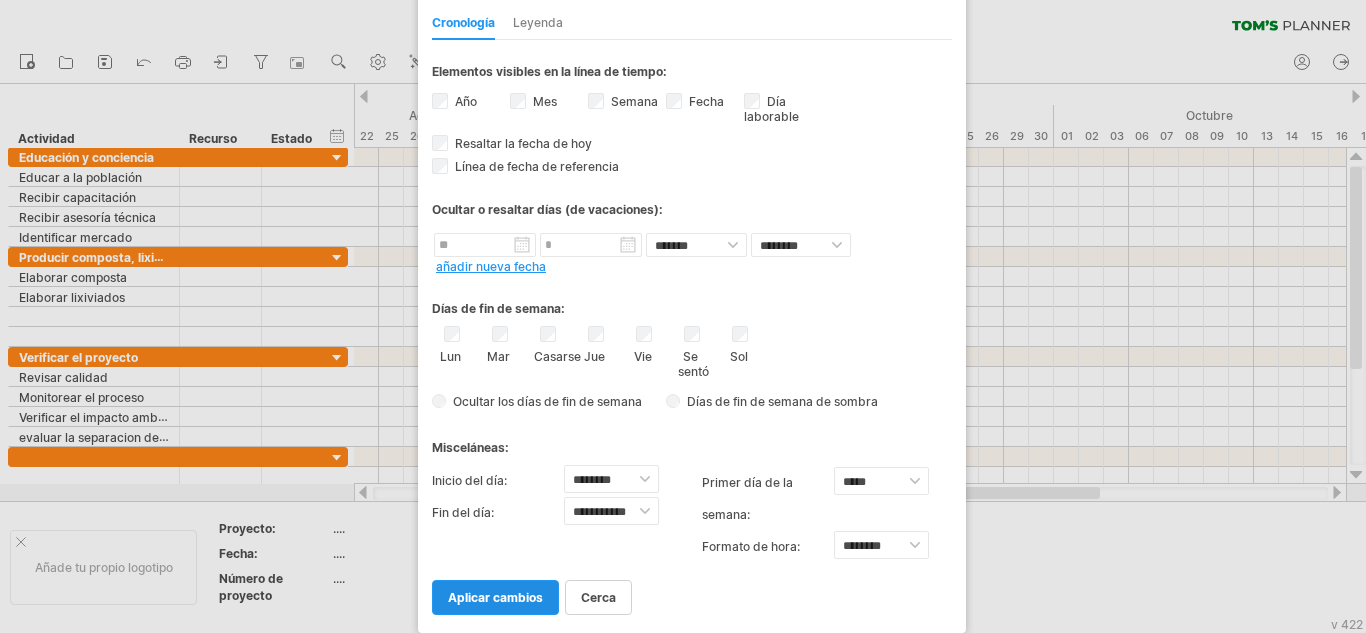 click on "aplicar cambios" at bounding box center (495, 597) 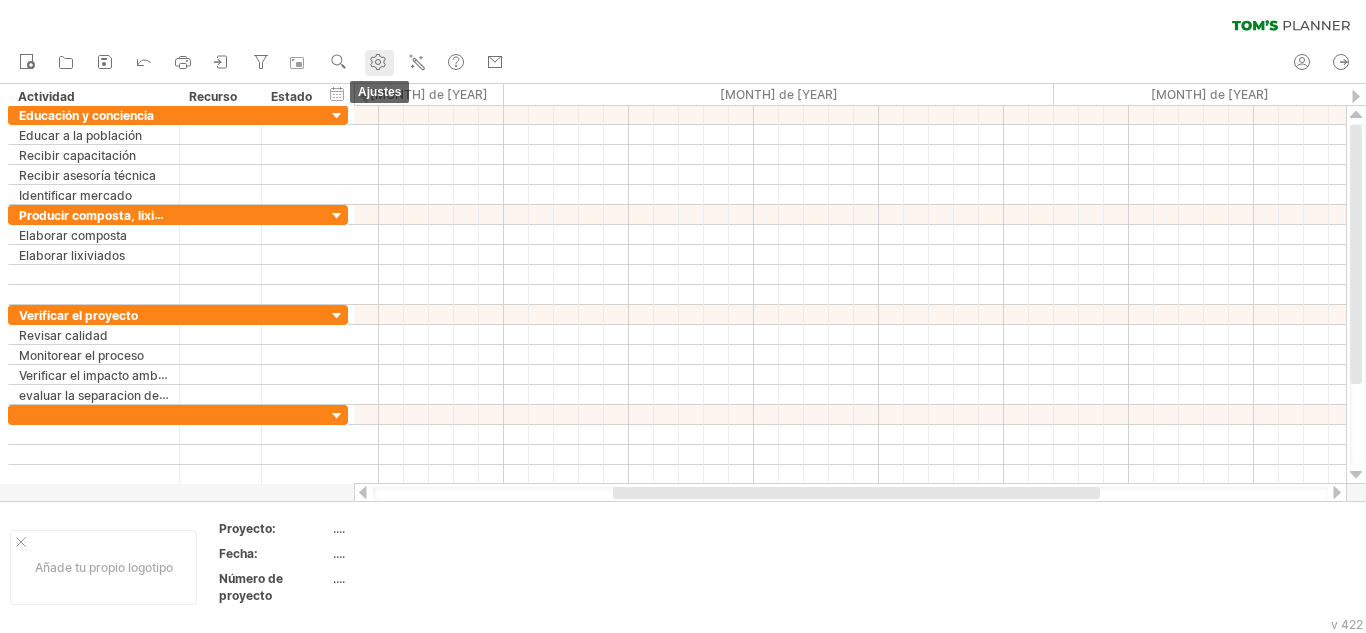 click 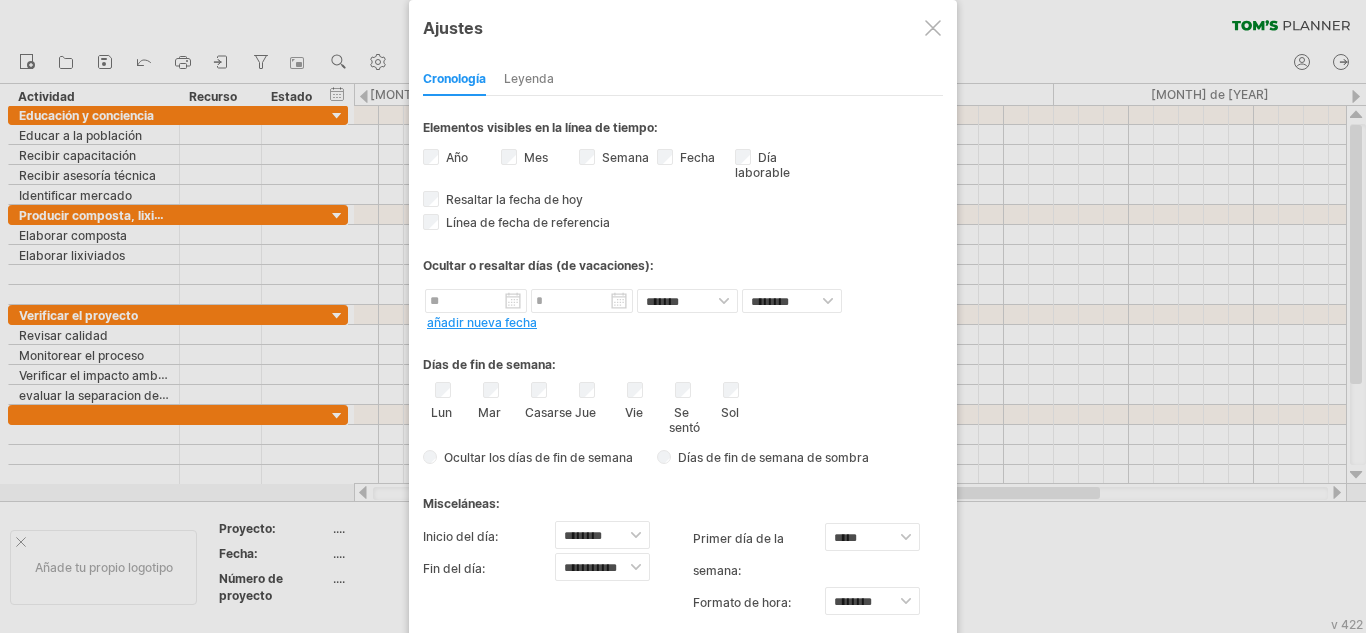 drag, startPoint x: 583, startPoint y: 35, endPoint x: 511, endPoint y: 57, distance: 75.28612 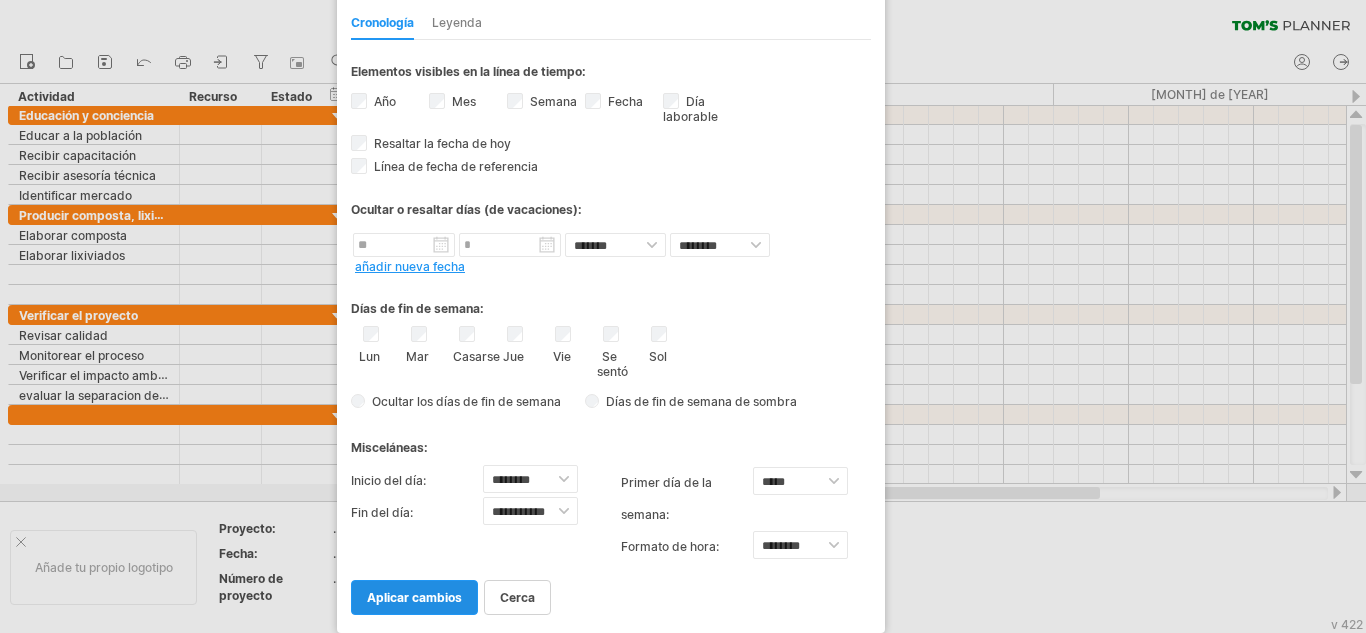 click on "aplicar cambios" at bounding box center [414, 597] 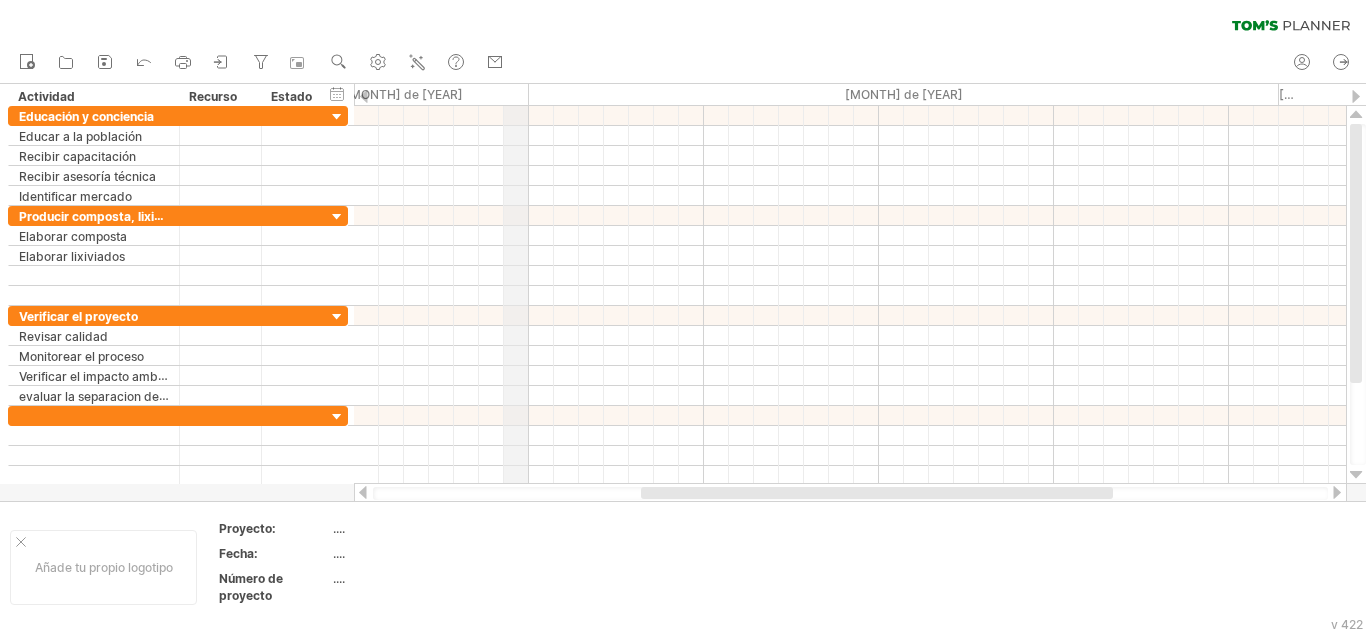 drag, startPoint x: 602, startPoint y: 92, endPoint x: 501, endPoint y: 100, distance: 101.31634 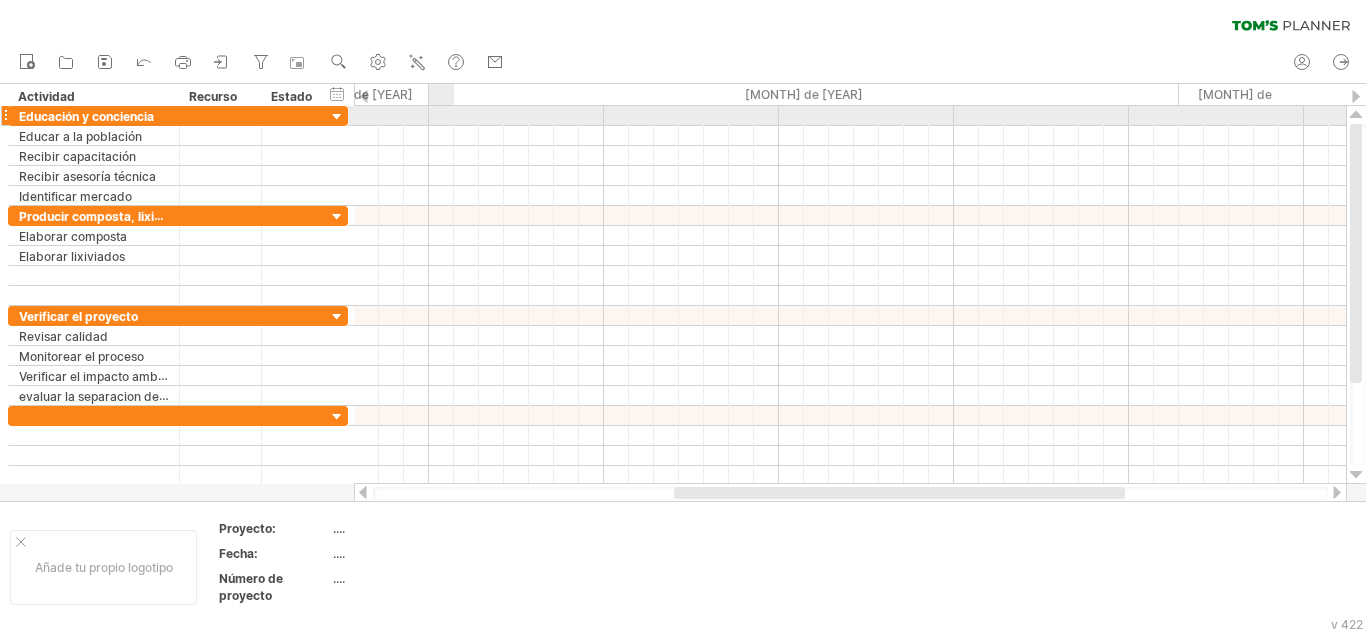 drag, startPoint x: 501, startPoint y: 100, endPoint x: 430, endPoint y: 109, distance: 71.568146 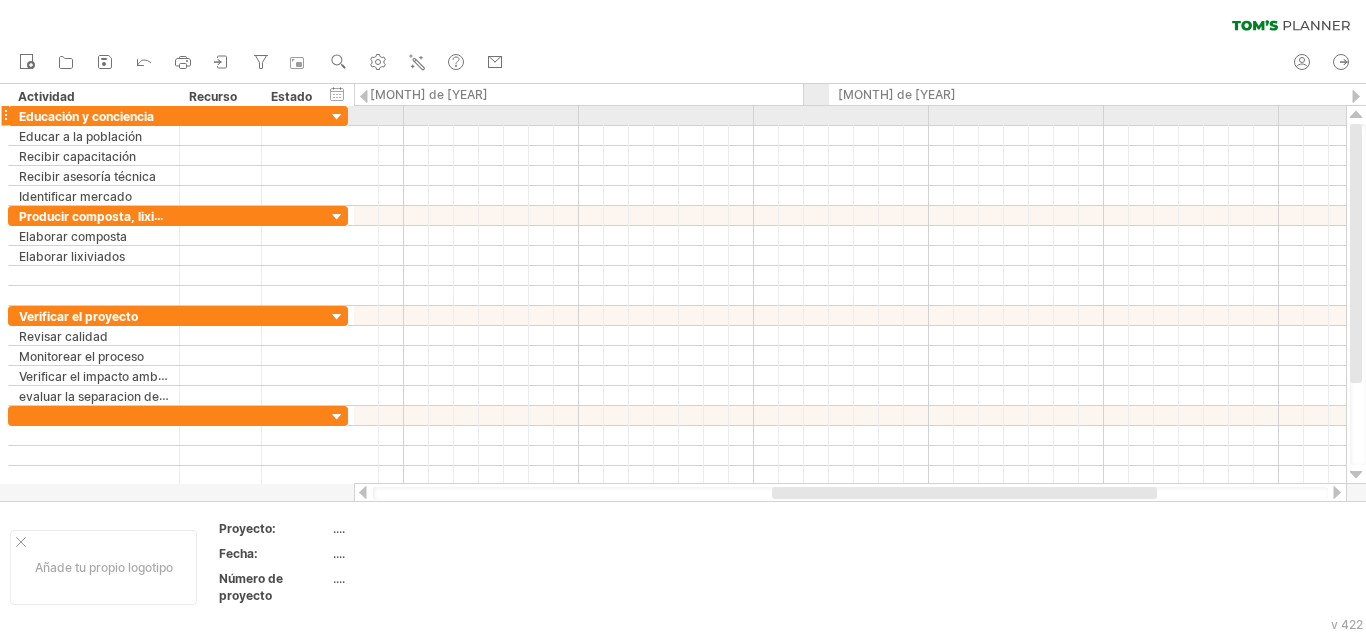 drag, startPoint x: 1183, startPoint y: 90, endPoint x: 802, endPoint y: 124, distance: 382.51404 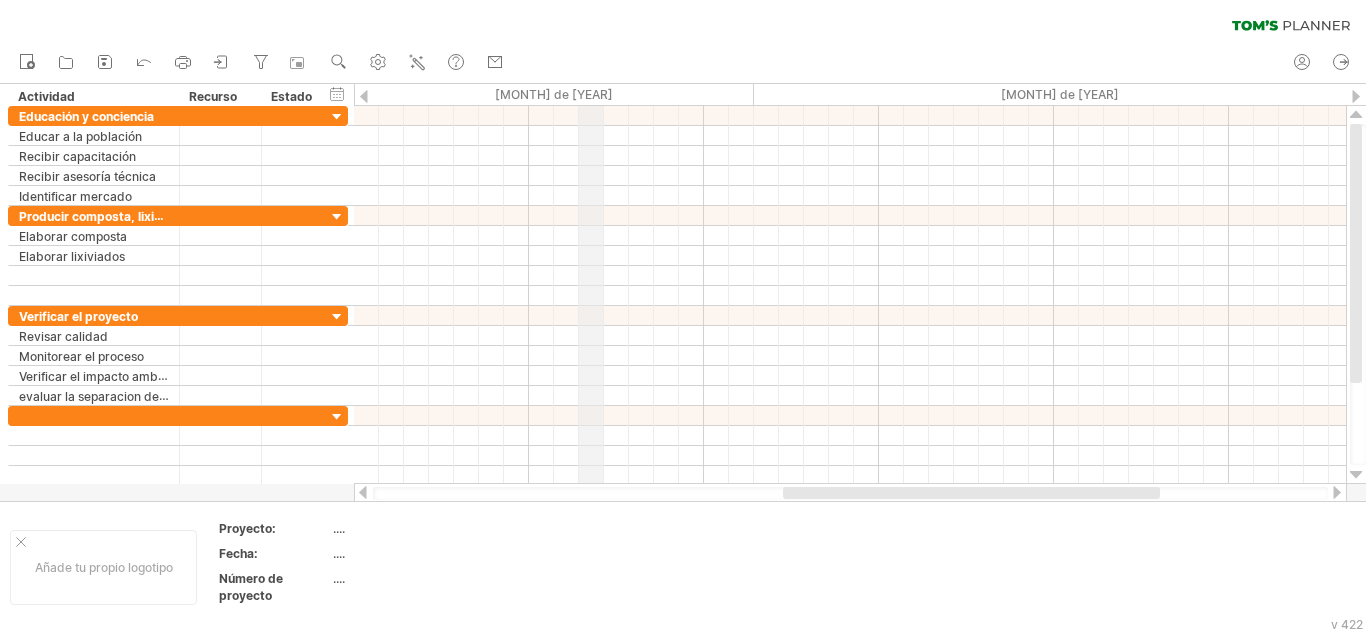 click on "[MONTH] de [YEAR]" at bounding box center (554, 94) 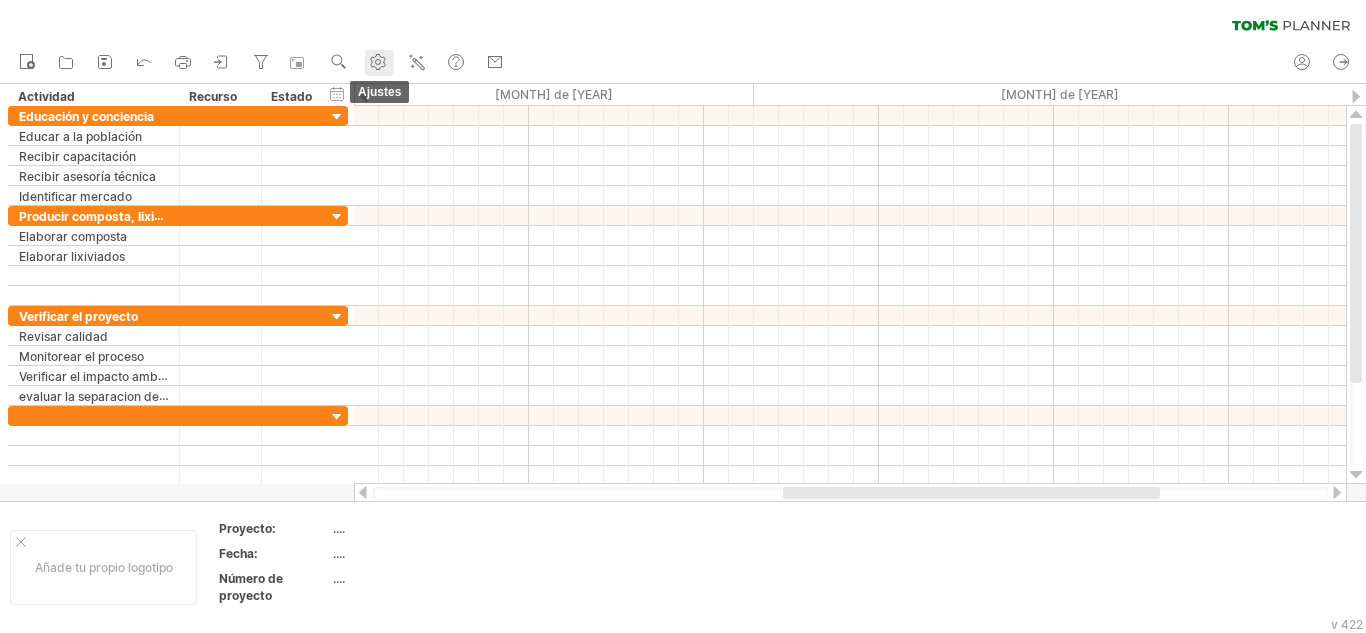 click 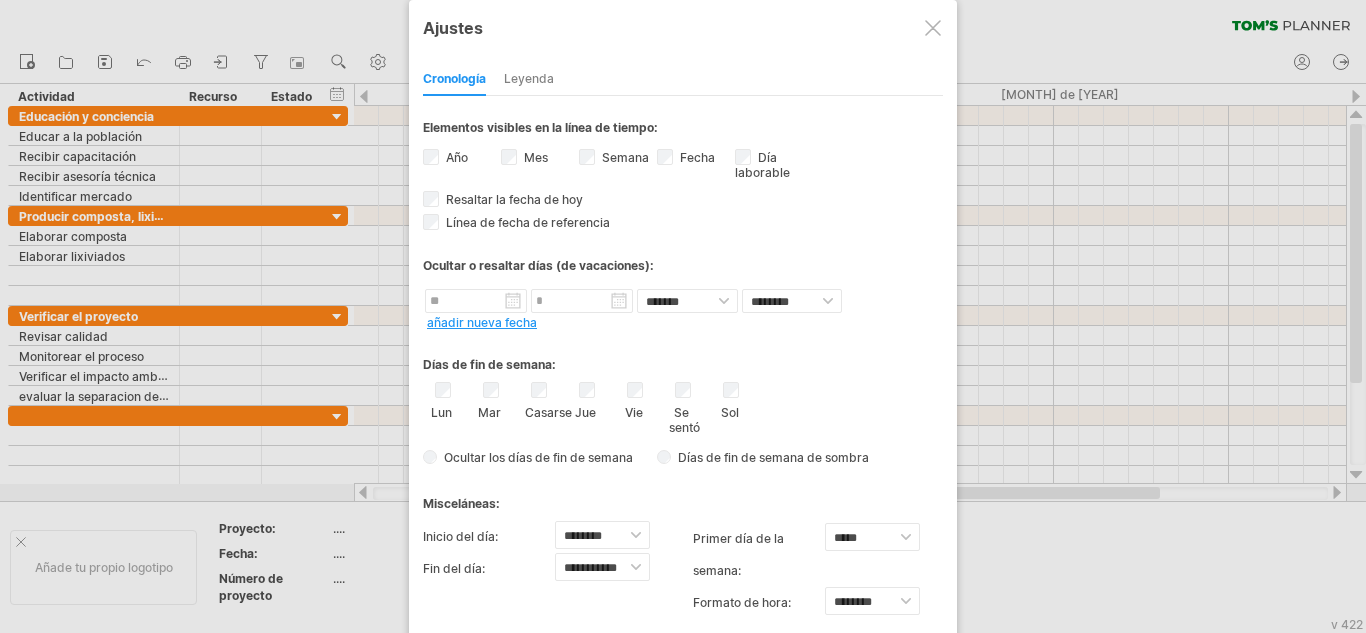 click on "Se sentó" at bounding box center (684, 420) 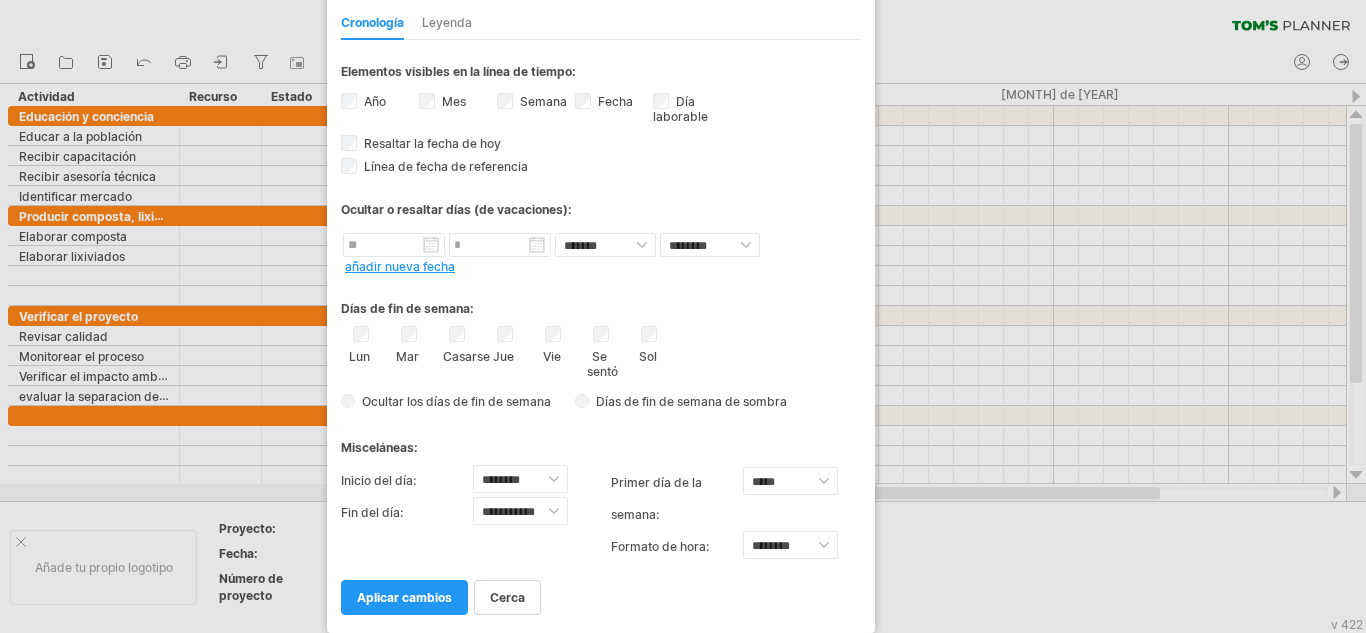 drag, startPoint x: 530, startPoint y: 18, endPoint x: 506, endPoint y: 21, distance: 24.186773 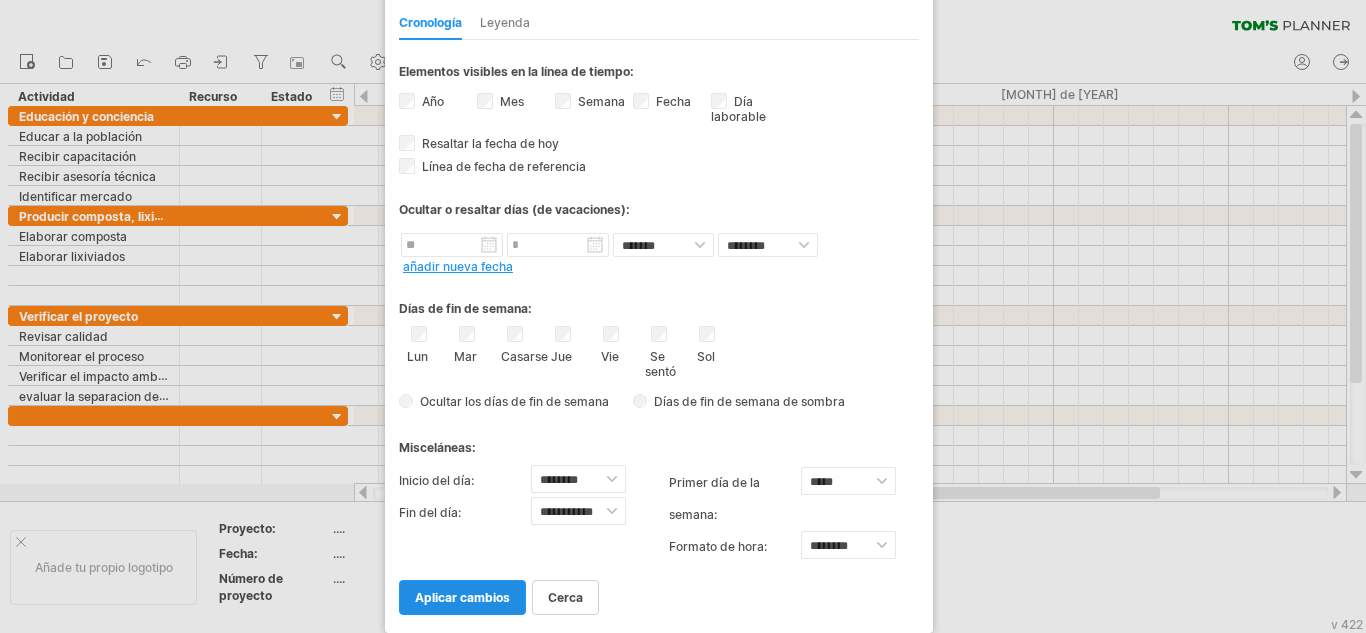 click on "aplicar cambios" at bounding box center [462, 597] 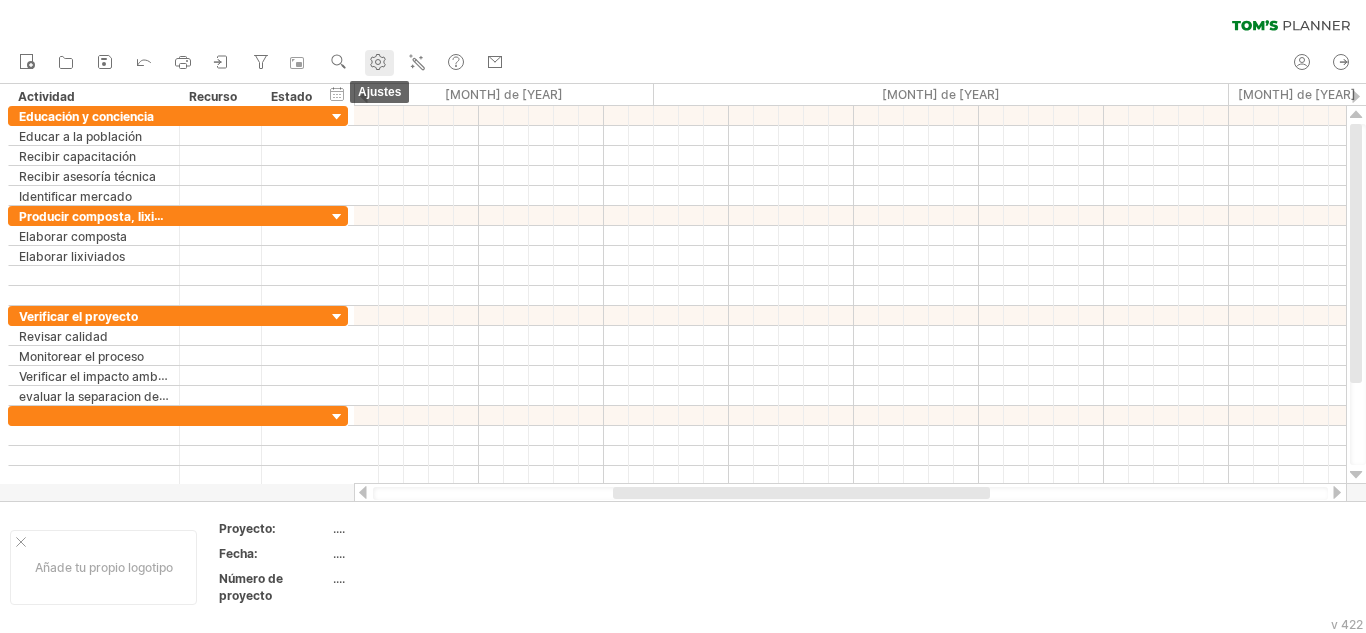 click on "ajustes" at bounding box center (379, 63) 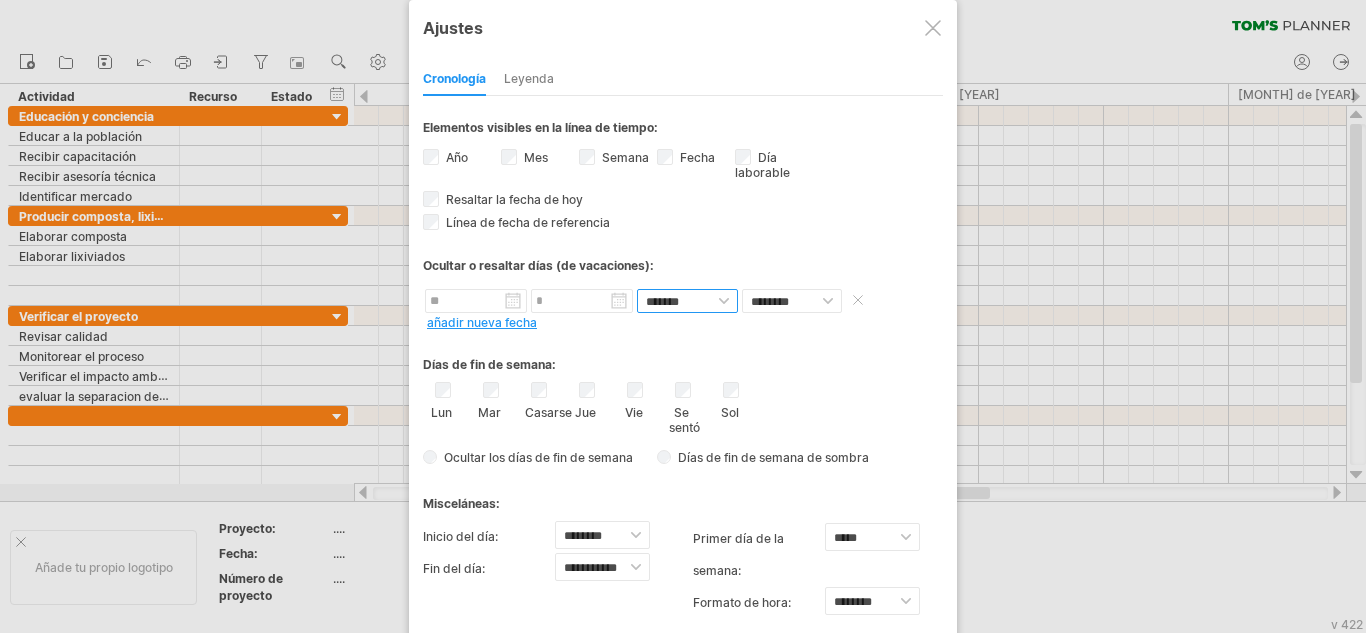 click on "**********" at bounding box center (687, 301) 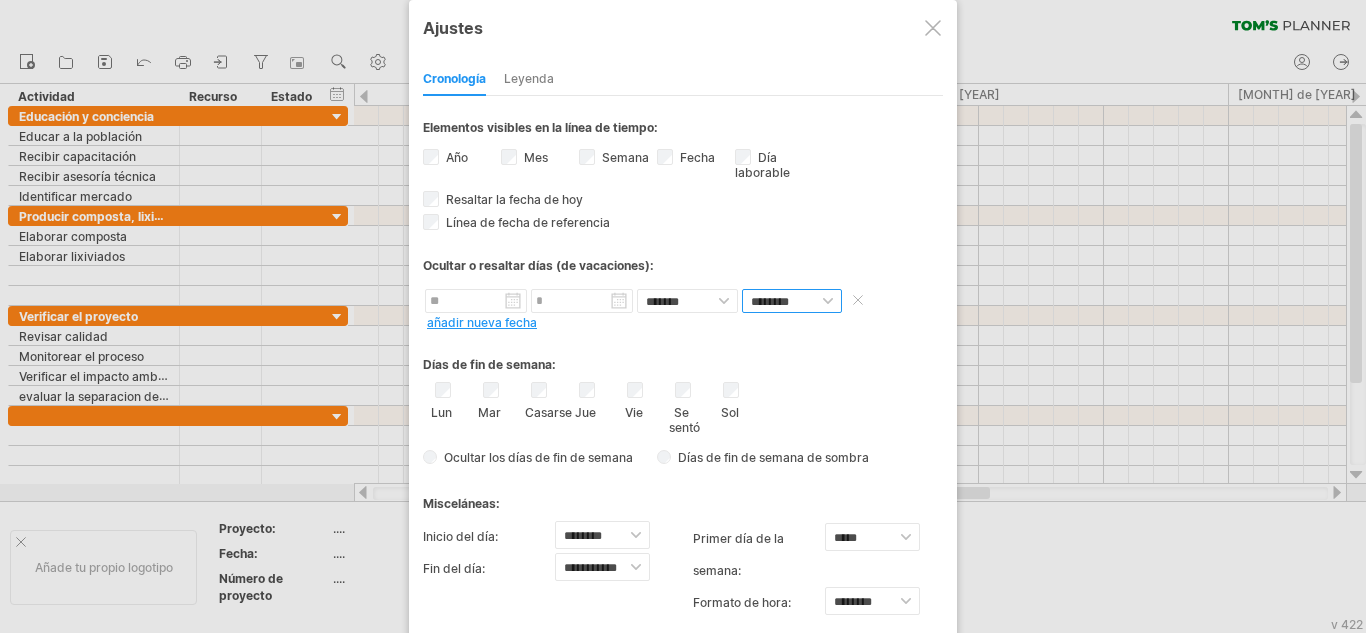 click on "******** *****" at bounding box center (792, 301) 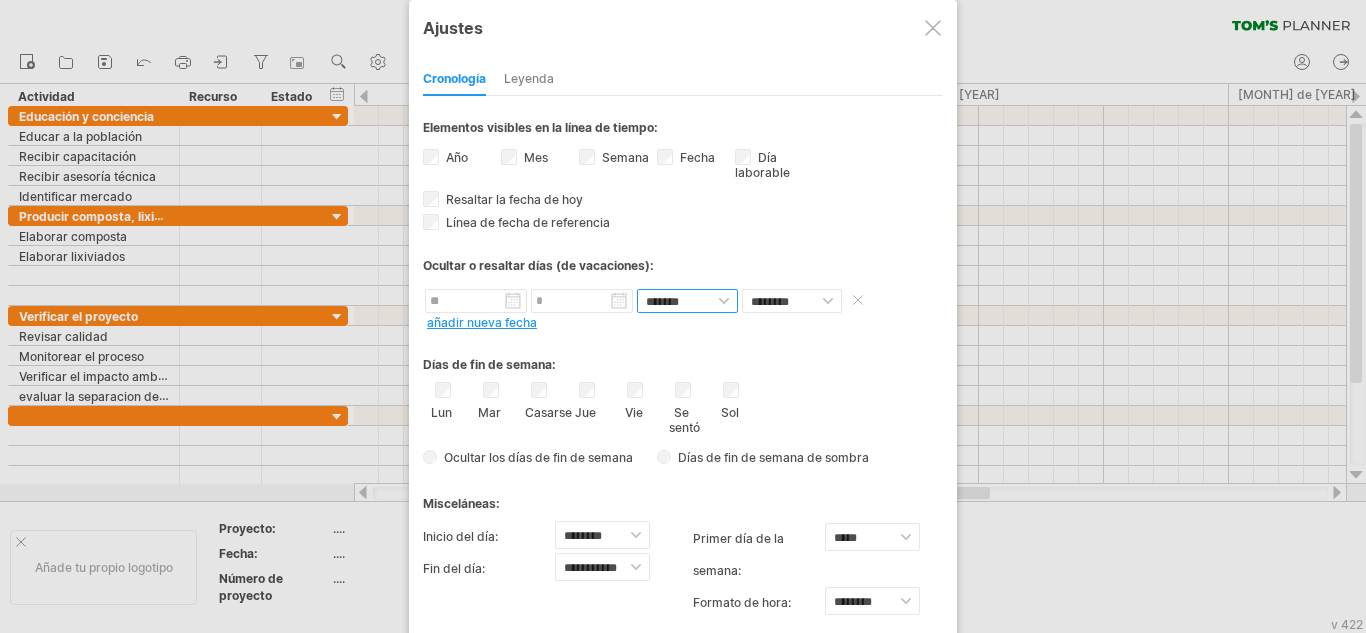 click on "**********" at bounding box center (687, 301) 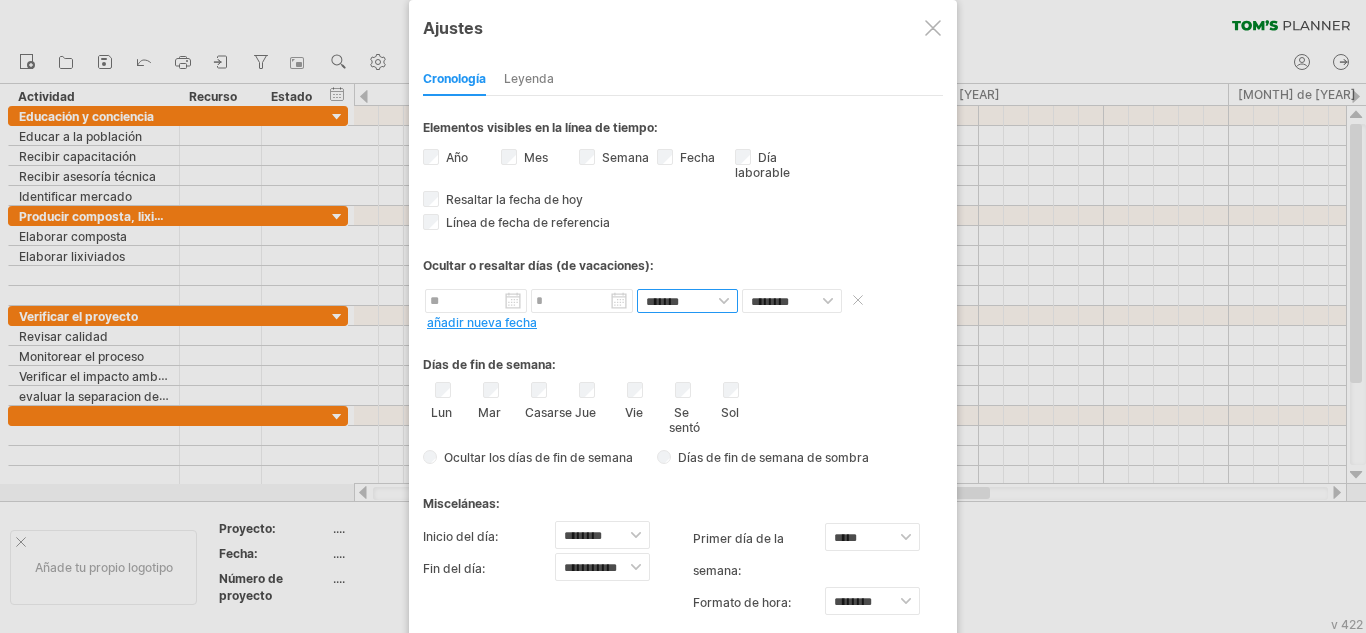 select on "*" 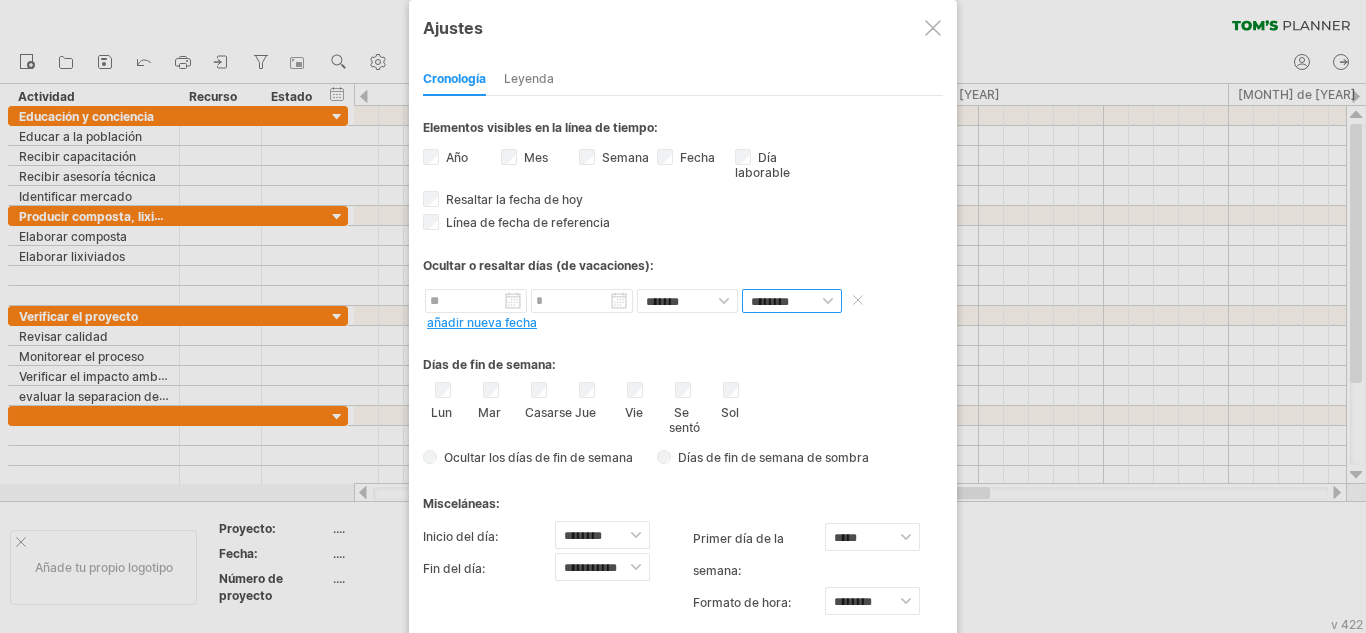 click on "******** *****" at bounding box center (792, 301) 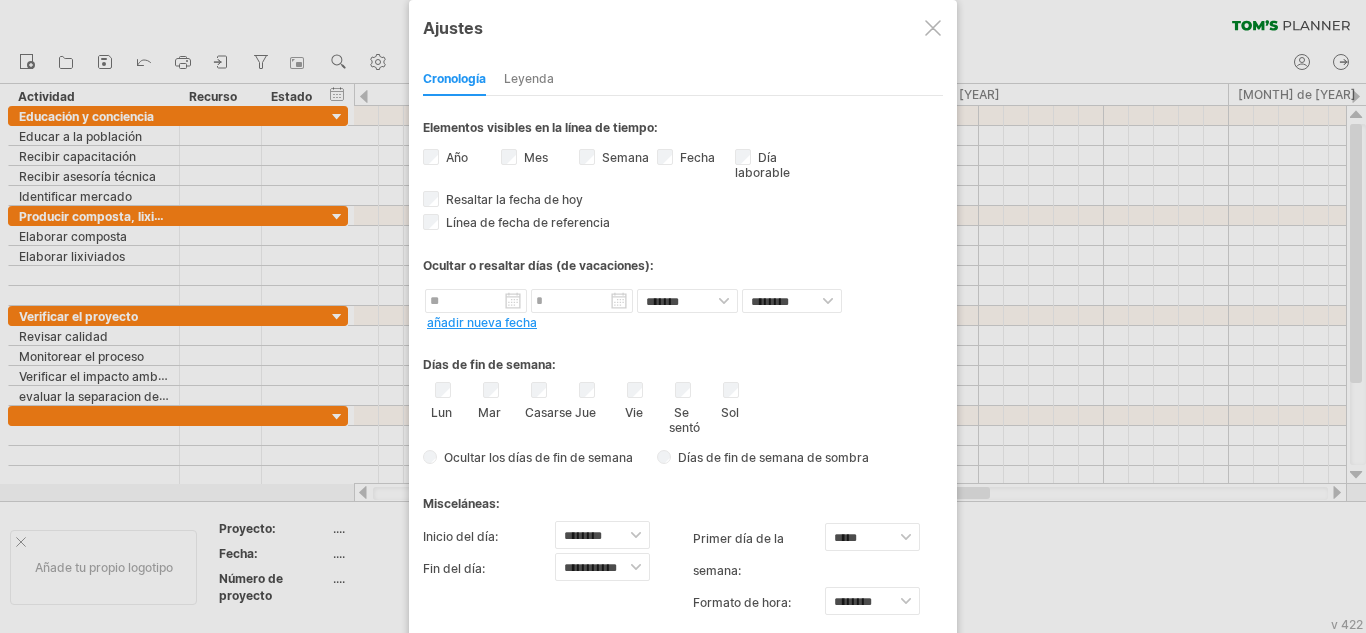 click on "**********" at bounding box center [683, 308] 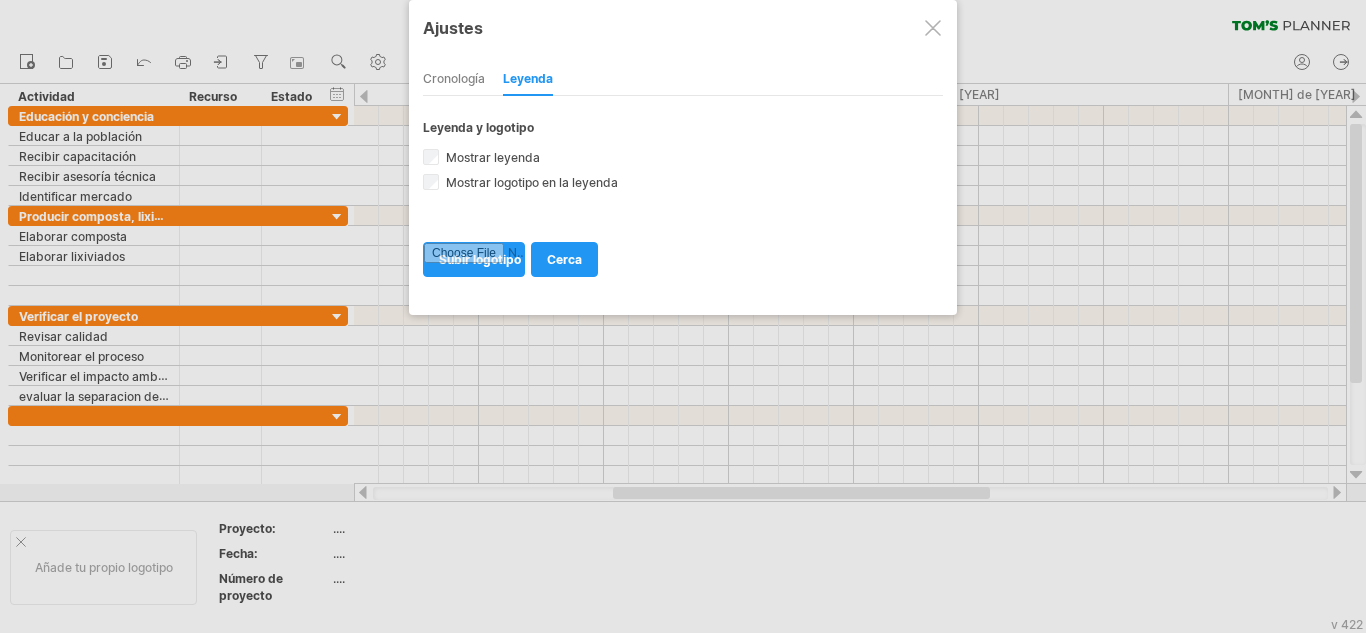 click on "Cronología" at bounding box center (454, 78) 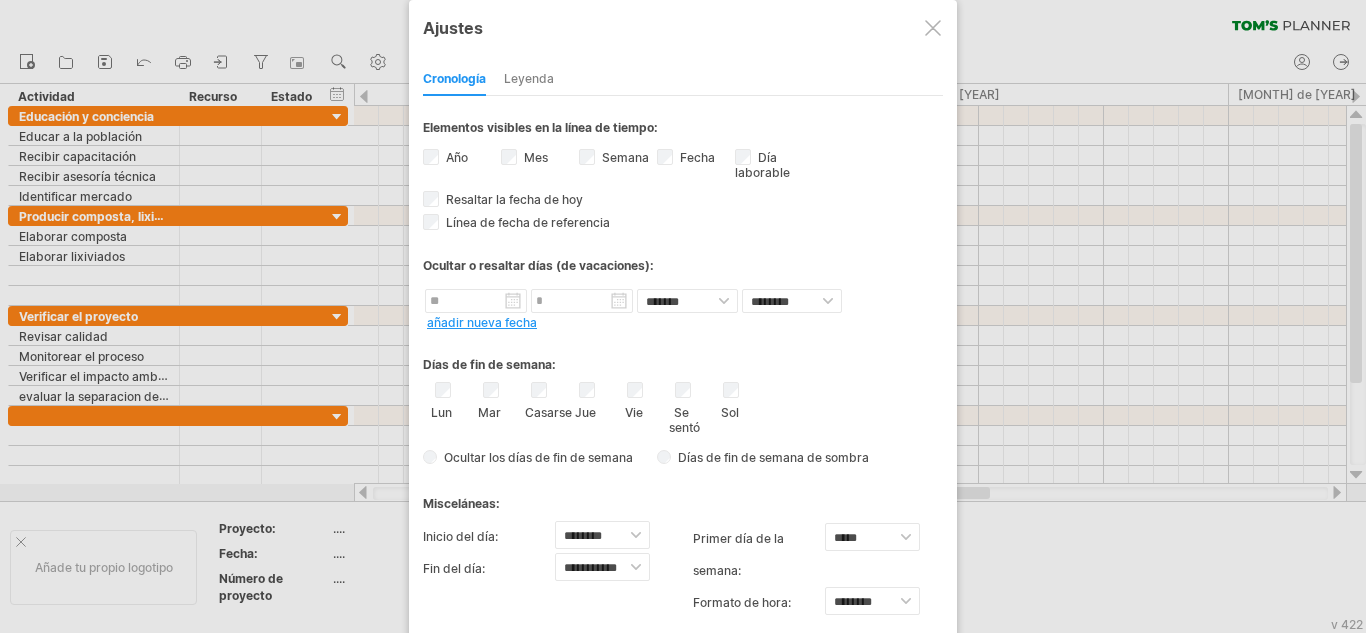 click on "Ocultar los días de fin de semana
Días de fin de semana de sombra  , color de sombra:
Puedes elegir sombrear los días del fin de semana.
O puedes elegir ocultarlos.
Digamos que el sábado y el domingo son días de fin de semana.  Si decide incluir los días de fin de semana:  - copie partes de este horario a otro horario y la semana constará de 7 días  - copie 7 días en este horario y obtendrá una semana.  Si decide excluir los días de fin de semana:" at bounding box center (683, 457) 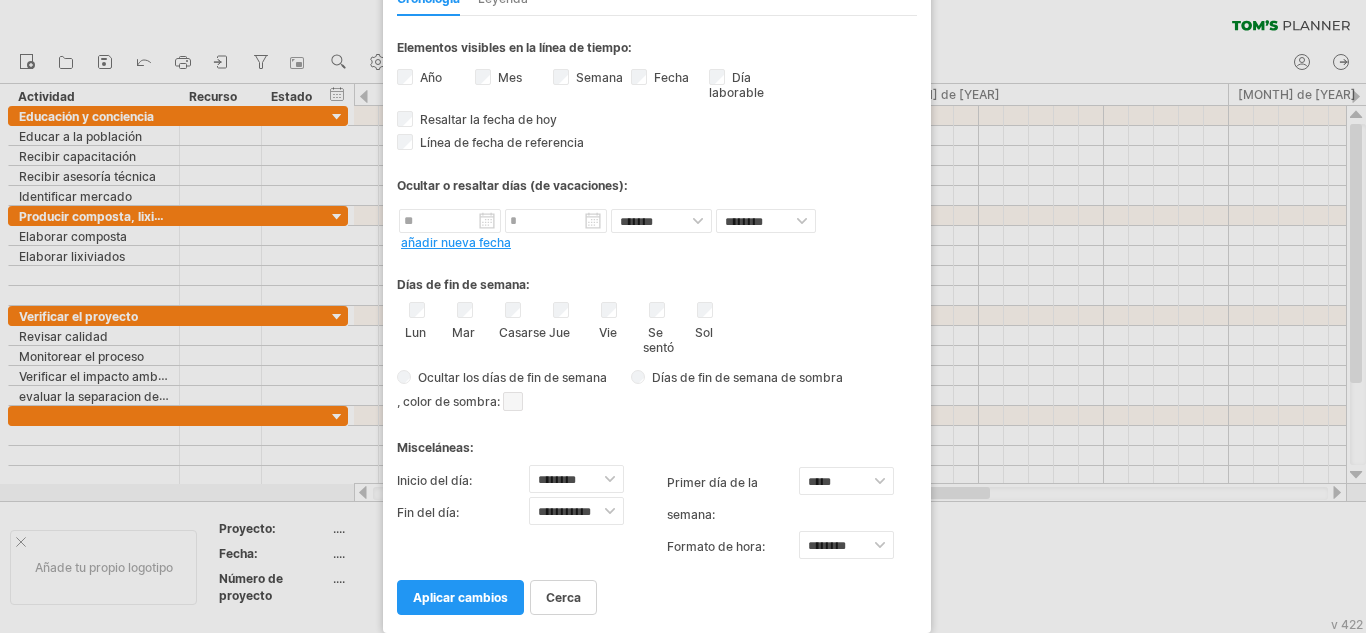 drag, startPoint x: 561, startPoint y: 24, endPoint x: 536, endPoint y: 26, distance: 25.079872 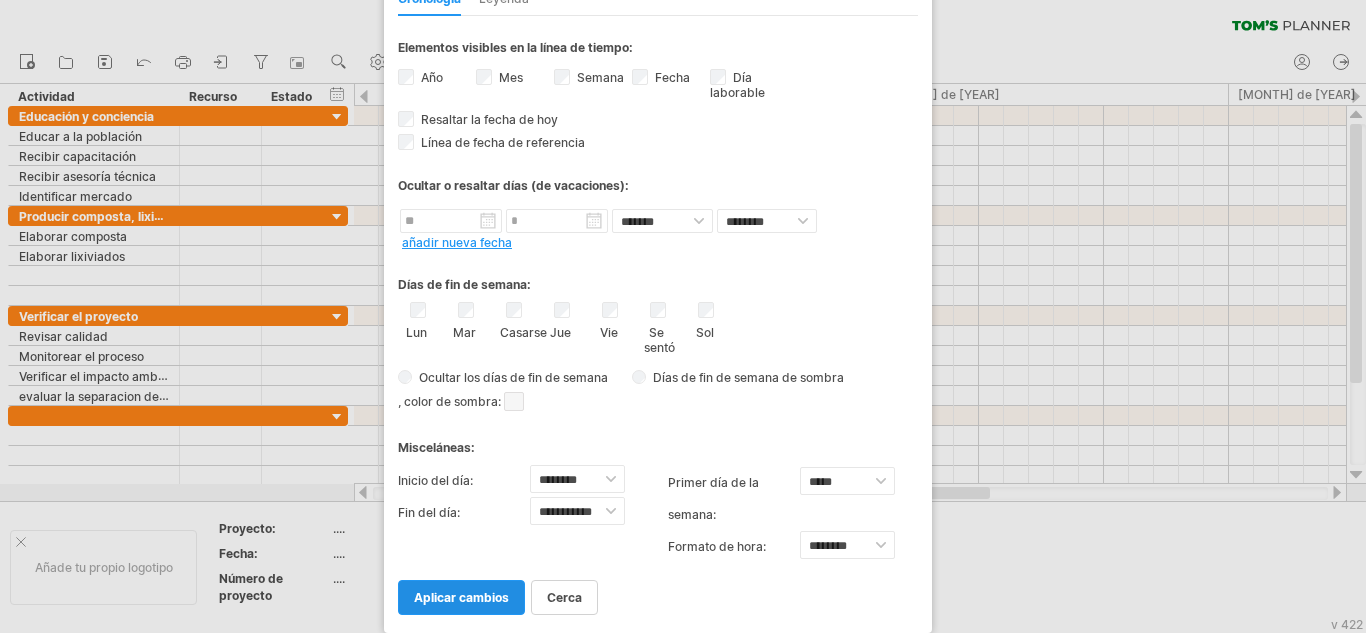 click on "aplicar cambios" at bounding box center (461, 597) 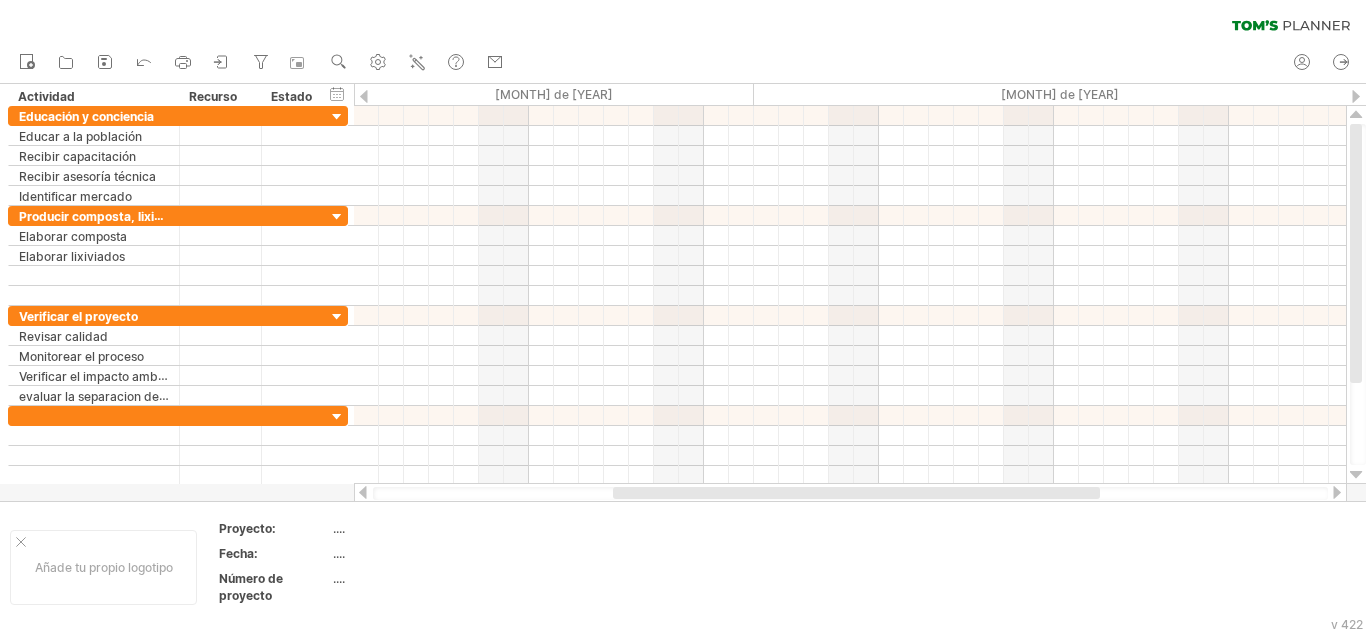 click on "[MONTH] de [YEAR]" at bounding box center (1141, 94) 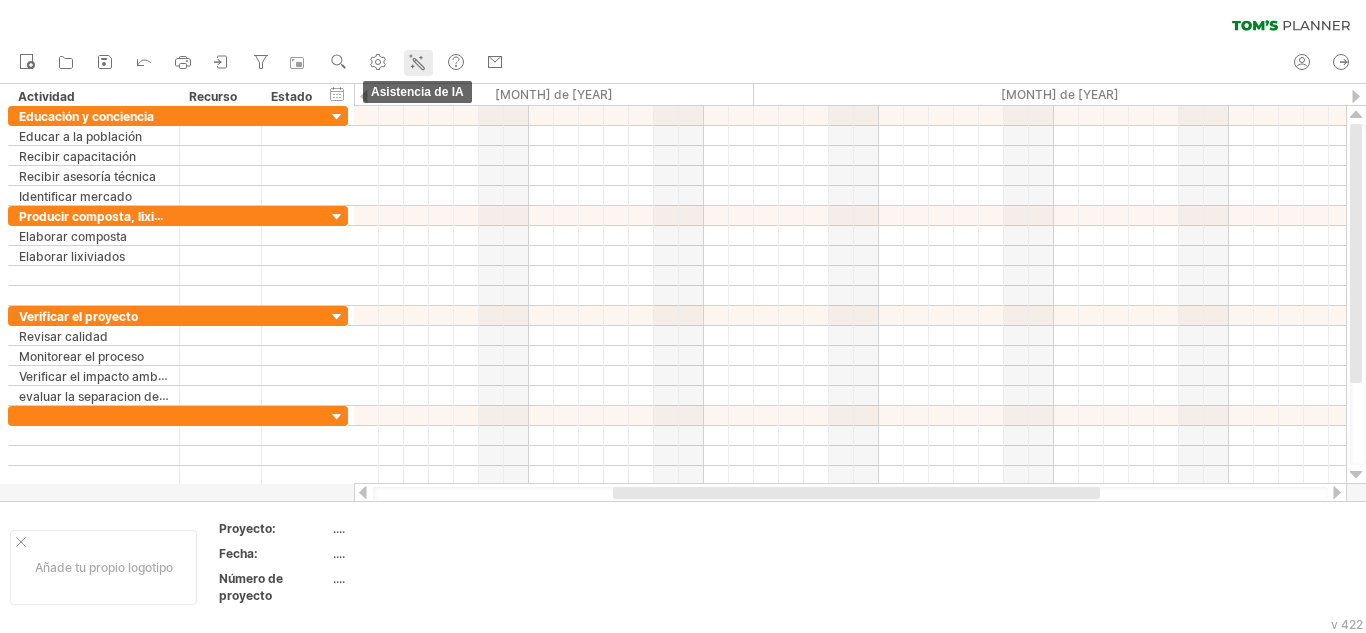 click 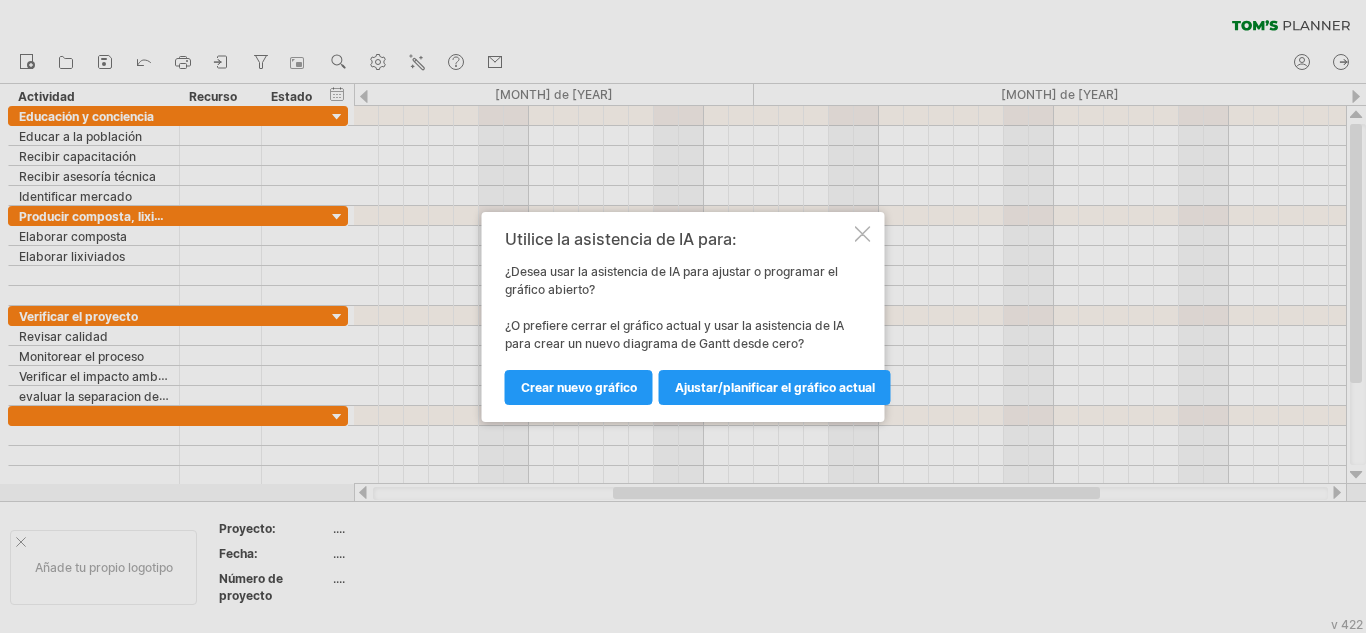 click at bounding box center (863, 234) 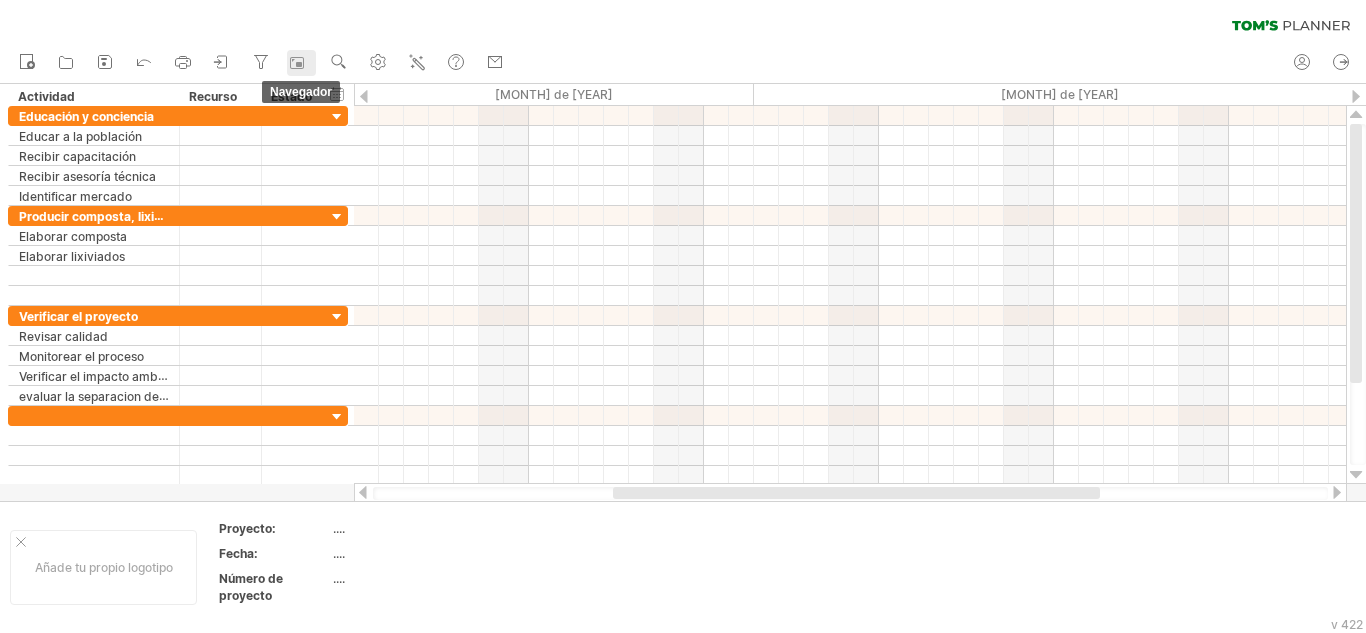 click 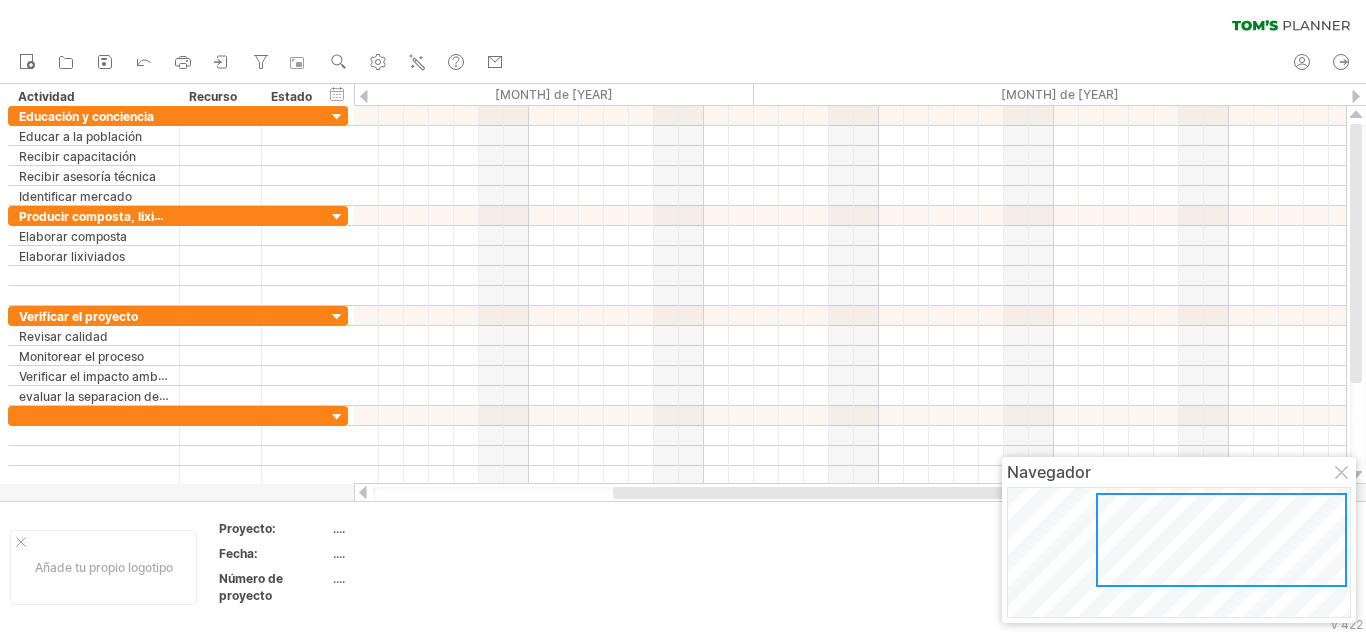 click at bounding box center [1221, 540] 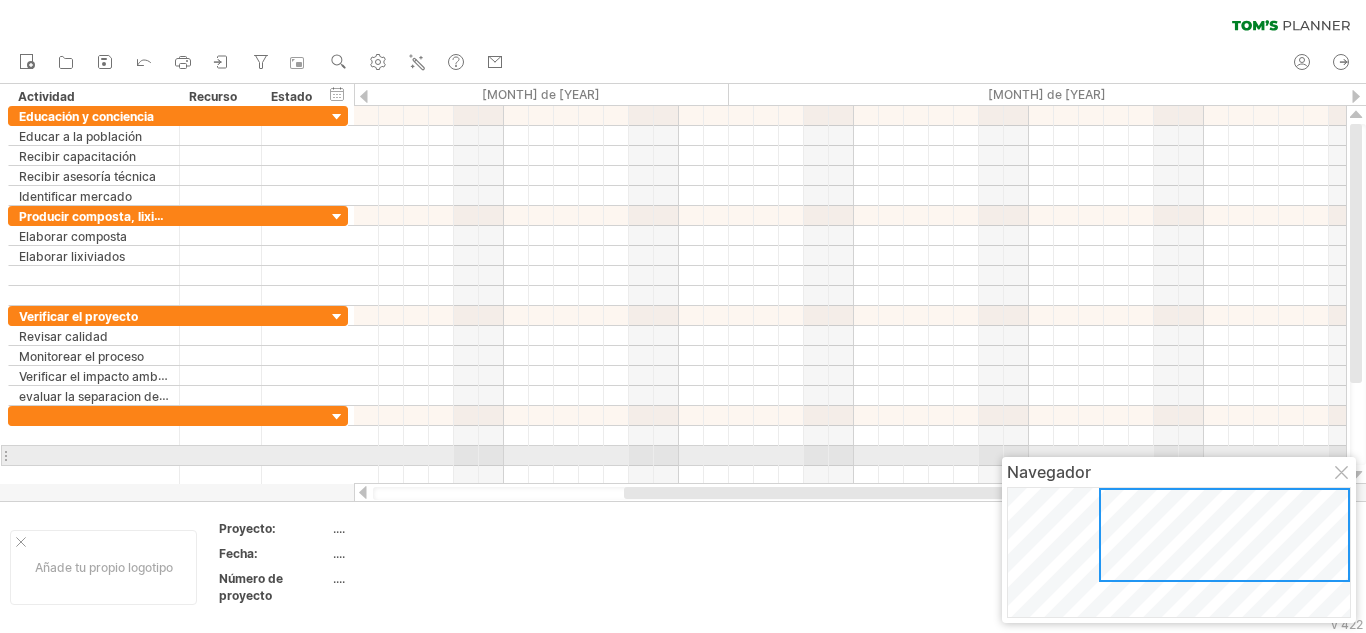 click at bounding box center (1343, 474) 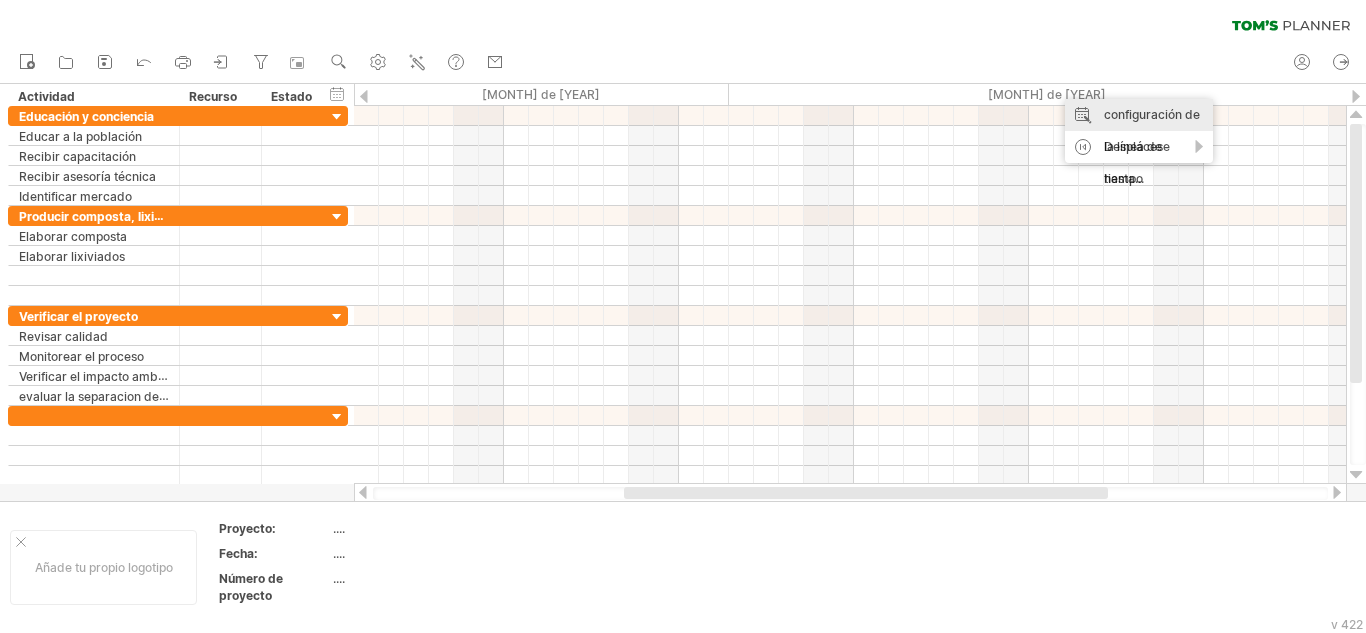 click on "configuración de la línea de tiempo" at bounding box center [1139, 147] 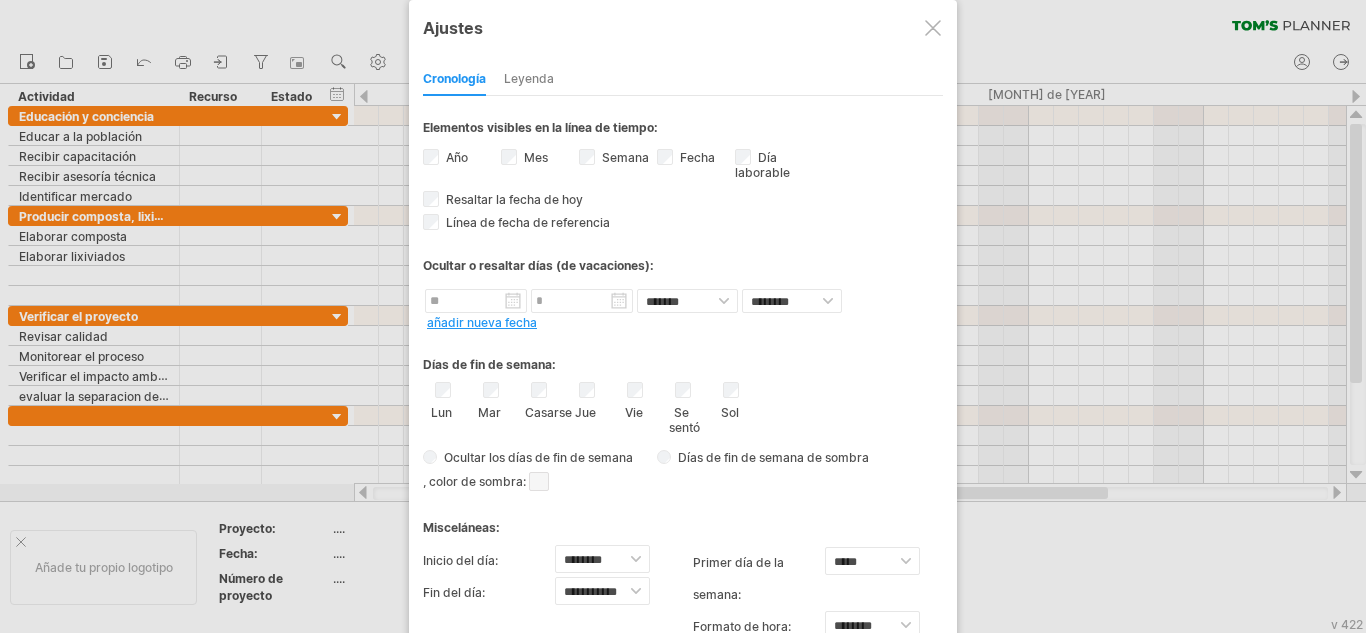 click on "Mes" at bounding box center (540, 159) 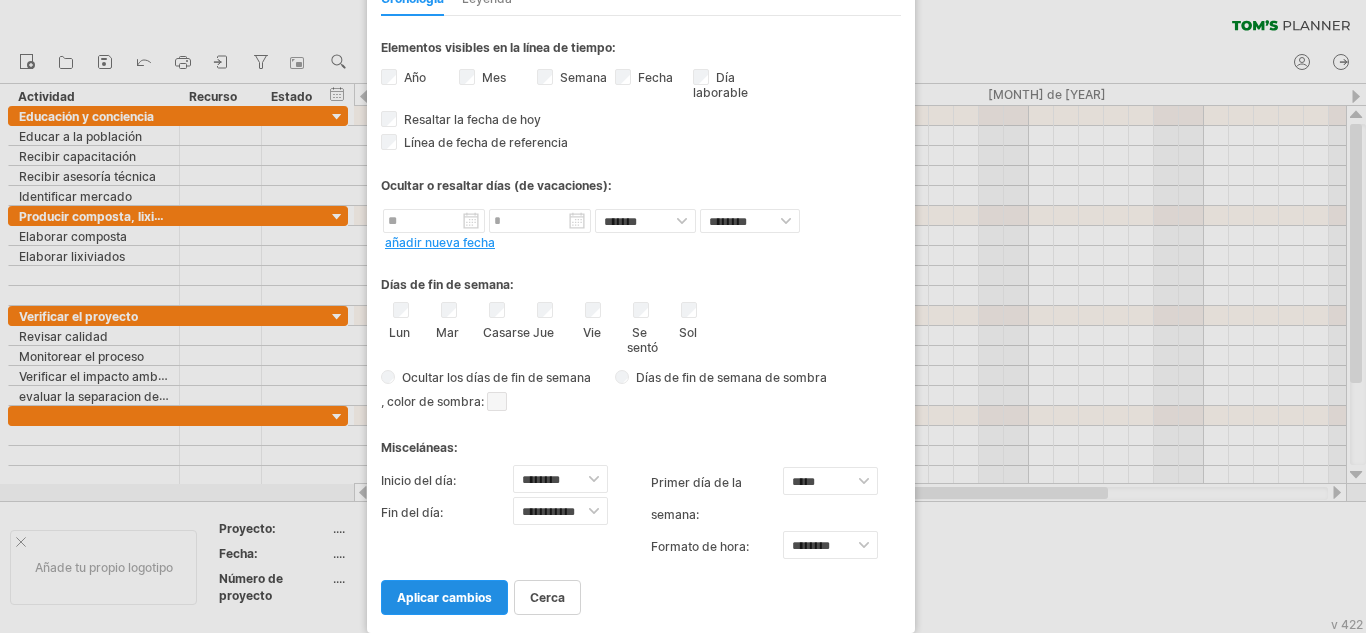 click on "aplicar cambios" at bounding box center (444, 597) 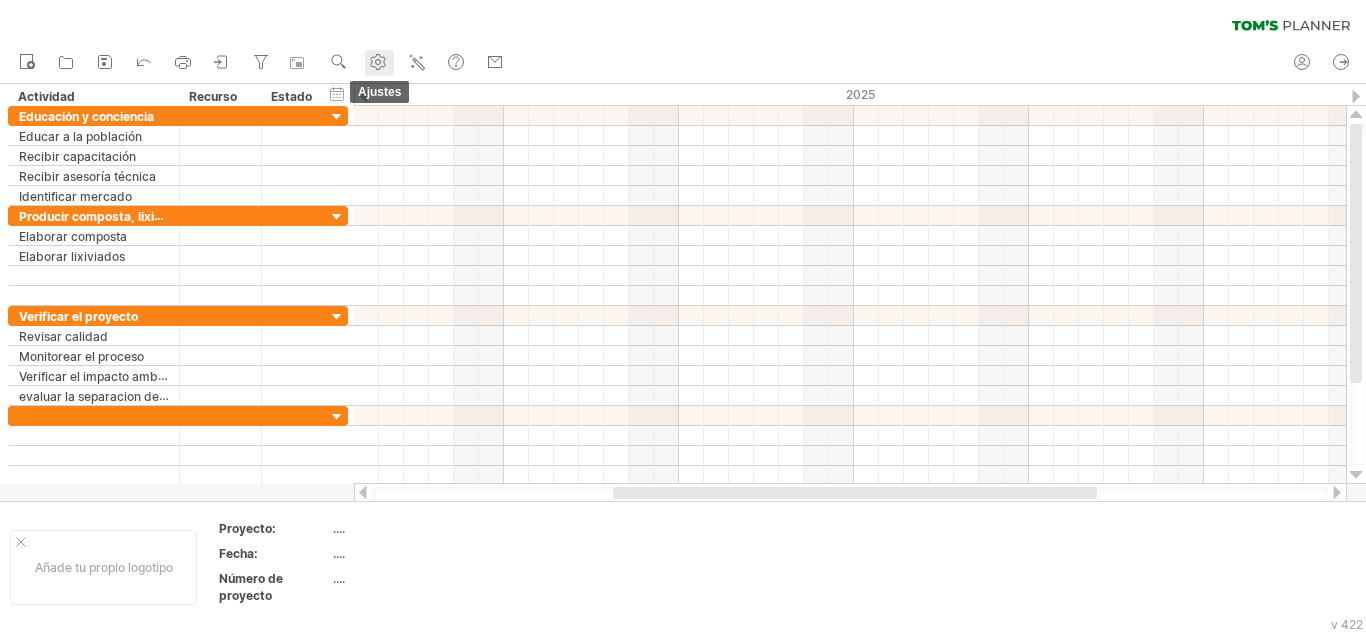 click on "ajustes" at bounding box center [379, 63] 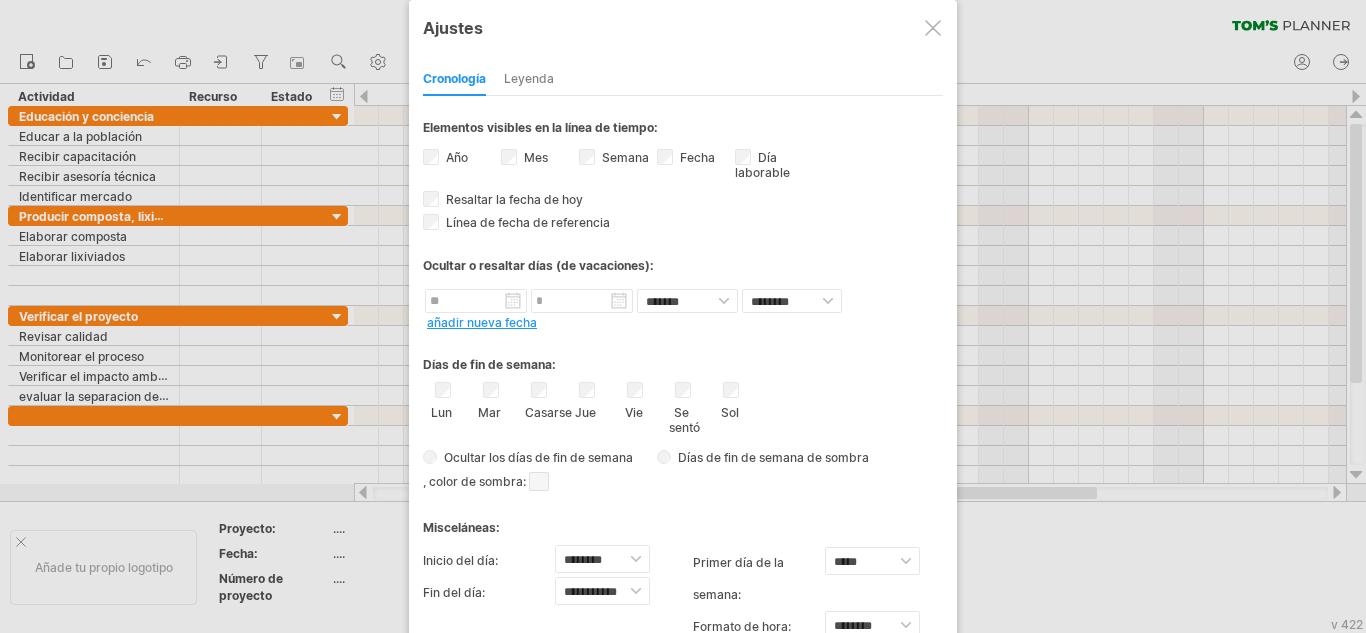 click on "Año" at bounding box center (462, 159) 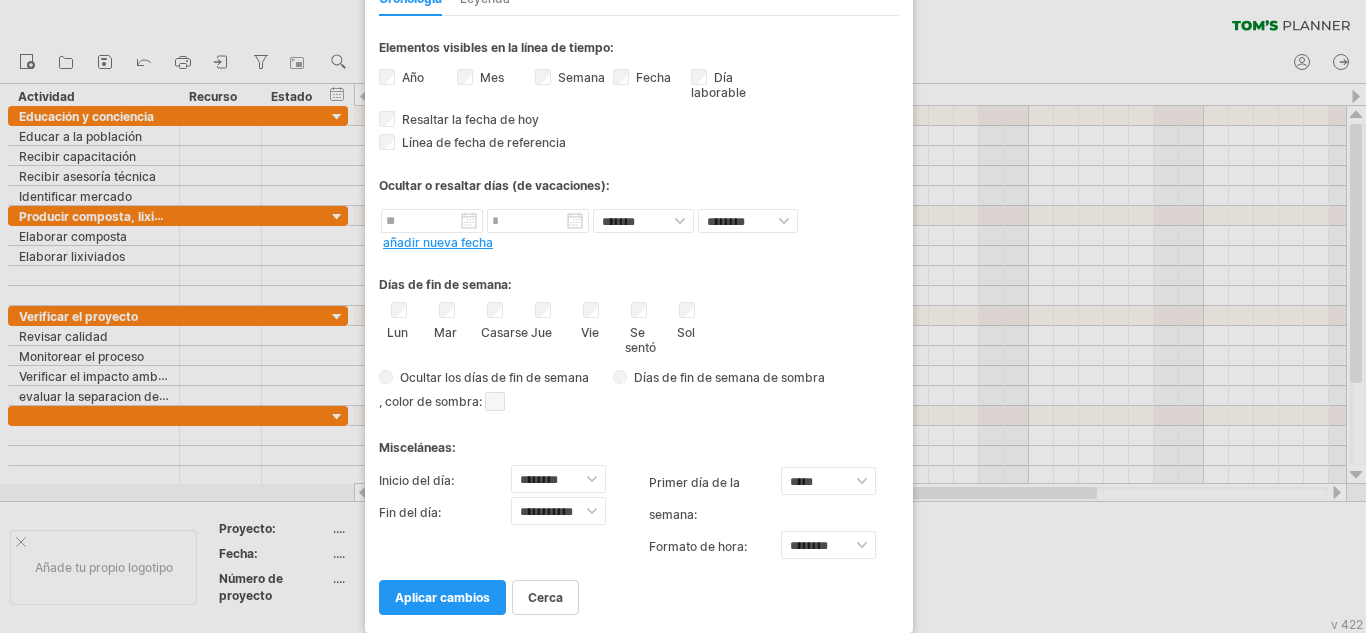 drag, startPoint x: 507, startPoint y: 20, endPoint x: 486, endPoint y: 35, distance: 25.806976 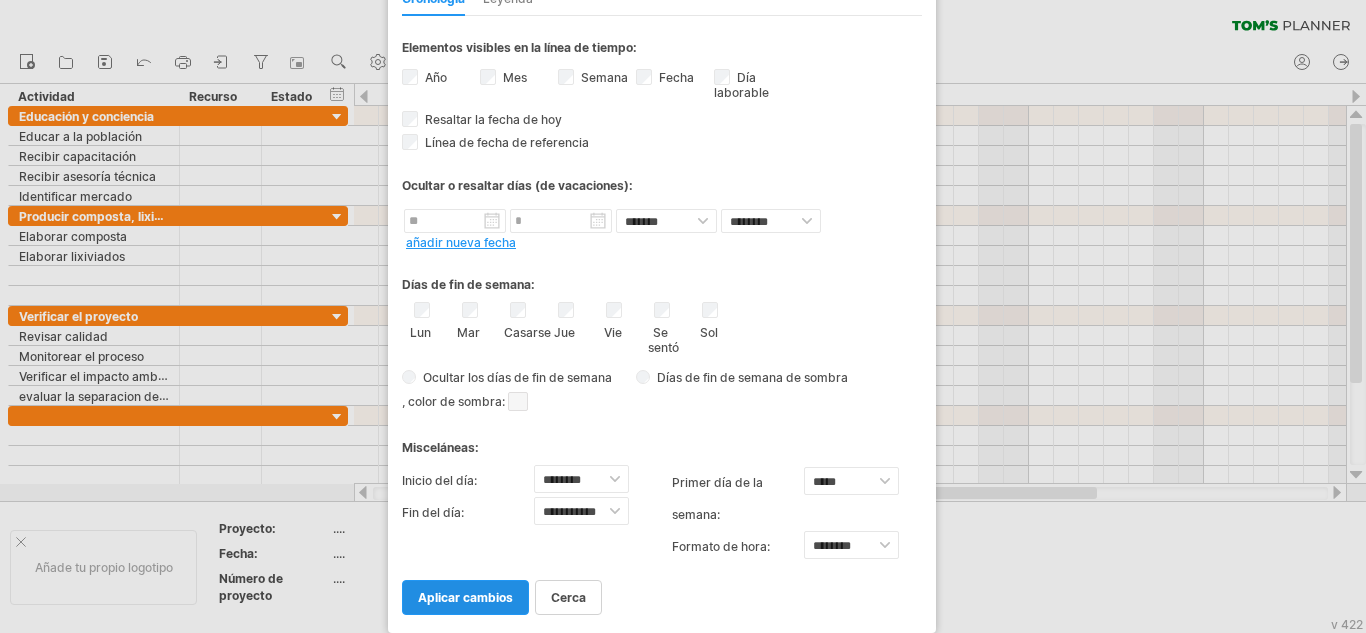 click on "aplicar cambios" at bounding box center (465, 597) 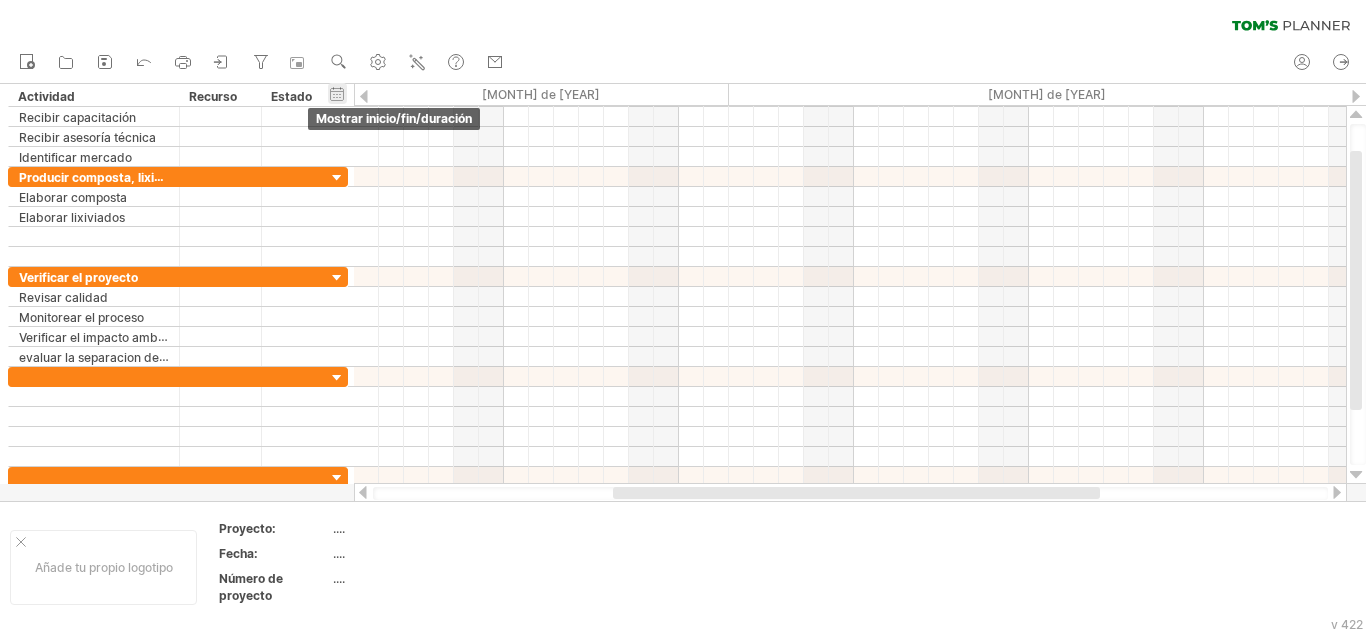 click on "ocultar inicio/fin/duración mostrar inicio/fin/duración" at bounding box center [337, 93] 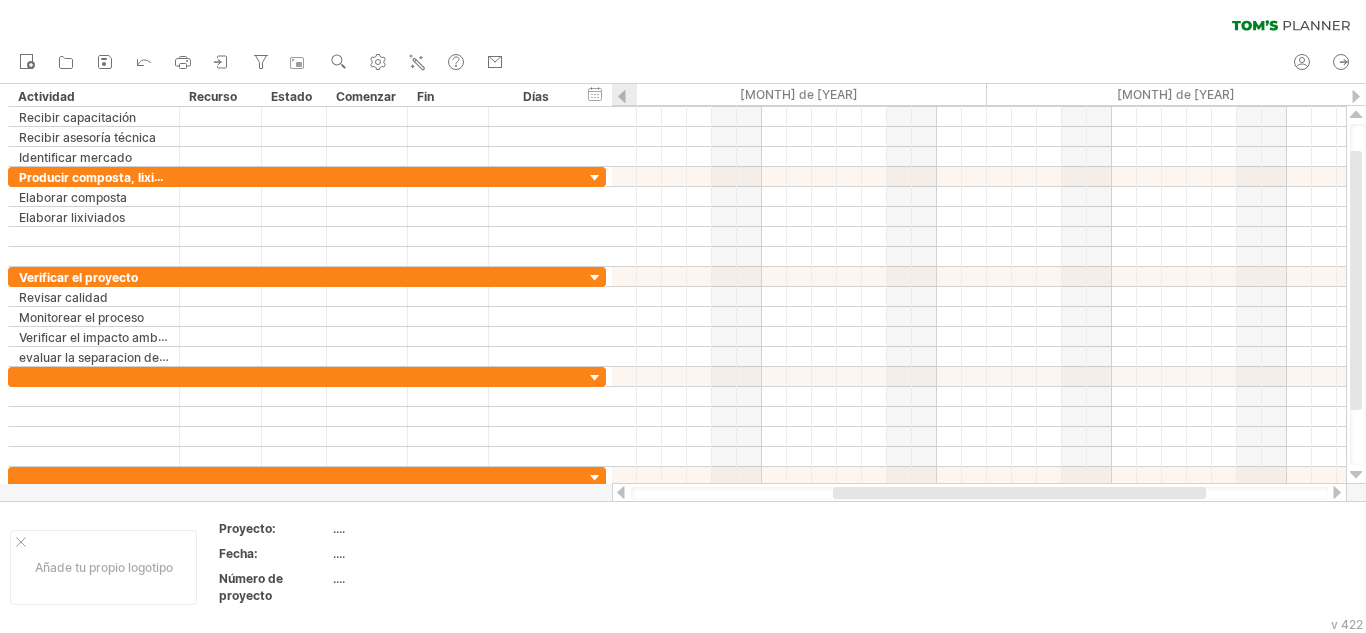click at bounding box center [622, 96] 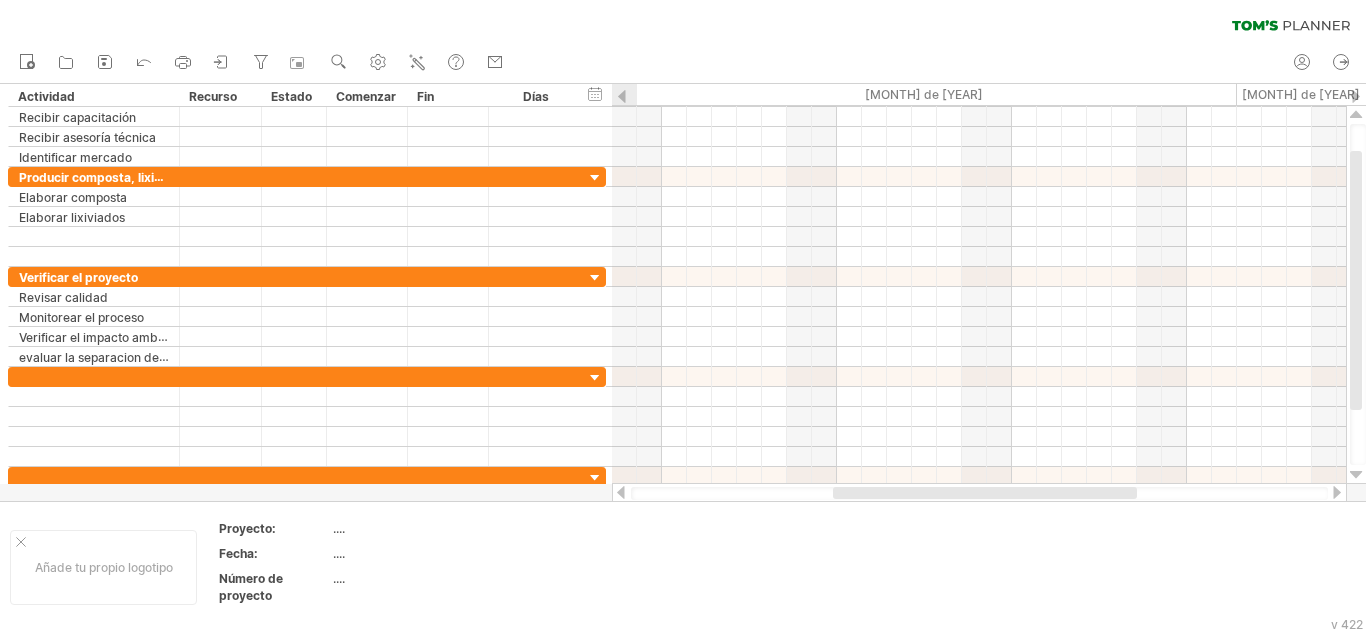 click at bounding box center (622, 96) 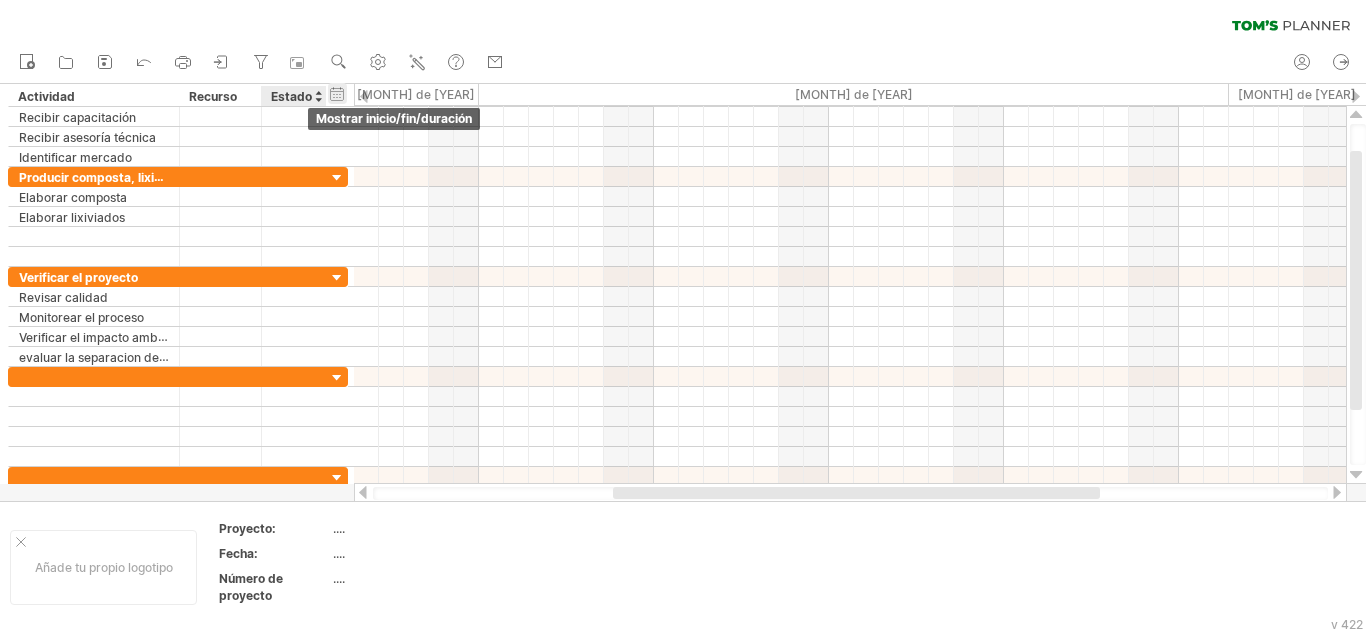 click on "ocultar inicio/fin/duración mostrar inicio/fin/duración" at bounding box center (337, 93) 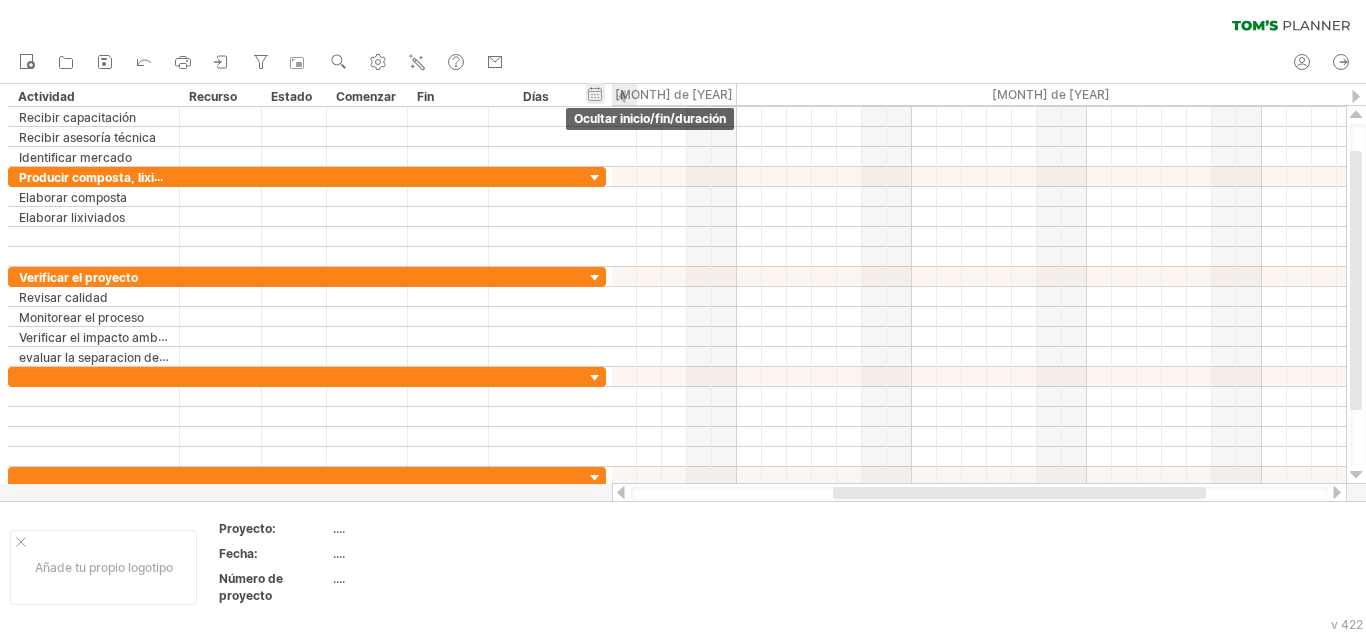 click on "ocultar inicio/fin/duración mostrar inicio/fin/duración" at bounding box center (595, 93) 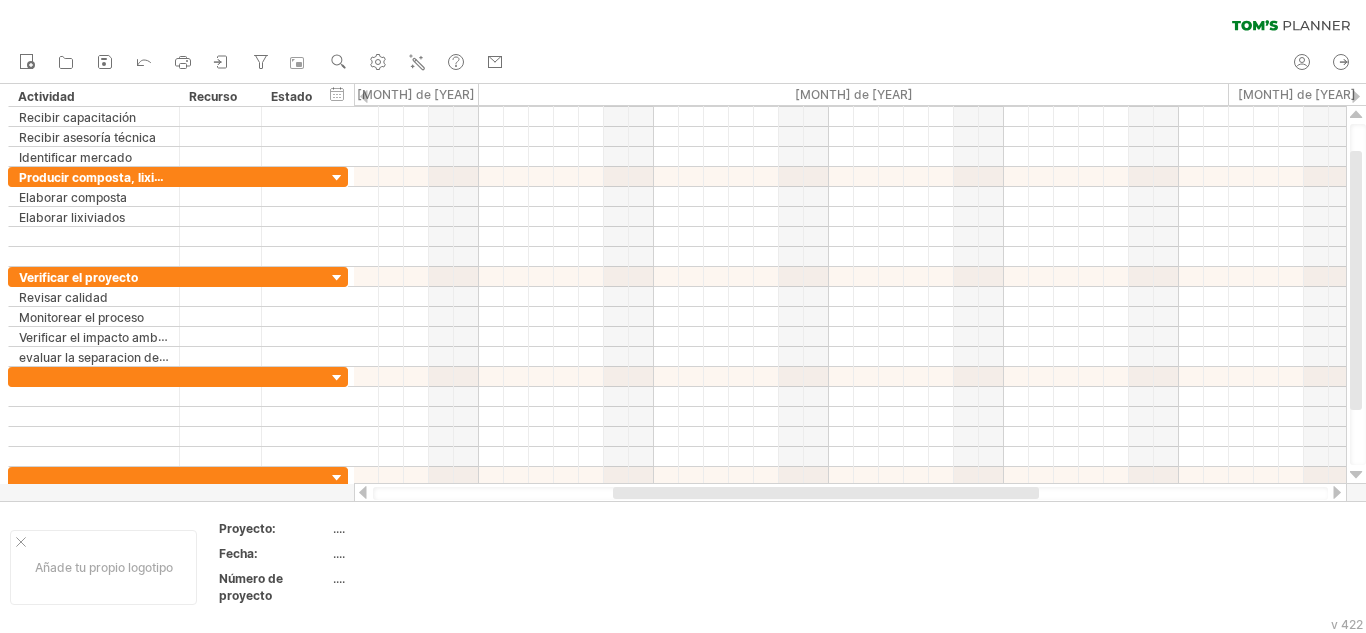 click at bounding box center [1356, 96] 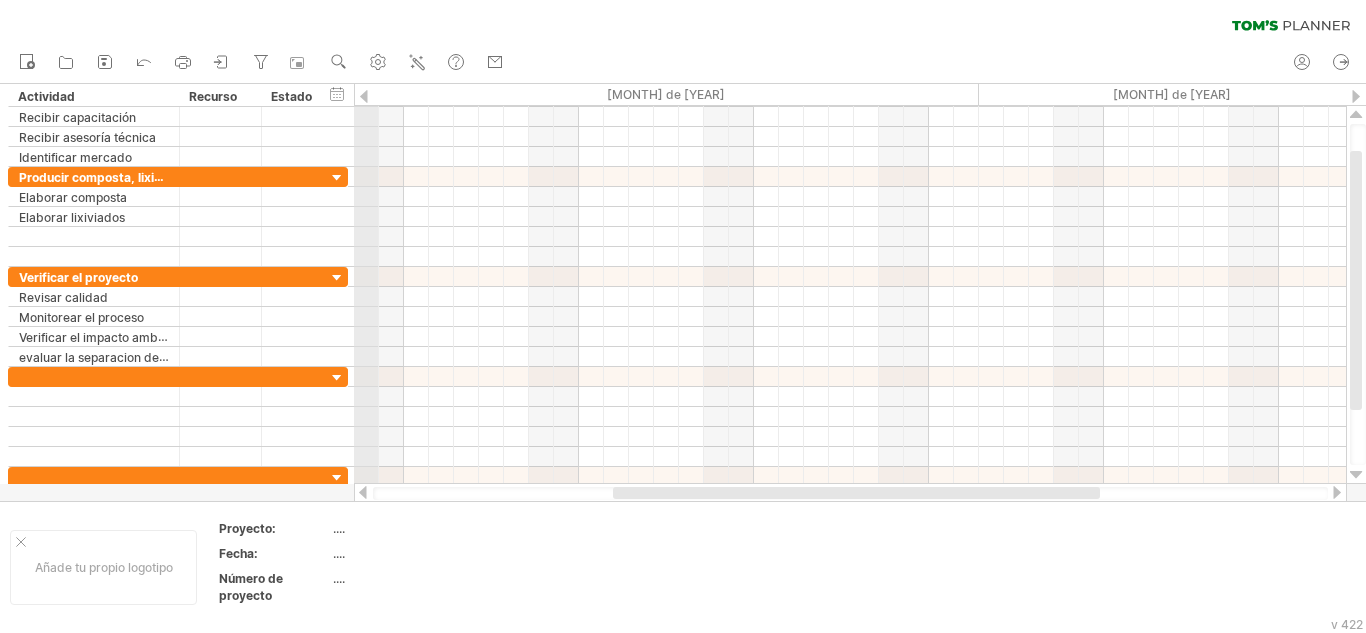 click on "[MONTH] de [YEAR]" at bounding box center (604, 94) 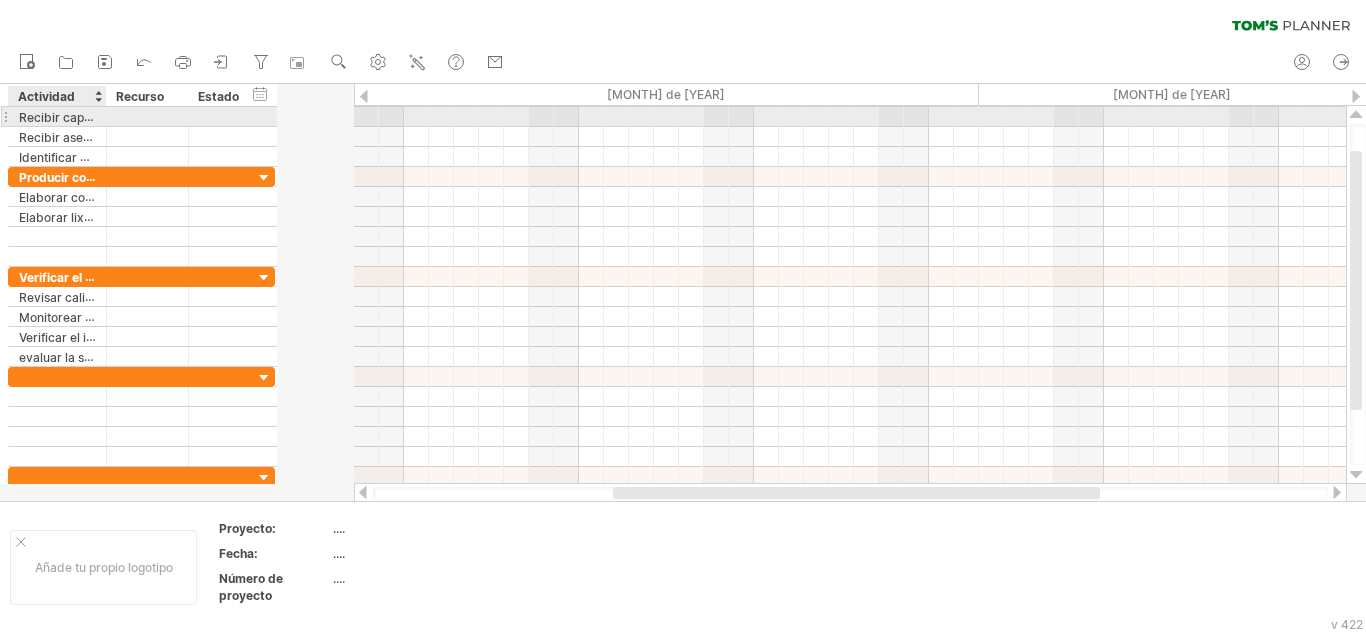 drag, startPoint x: 177, startPoint y: 107, endPoint x: 104, endPoint y: 109, distance: 73.02739 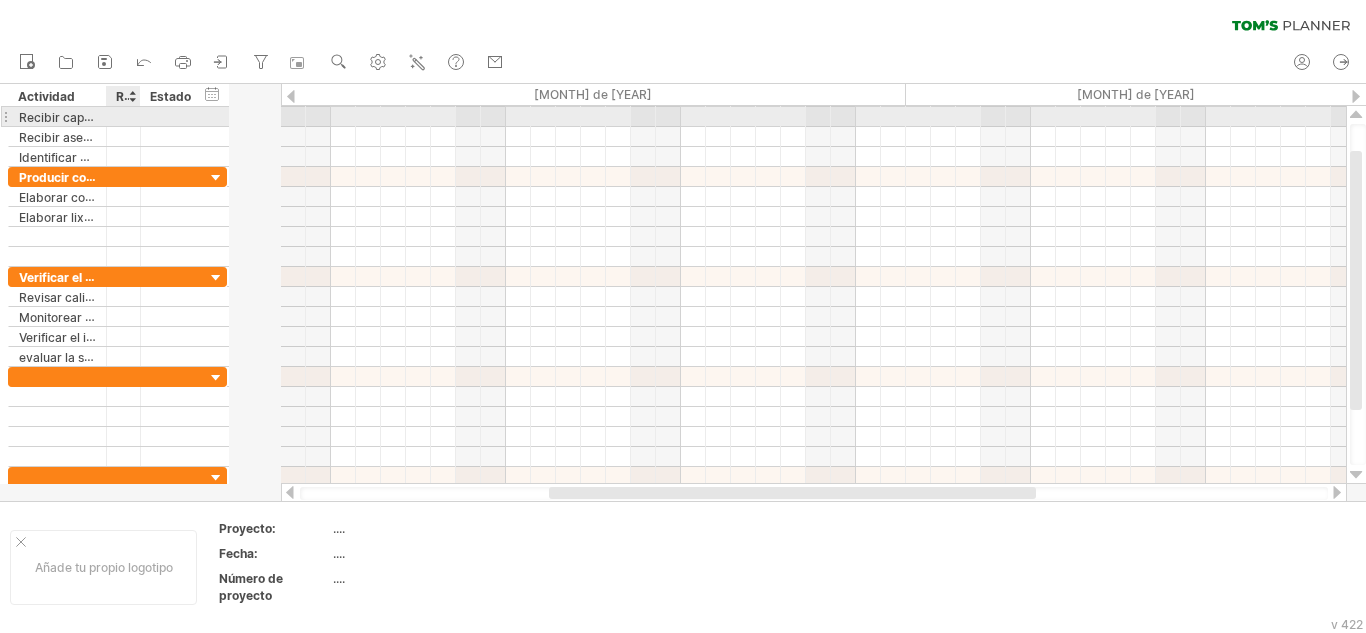 drag, startPoint x: 185, startPoint y: 108, endPoint x: 137, endPoint y: 117, distance: 48.83646 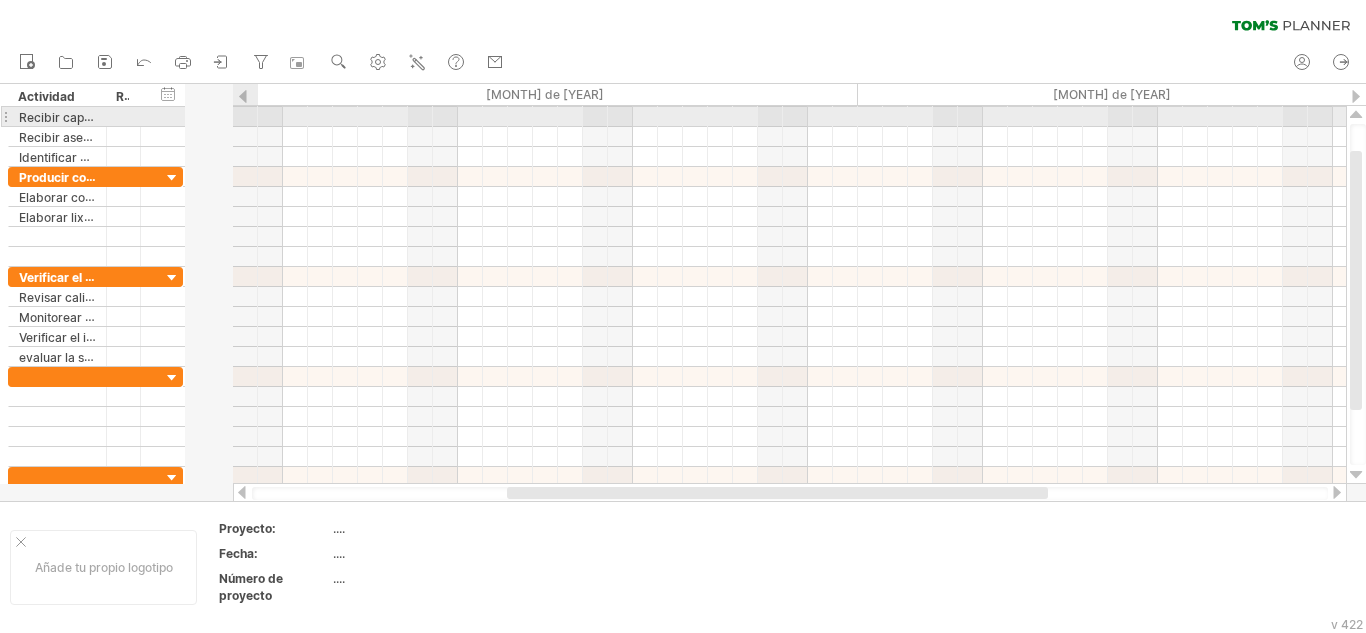drag, startPoint x: 223, startPoint y: 120, endPoint x: 157, endPoint y: 125, distance: 66.189125 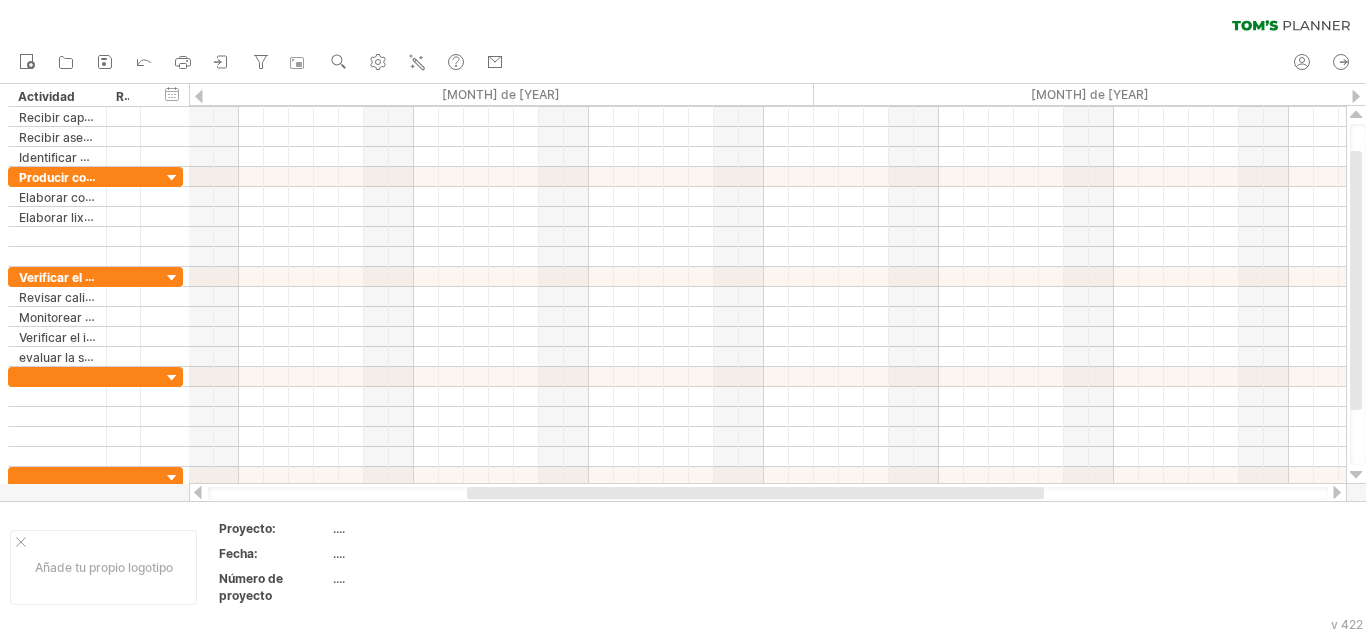 click at bounding box center [198, 492] 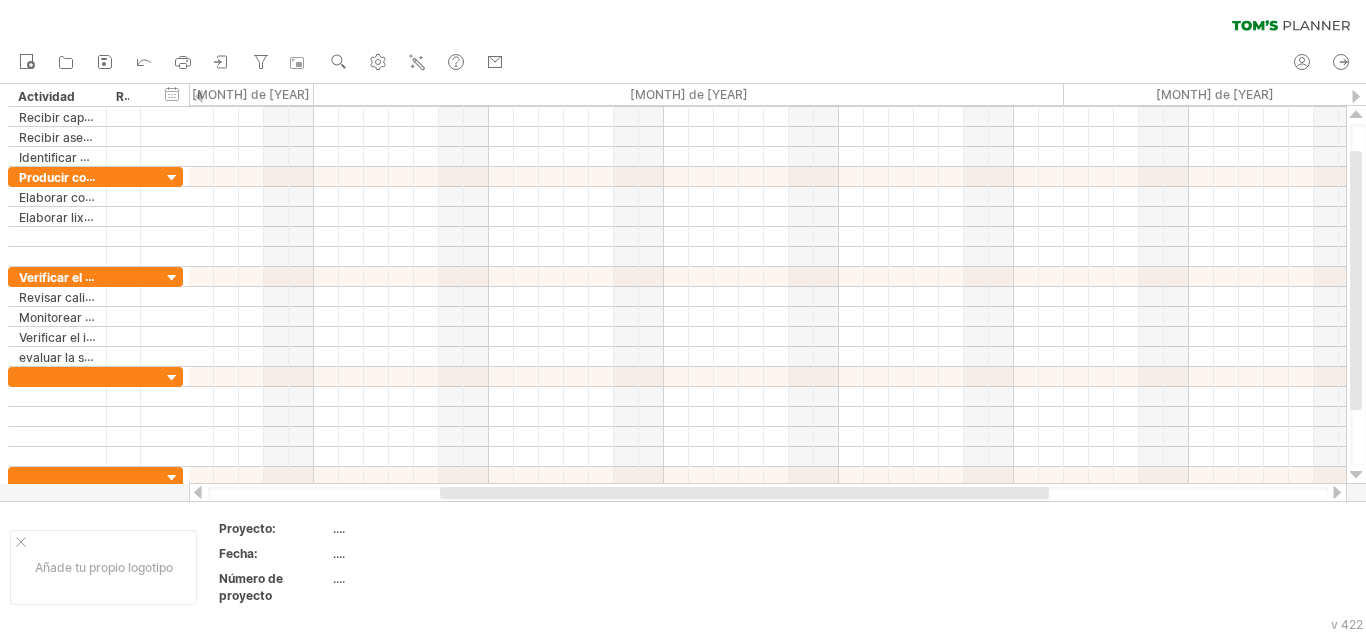 click at bounding box center [198, 492] 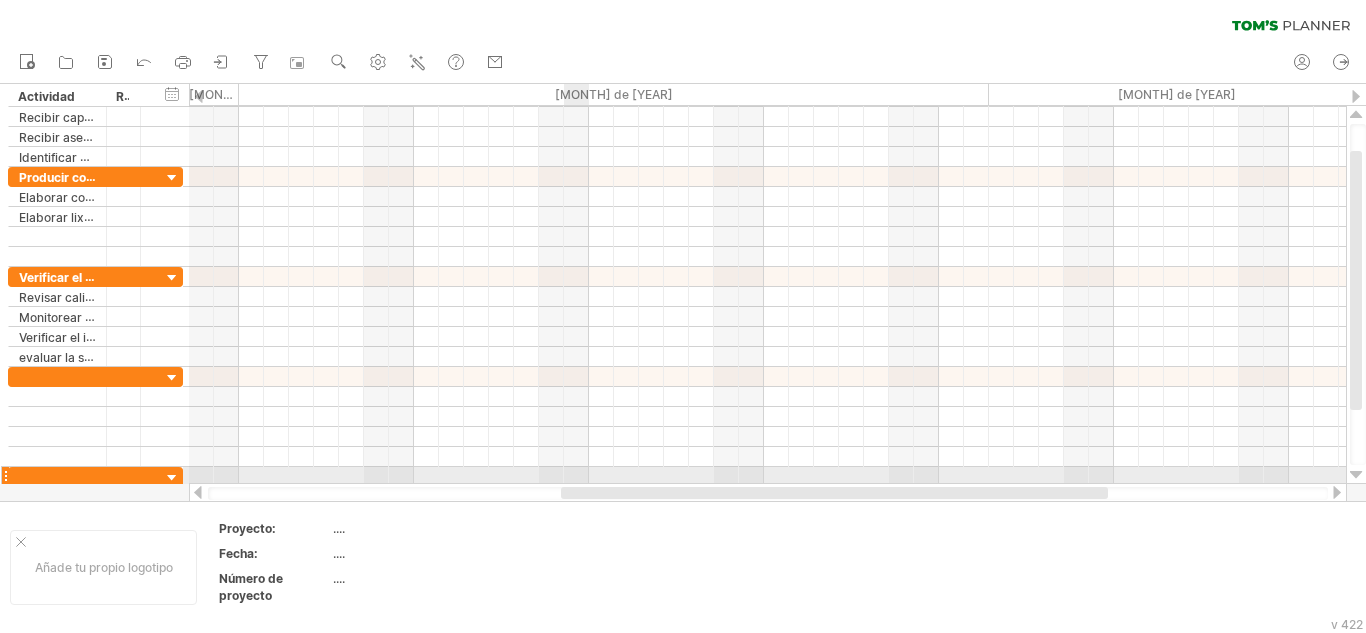 drag, startPoint x: 442, startPoint y: 495, endPoint x: 589, endPoint y: 481, distance: 147.66516 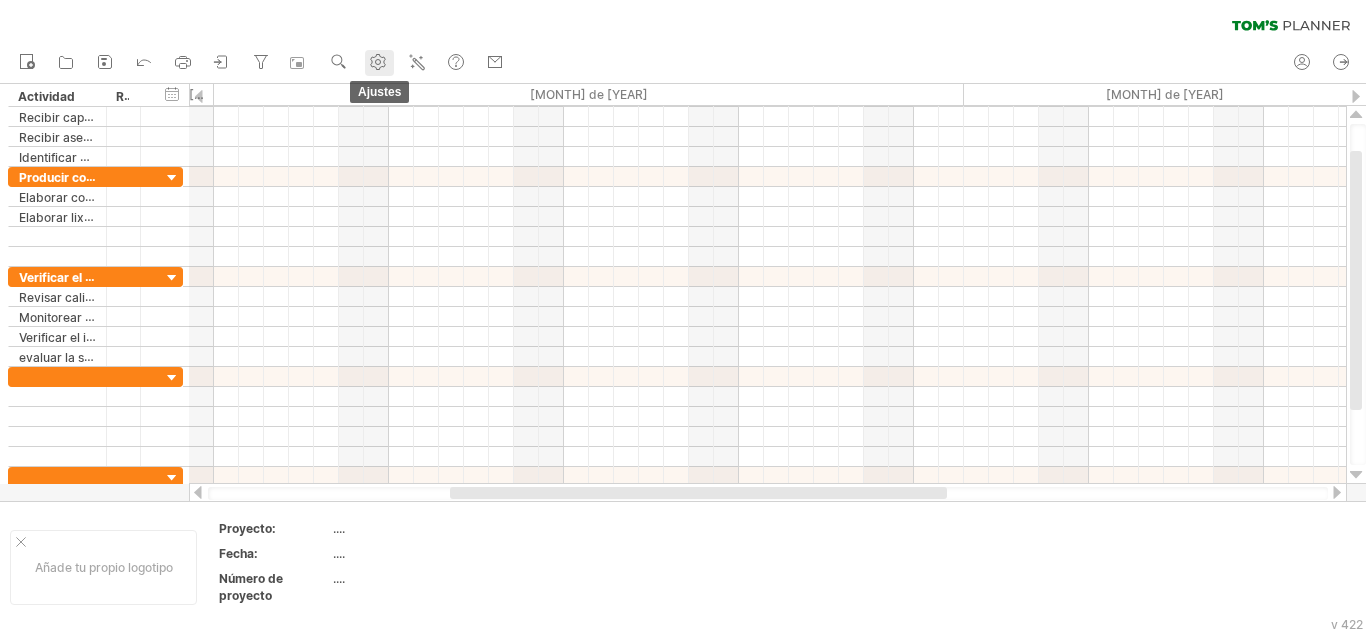 click 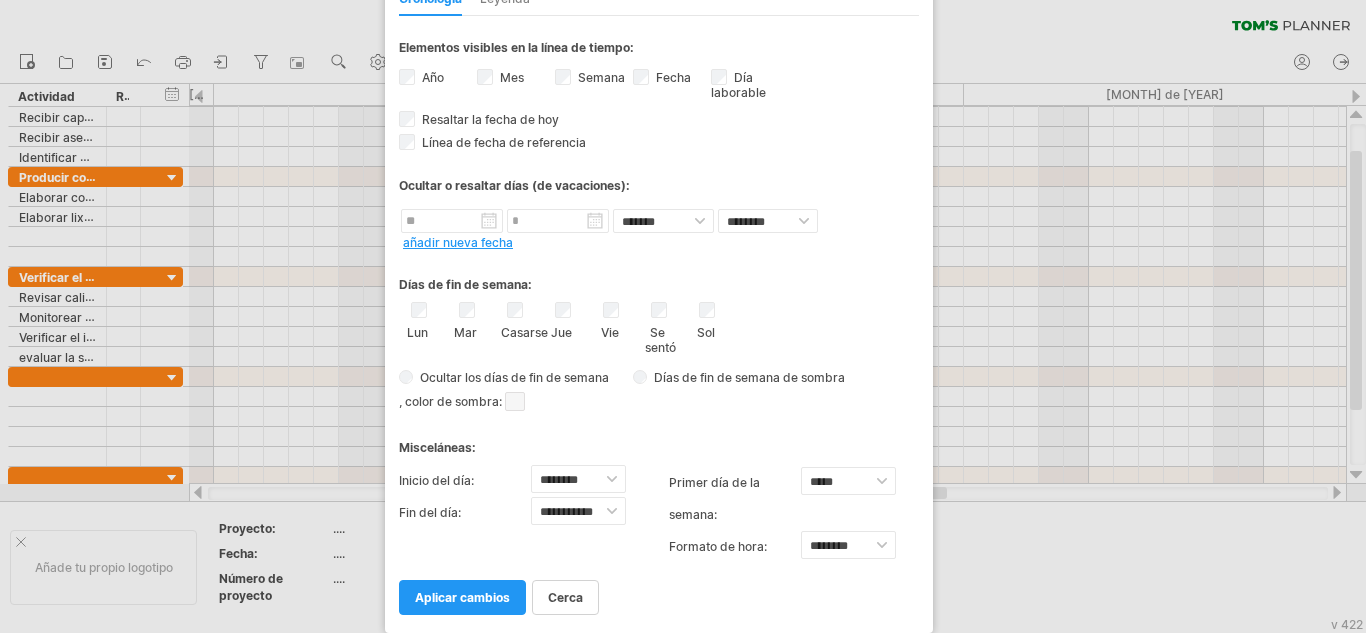 drag, startPoint x: 512, startPoint y: 36, endPoint x: 490, endPoint y: 36, distance: 22 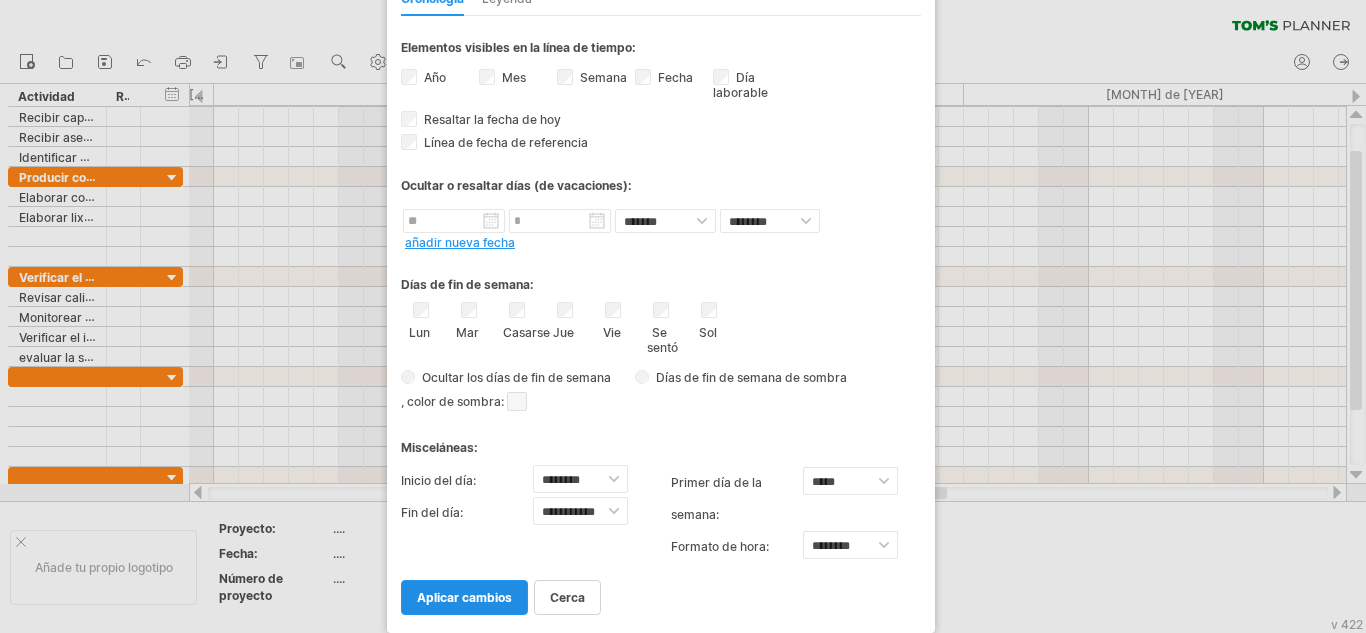 click on "aplicar cambios" at bounding box center [464, 597] 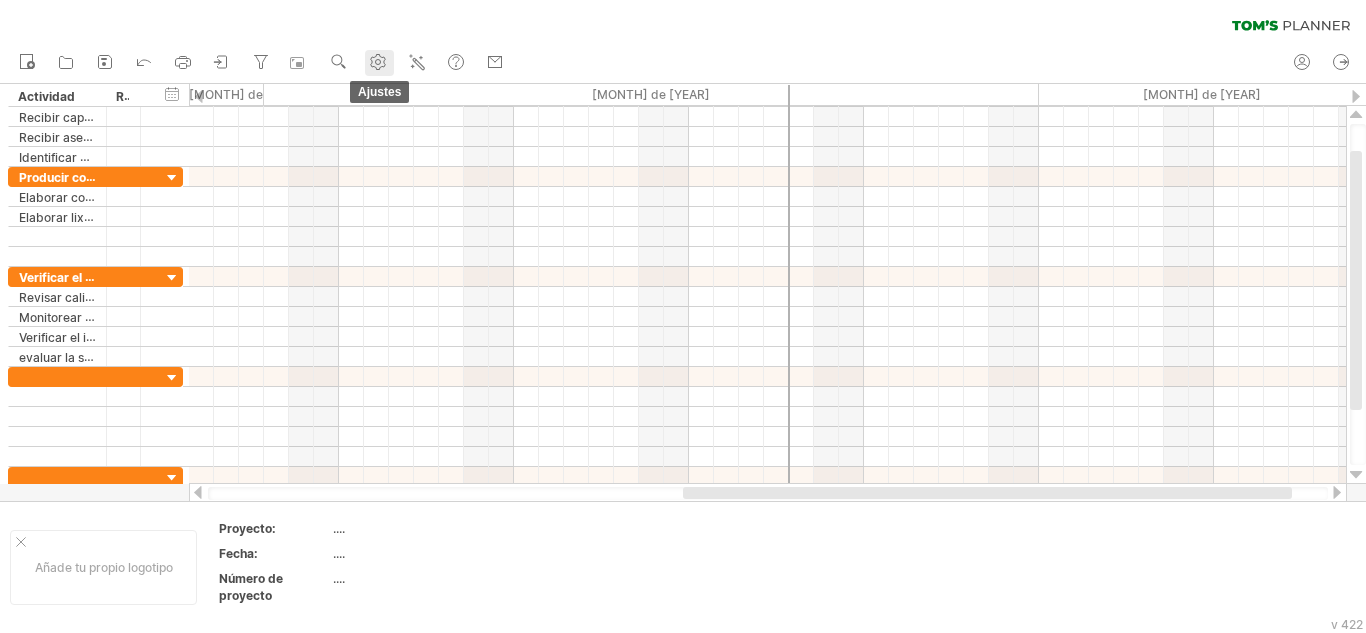 click 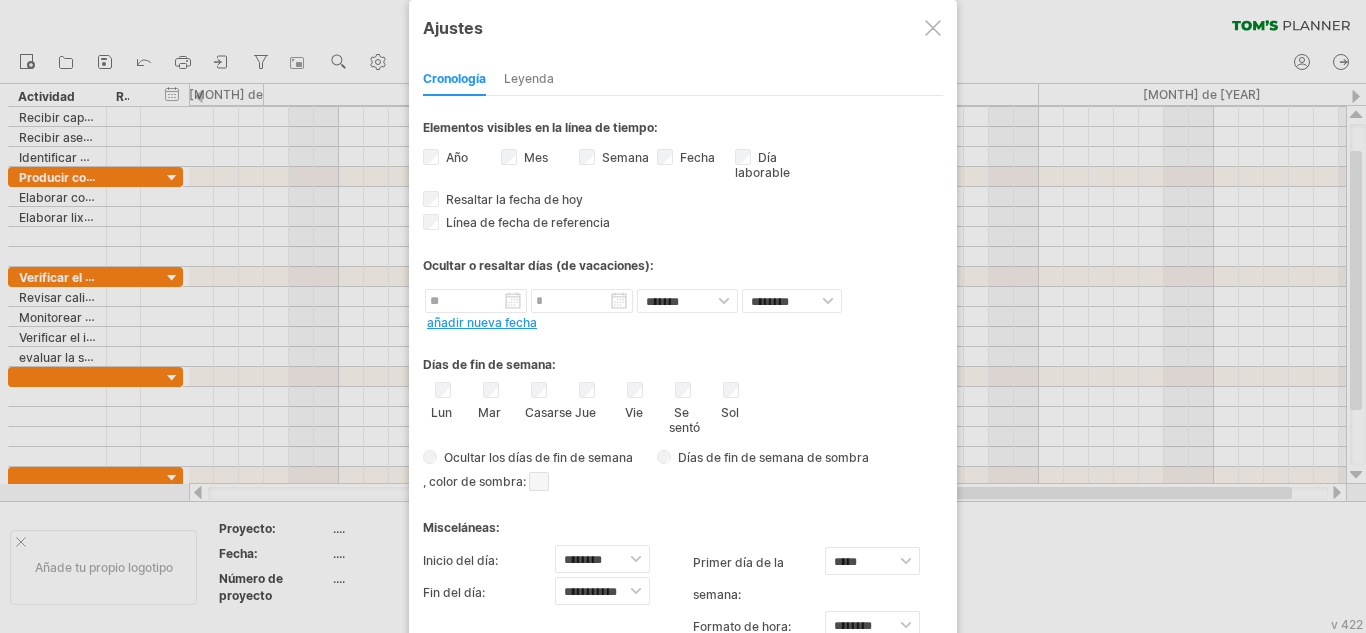 click on "Se sentó" at bounding box center [682, 408] 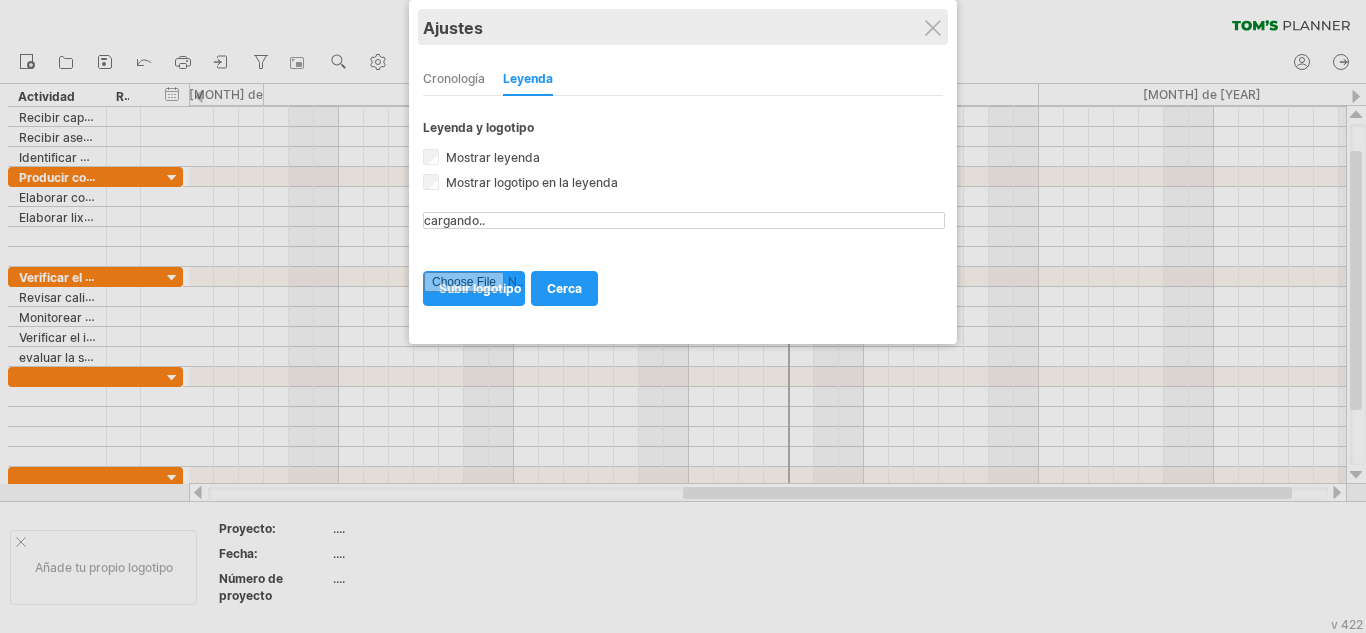 click on "Ajustes" at bounding box center [683, 27] 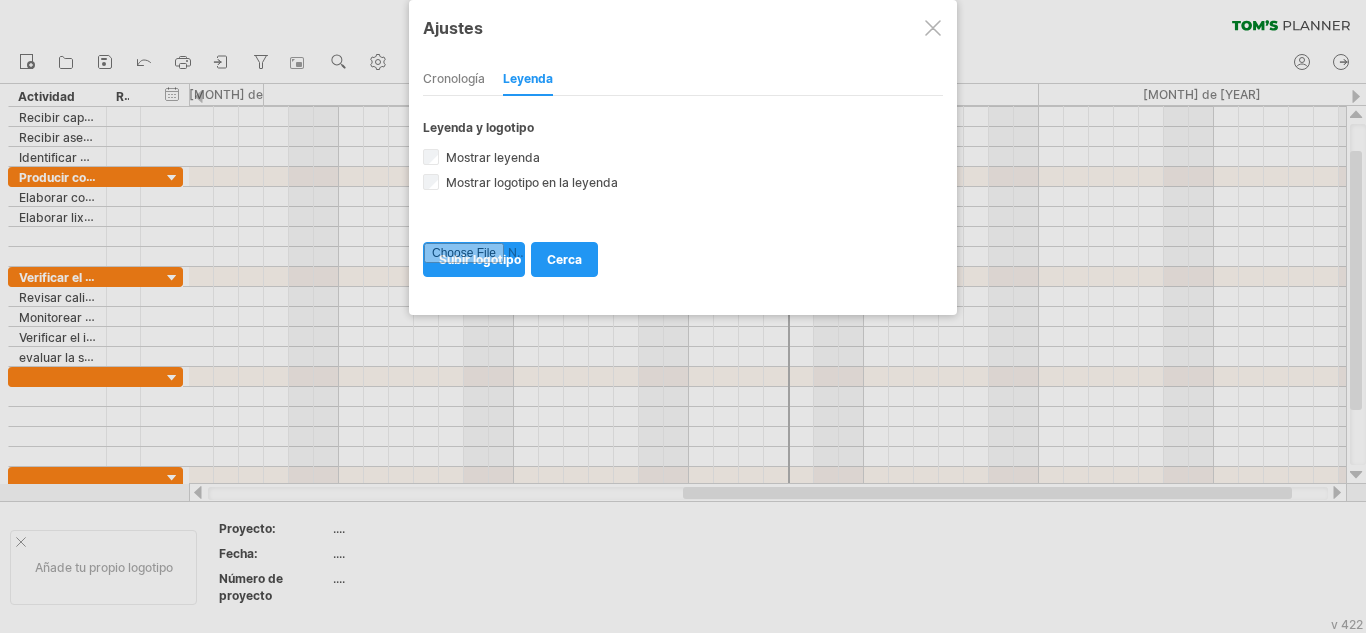 click at bounding box center [933, 28] 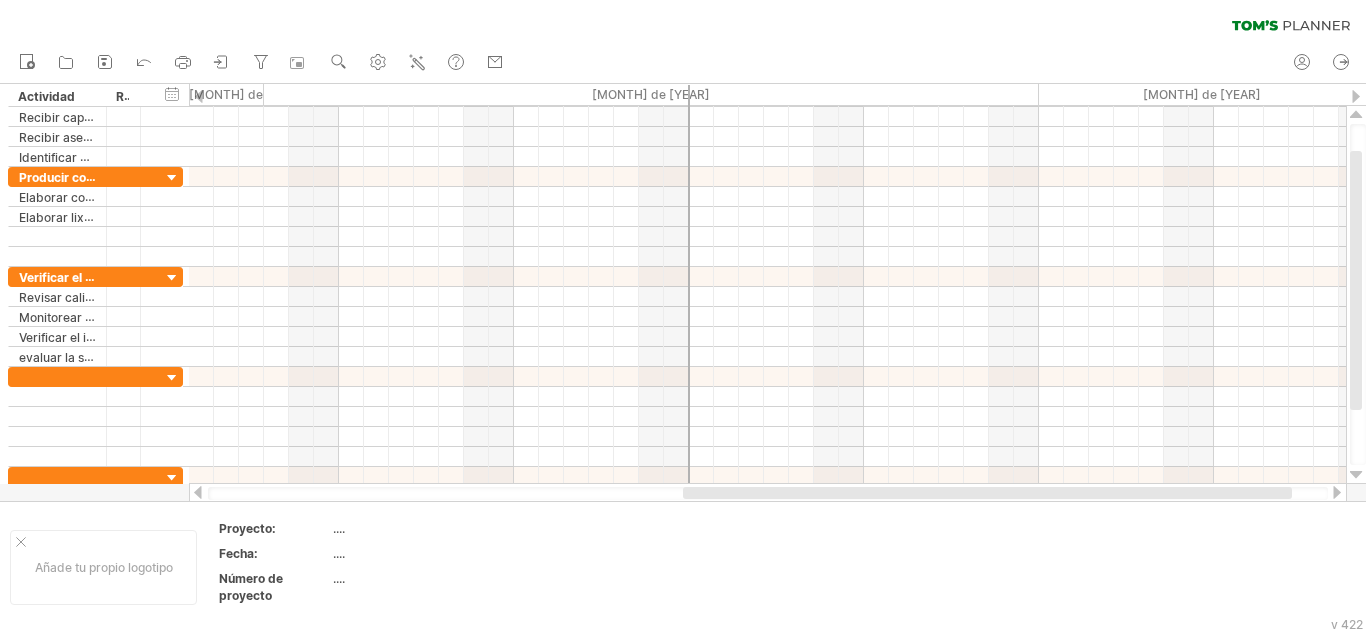 drag, startPoint x: 788, startPoint y: 100, endPoint x: 670, endPoint y: 107, distance: 118.20744 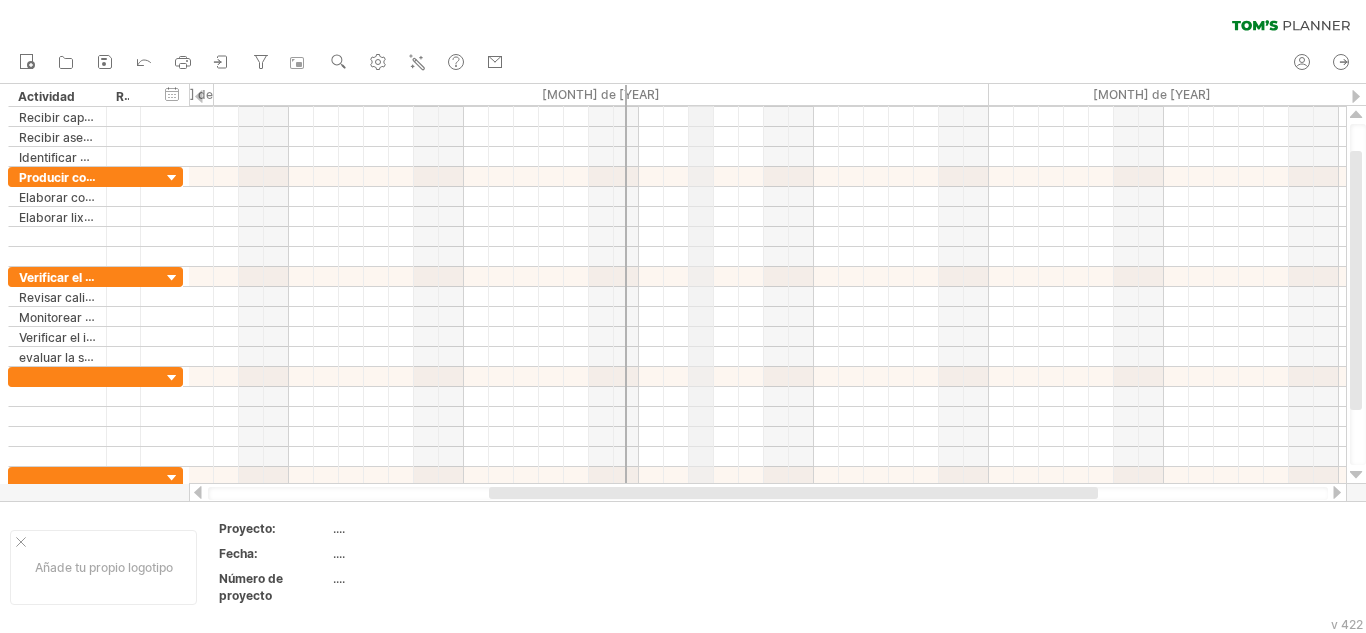 drag, startPoint x: 730, startPoint y: 96, endPoint x: 689, endPoint y: 92, distance: 41.19466 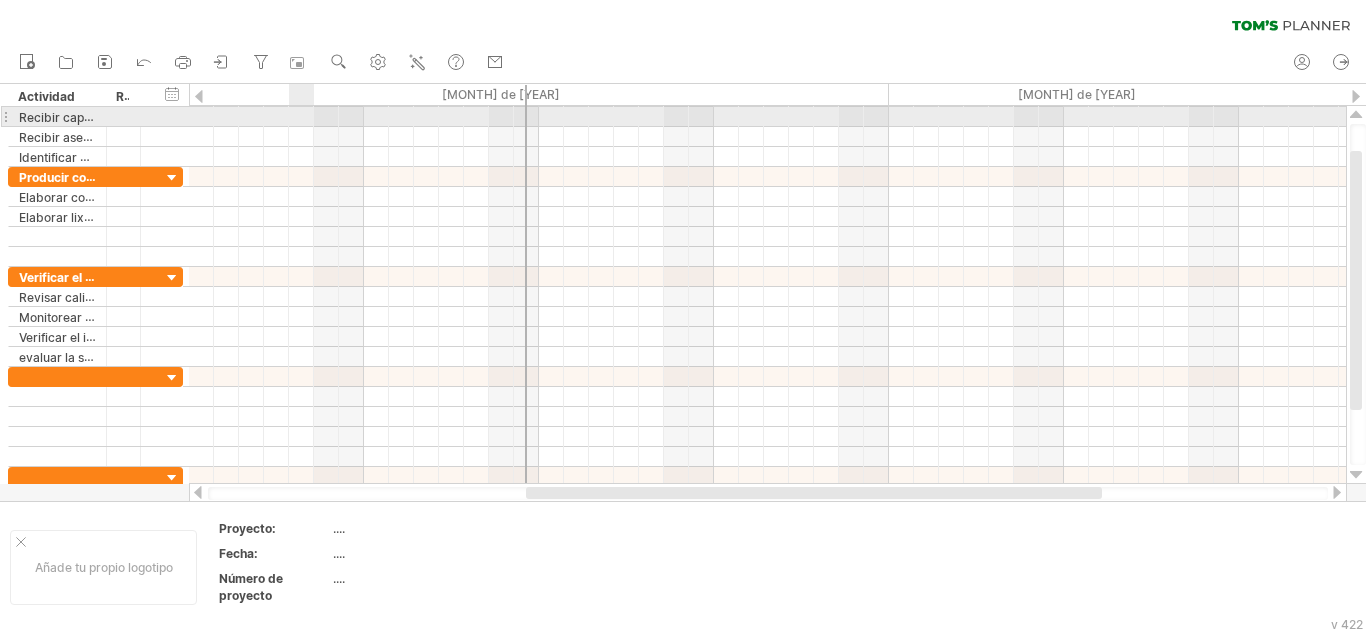 drag, startPoint x: 399, startPoint y: 101, endPoint x: 295, endPoint y: 129, distance: 107.70329 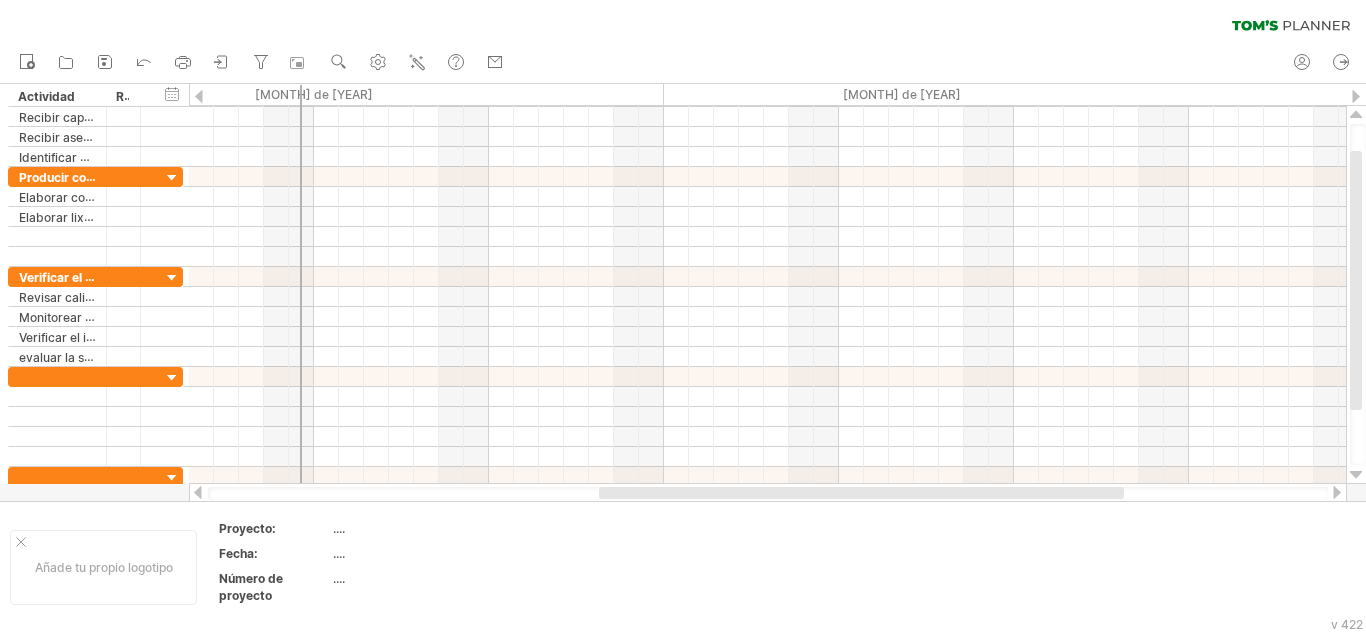 drag, startPoint x: 406, startPoint y: 93, endPoint x: 184, endPoint y: 94, distance: 222.00226 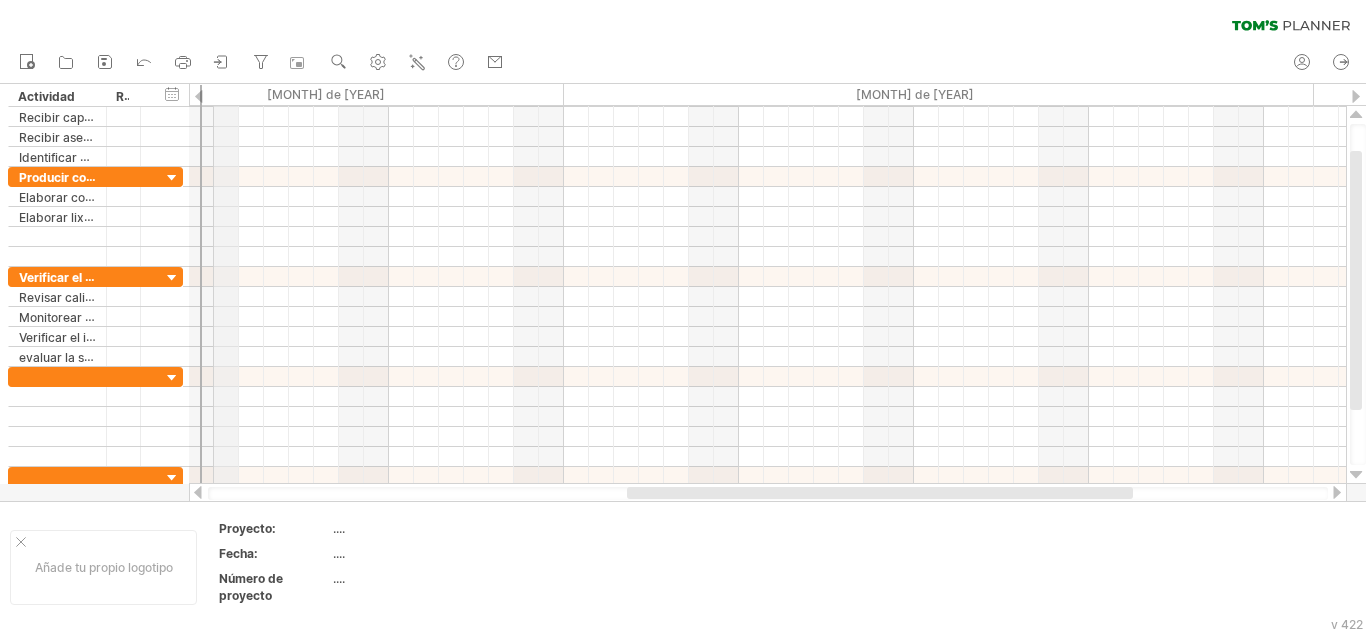 drag, startPoint x: 344, startPoint y: 94, endPoint x: 232, endPoint y: 97, distance: 112.04017 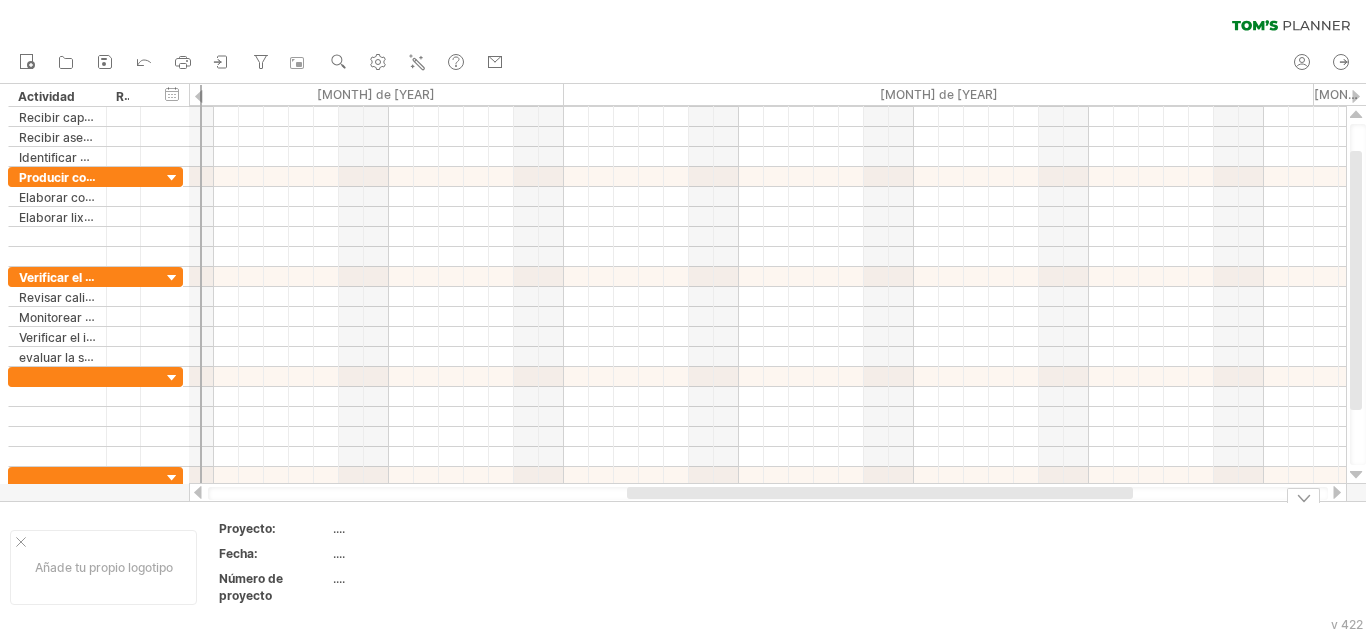 click on "...." at bounding box center (417, 553) 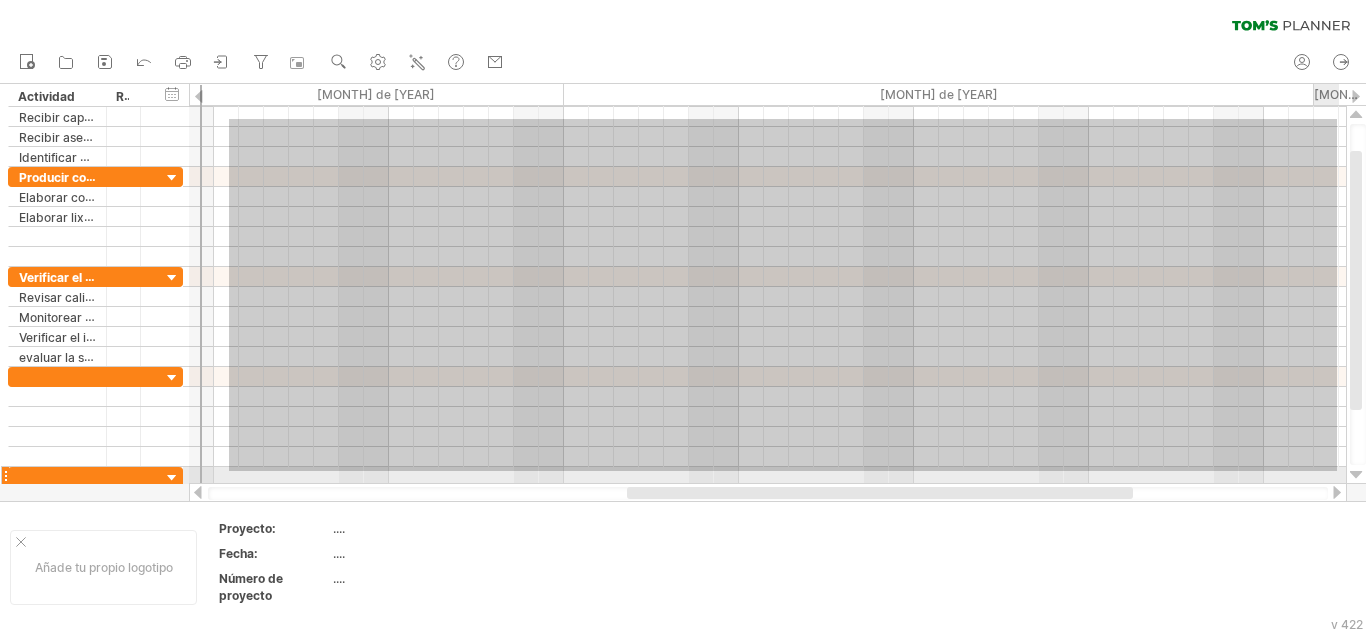 drag, startPoint x: 229, startPoint y: 119, endPoint x: 1365, endPoint y: 473, distance: 1189.879 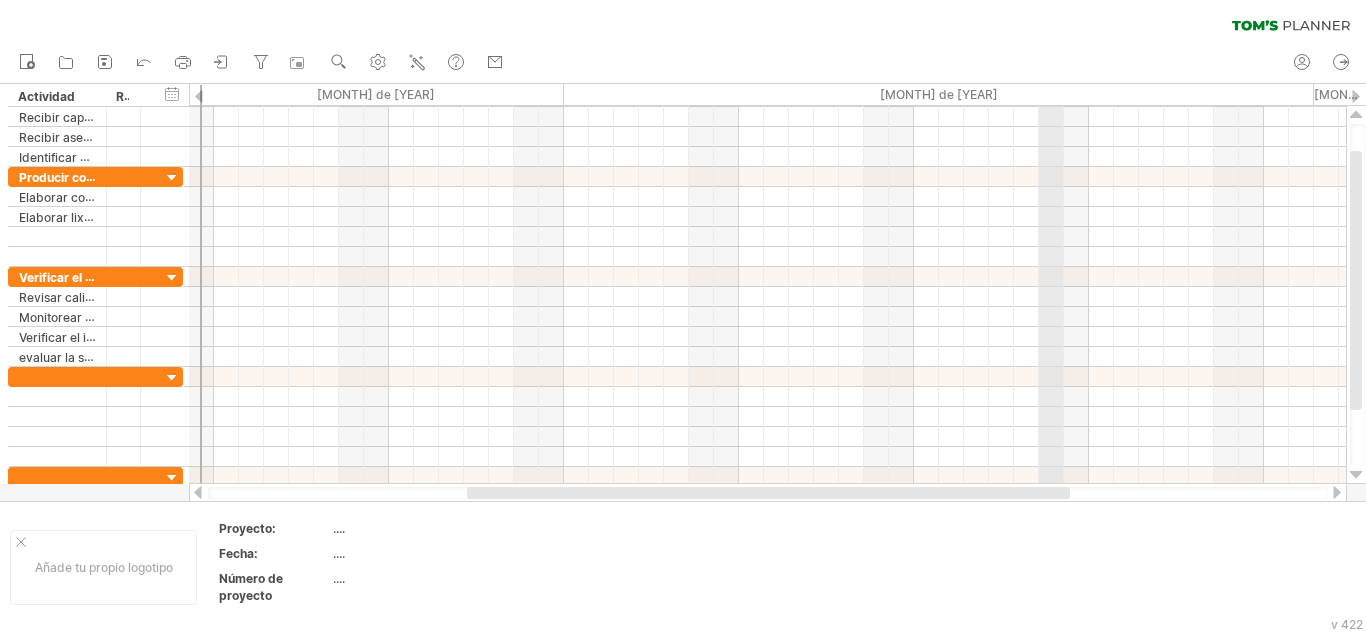 drag, startPoint x: 1045, startPoint y: 97, endPoint x: 1056, endPoint y: 90, distance: 13.038404 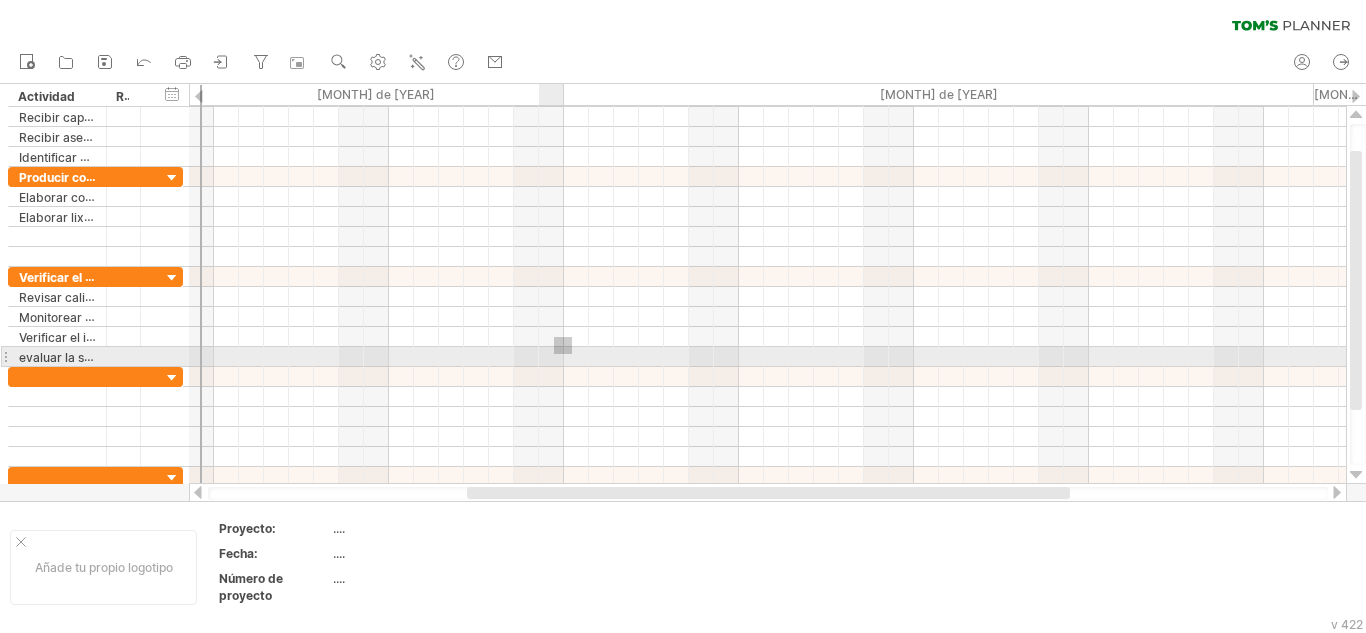 drag, startPoint x: 572, startPoint y: 337, endPoint x: 566, endPoint y: 363, distance: 26.683329 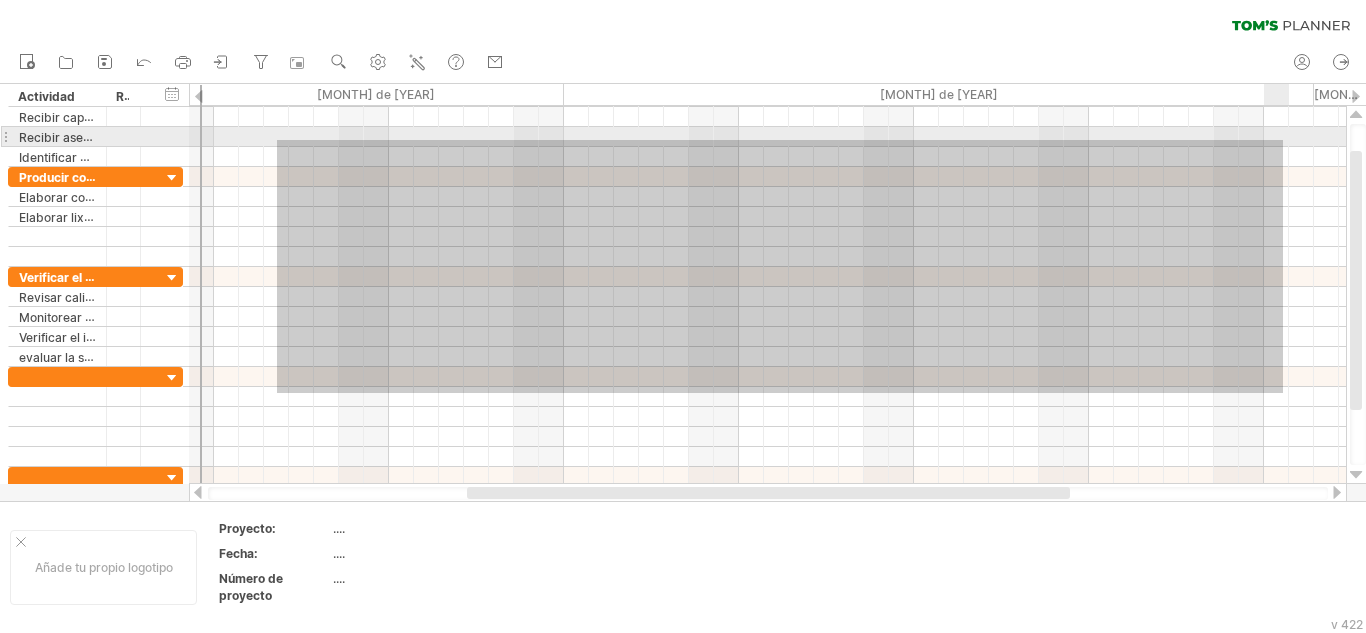 drag, startPoint x: 277, startPoint y: 393, endPoint x: 1283, endPoint y: 140, distance: 1037.3259 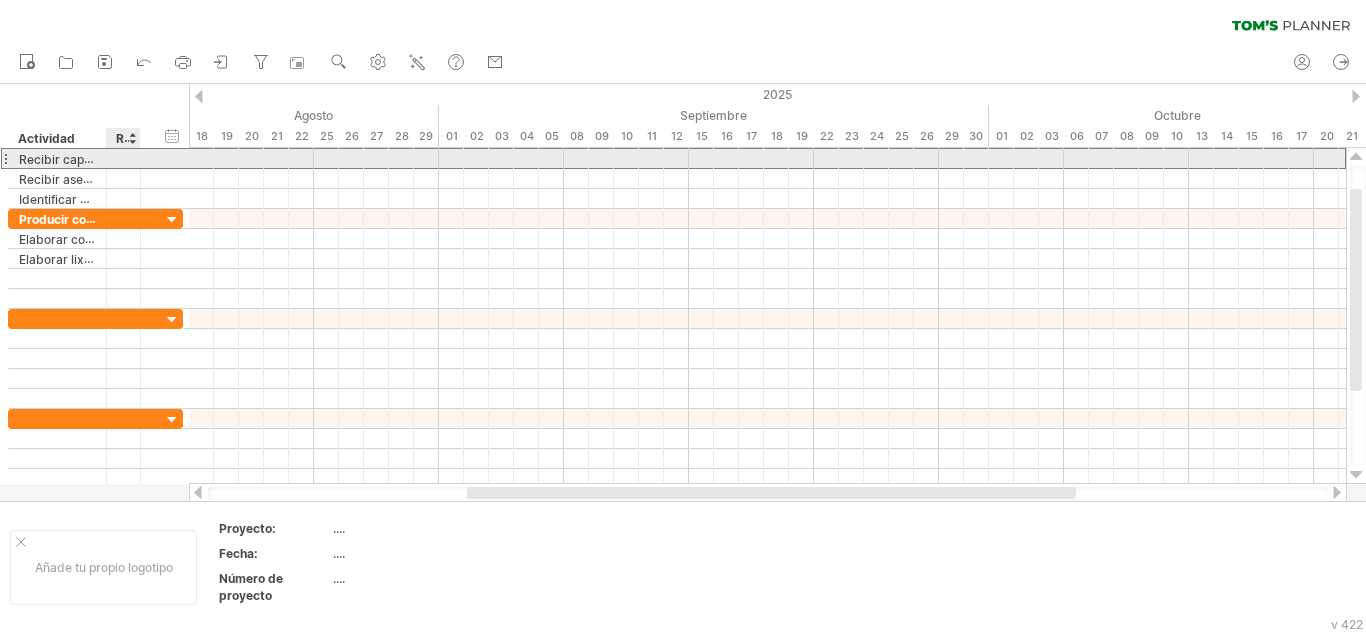 click at bounding box center [124, 158] 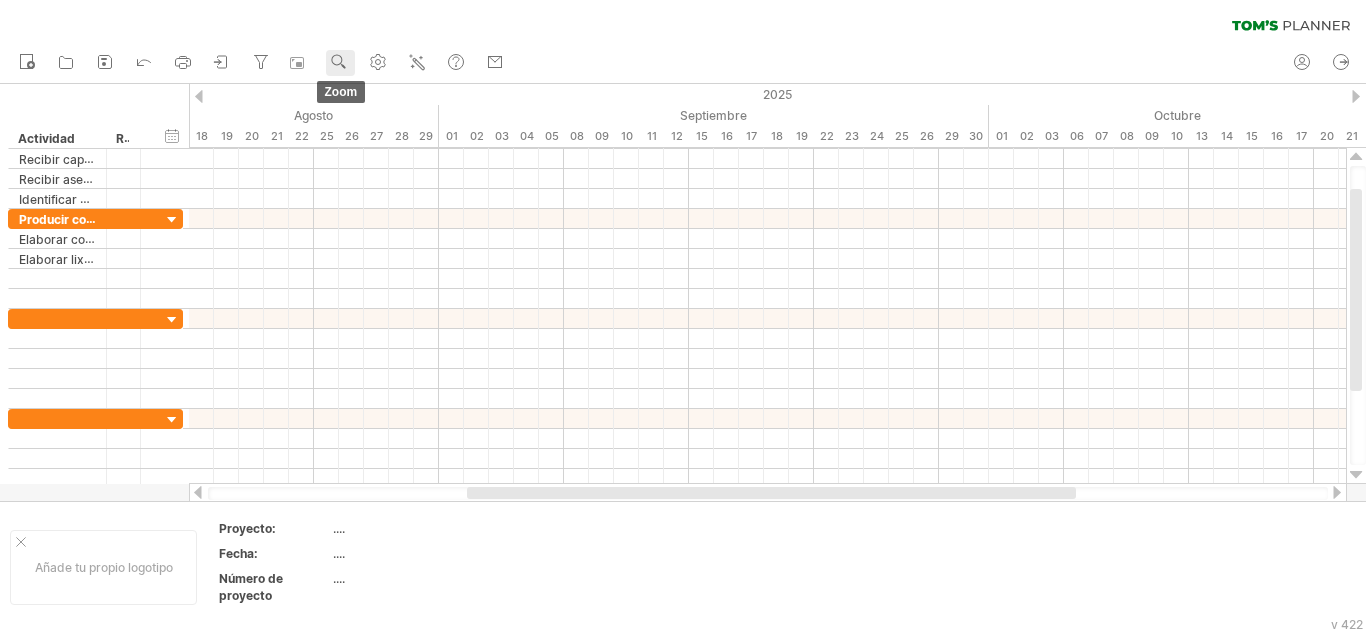 click 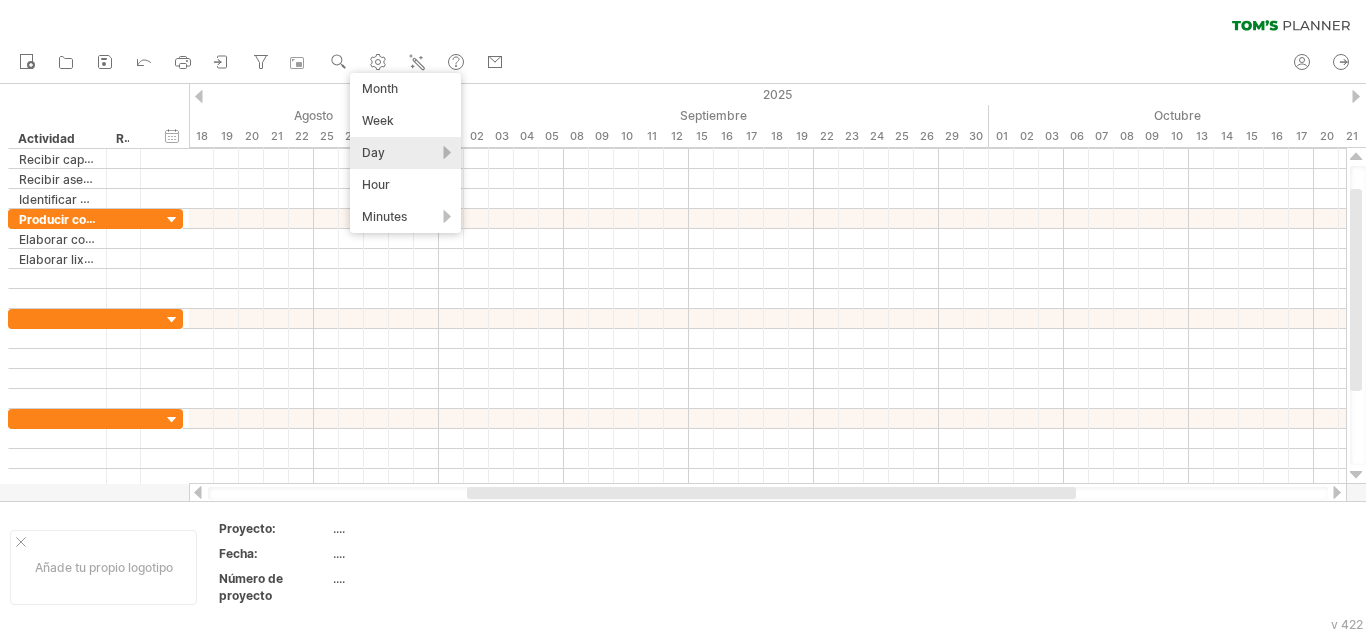 click on "Day" at bounding box center [405, 153] 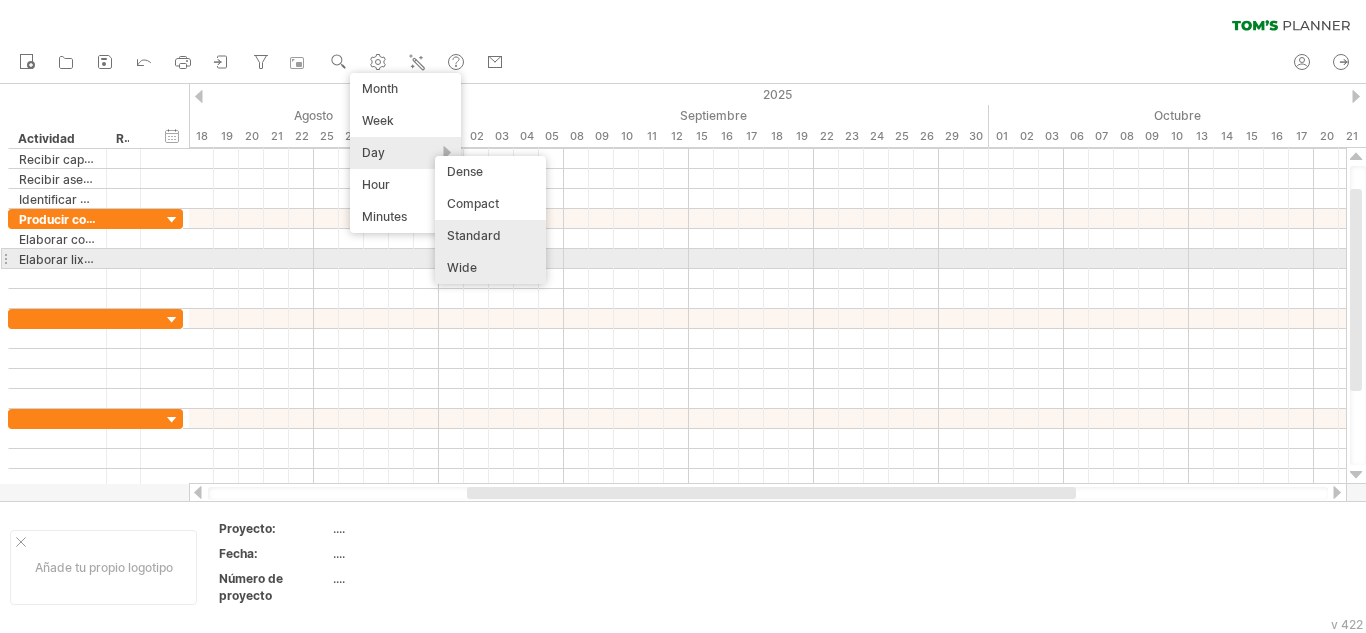 click on "Wide" at bounding box center (490, 268) 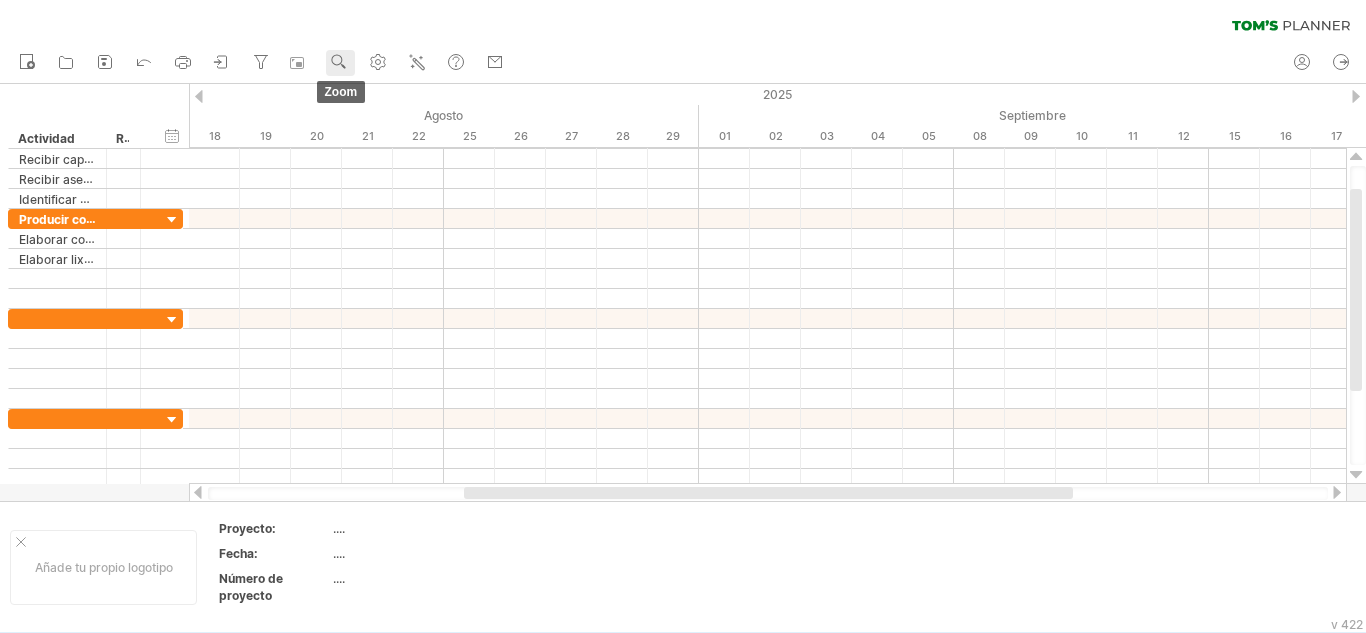 click 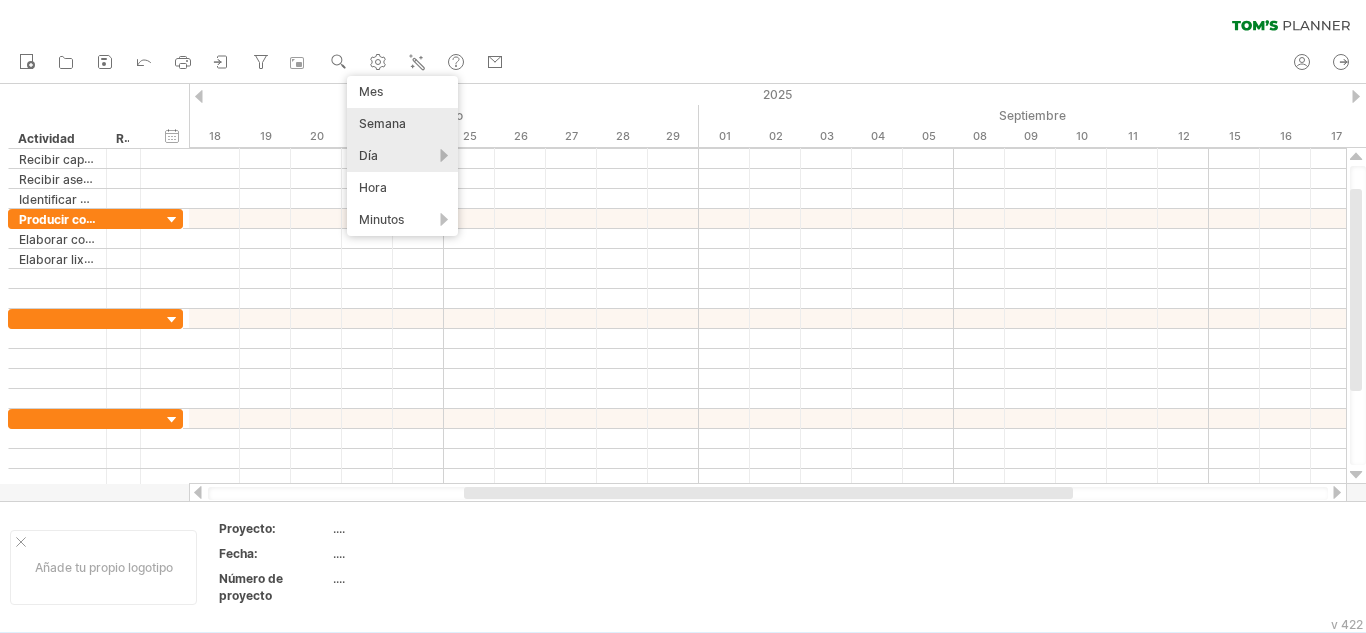 click on "Semana" at bounding box center (382, 123) 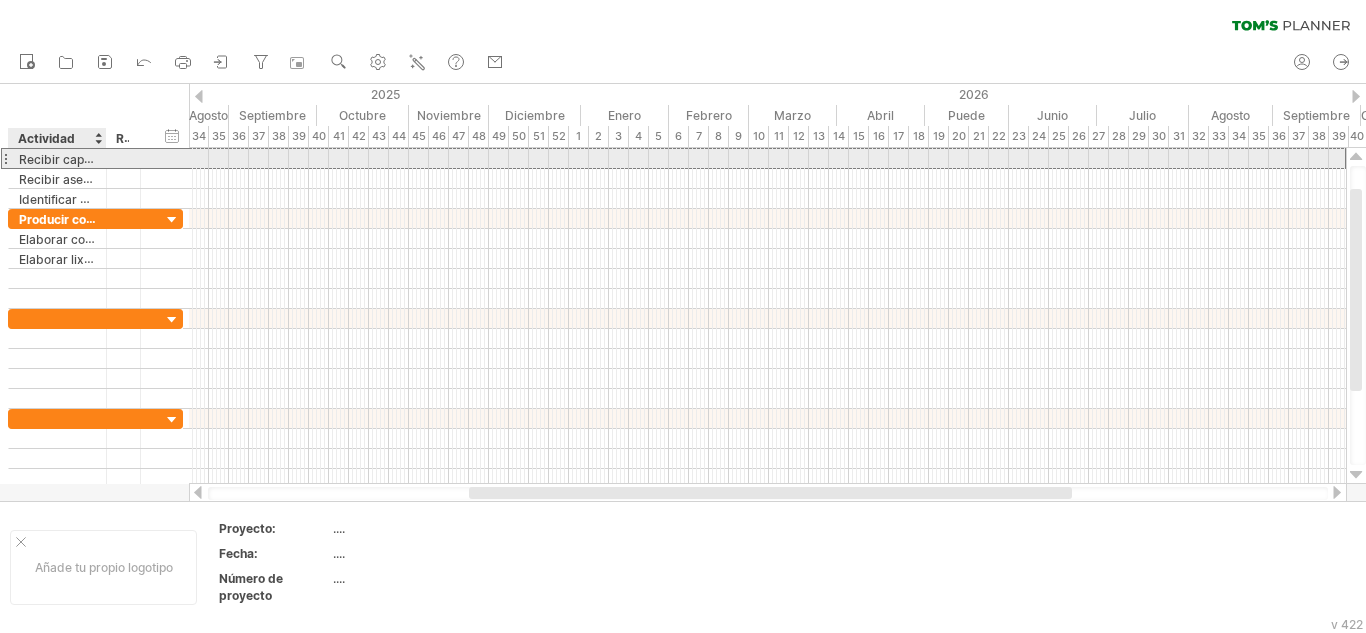 click on "Recibir capacitación" at bounding box center (77, 159) 